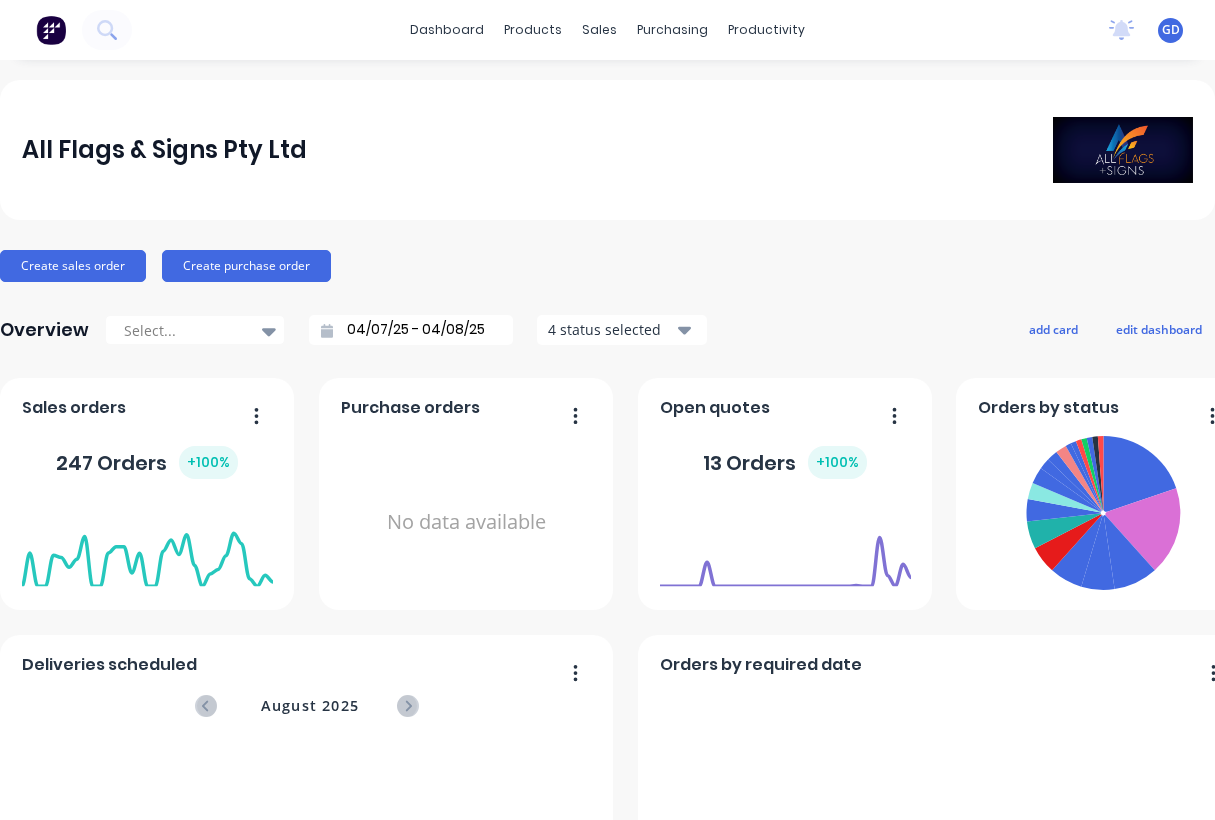 scroll, scrollTop: 0, scrollLeft: 0, axis: both 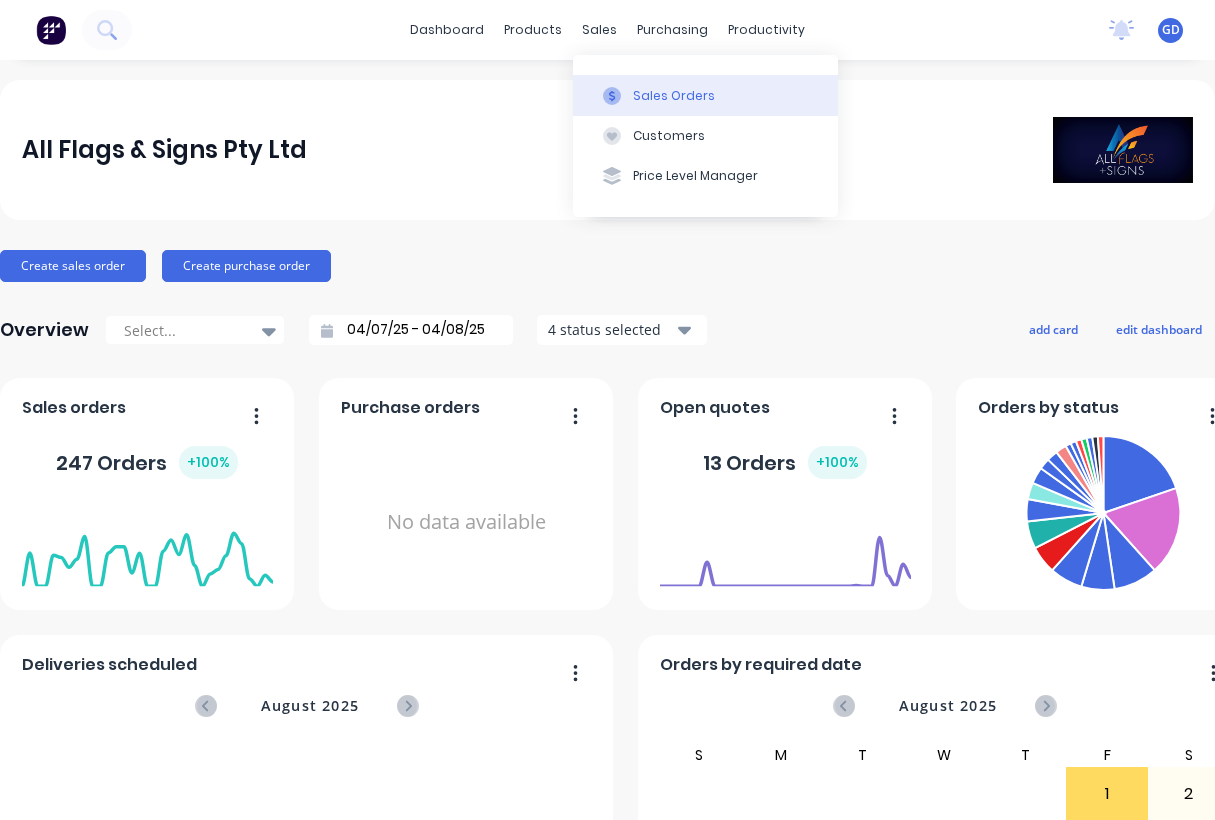 click on "Sales Orders" at bounding box center [674, 96] 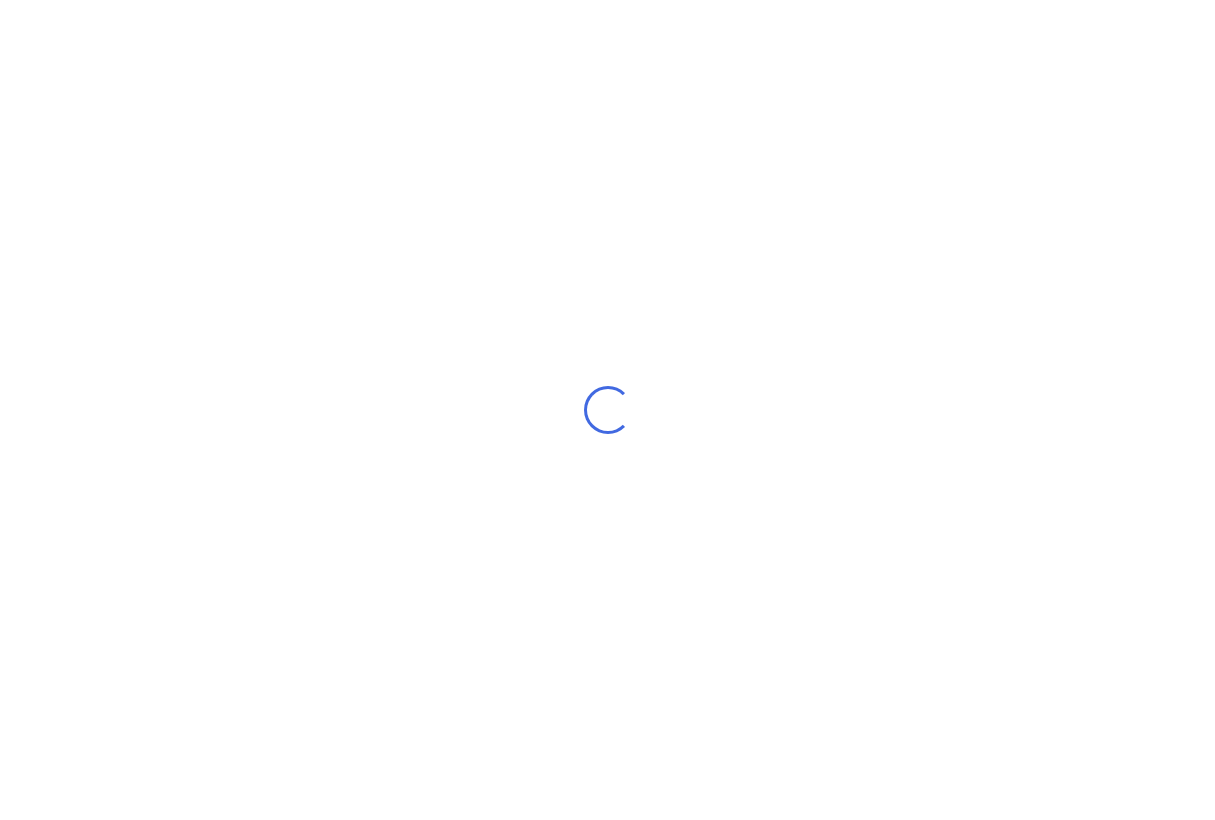 scroll, scrollTop: 0, scrollLeft: 0, axis: both 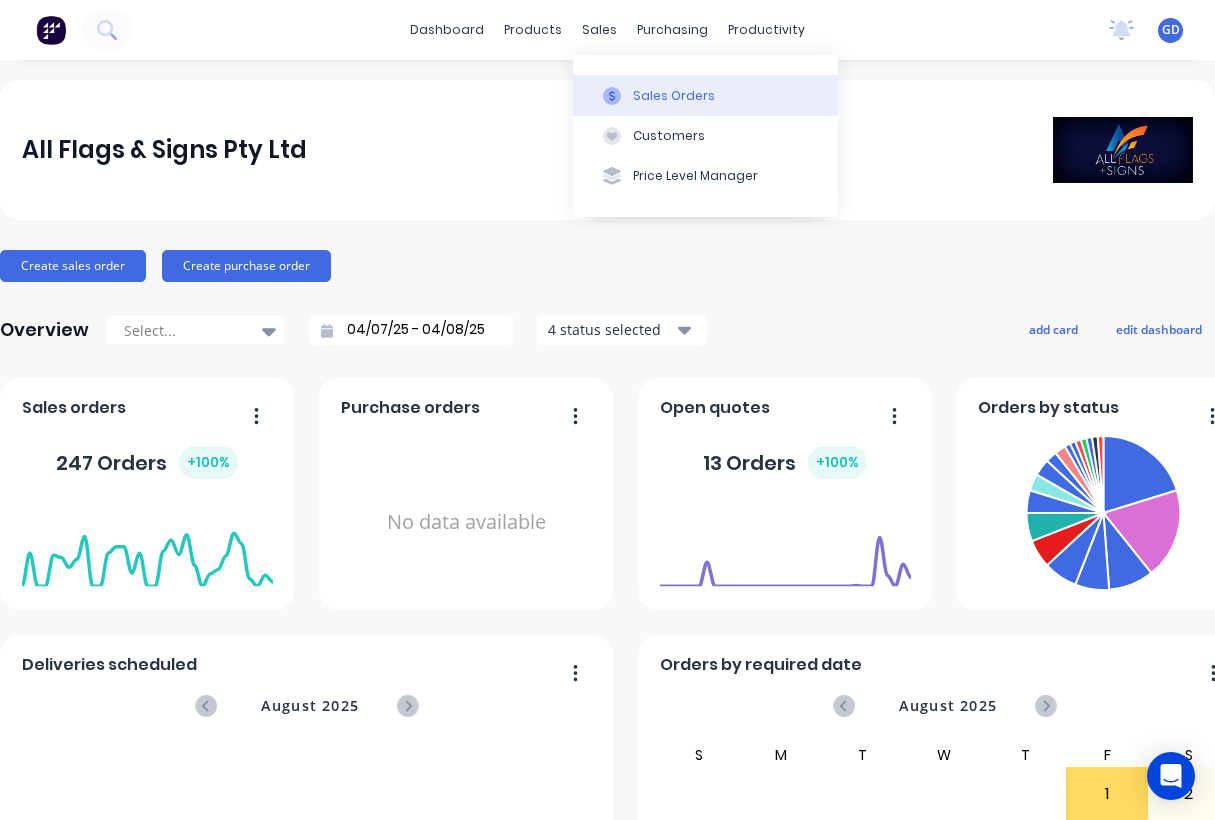 click on "Sales Orders" at bounding box center [674, 96] 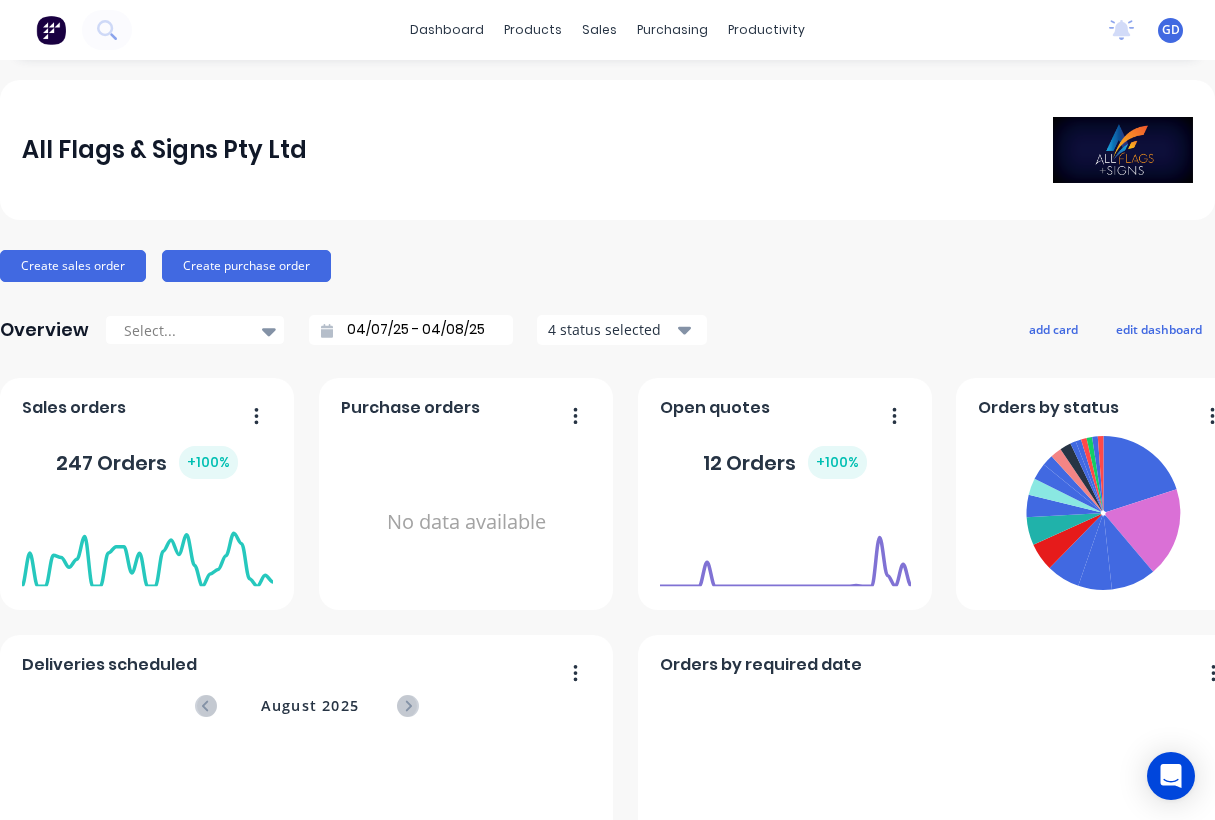 scroll, scrollTop: 0, scrollLeft: 0, axis: both 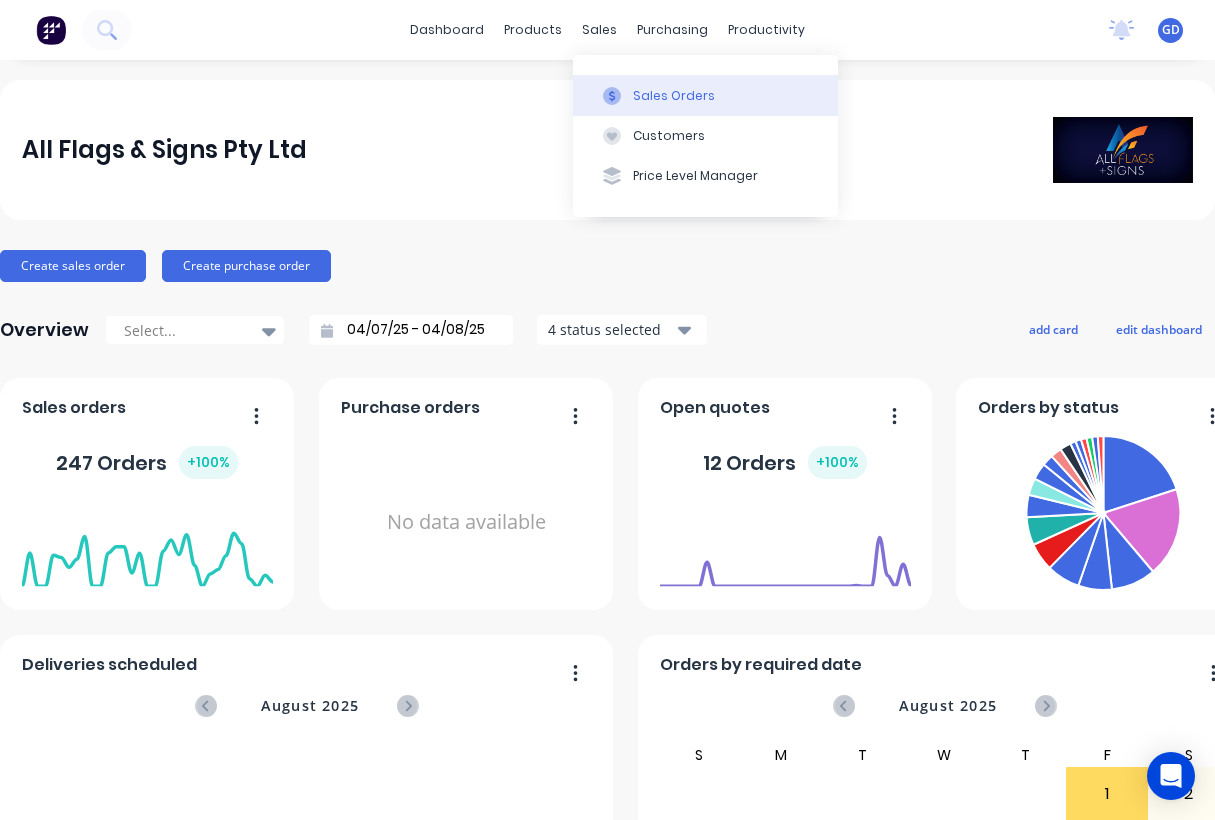 click on "Sales Orders" at bounding box center [674, 96] 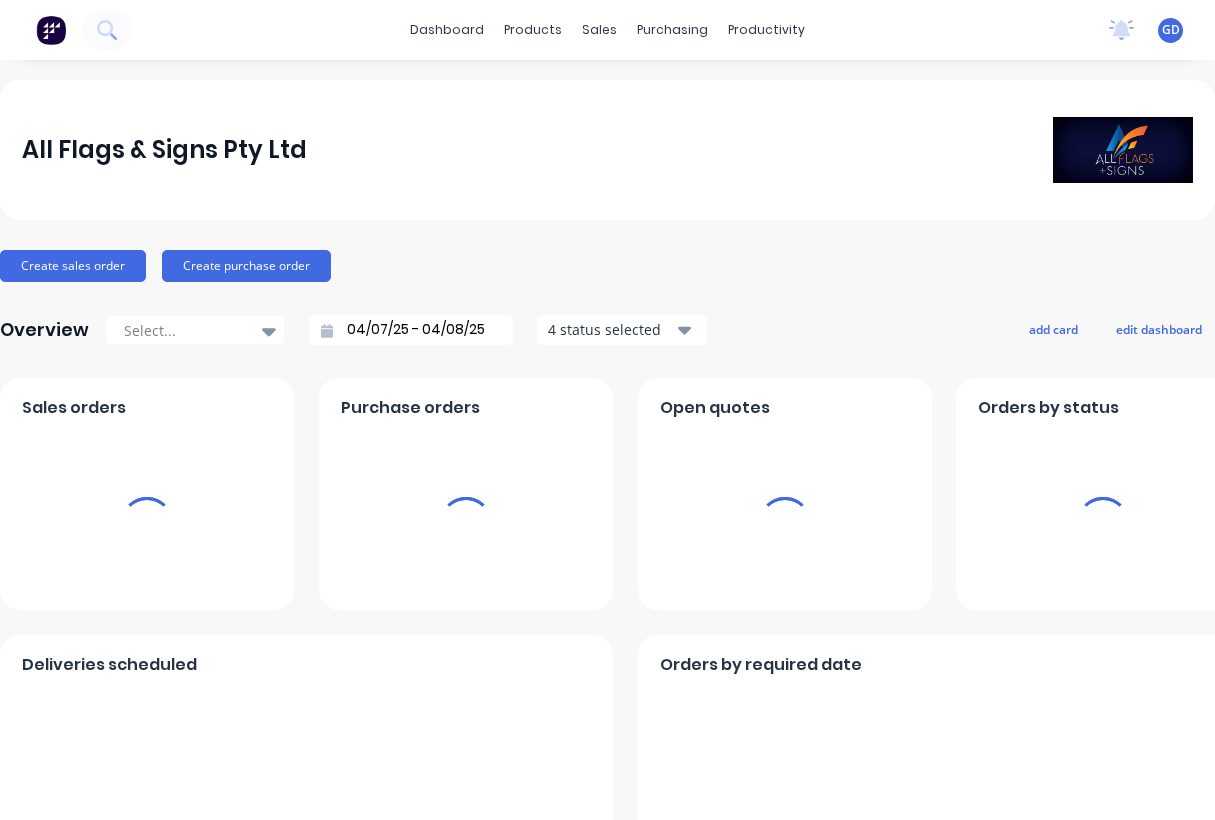 scroll, scrollTop: 0, scrollLeft: 0, axis: both 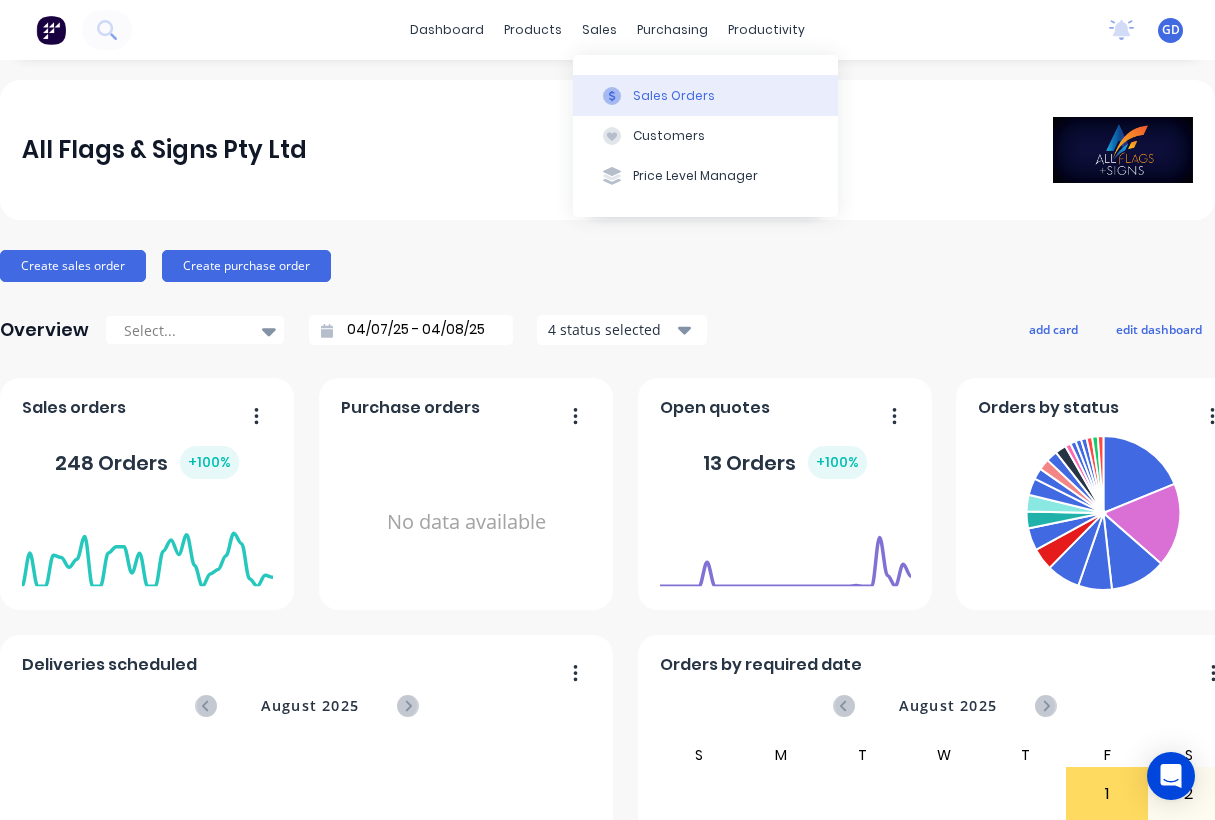 click on "Sales Orders" at bounding box center (674, 96) 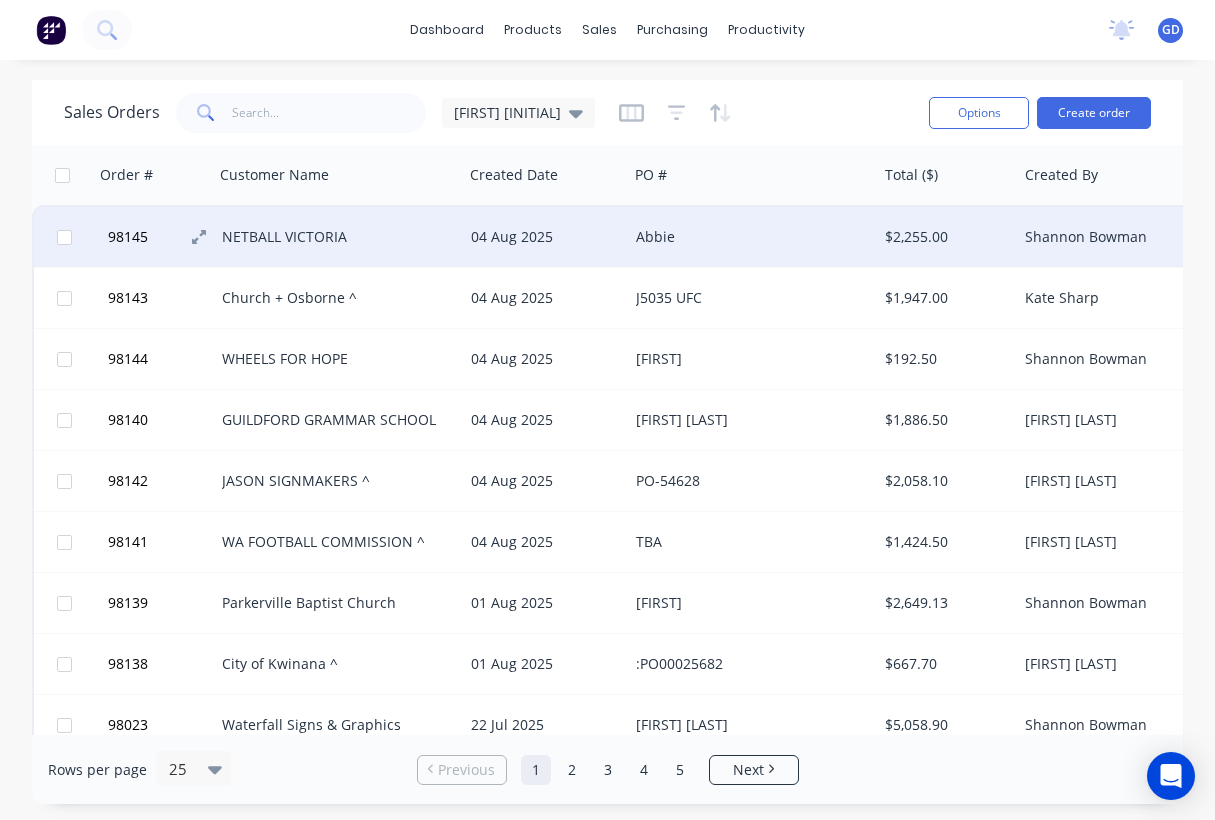 click on "98145" at bounding box center [128, 237] 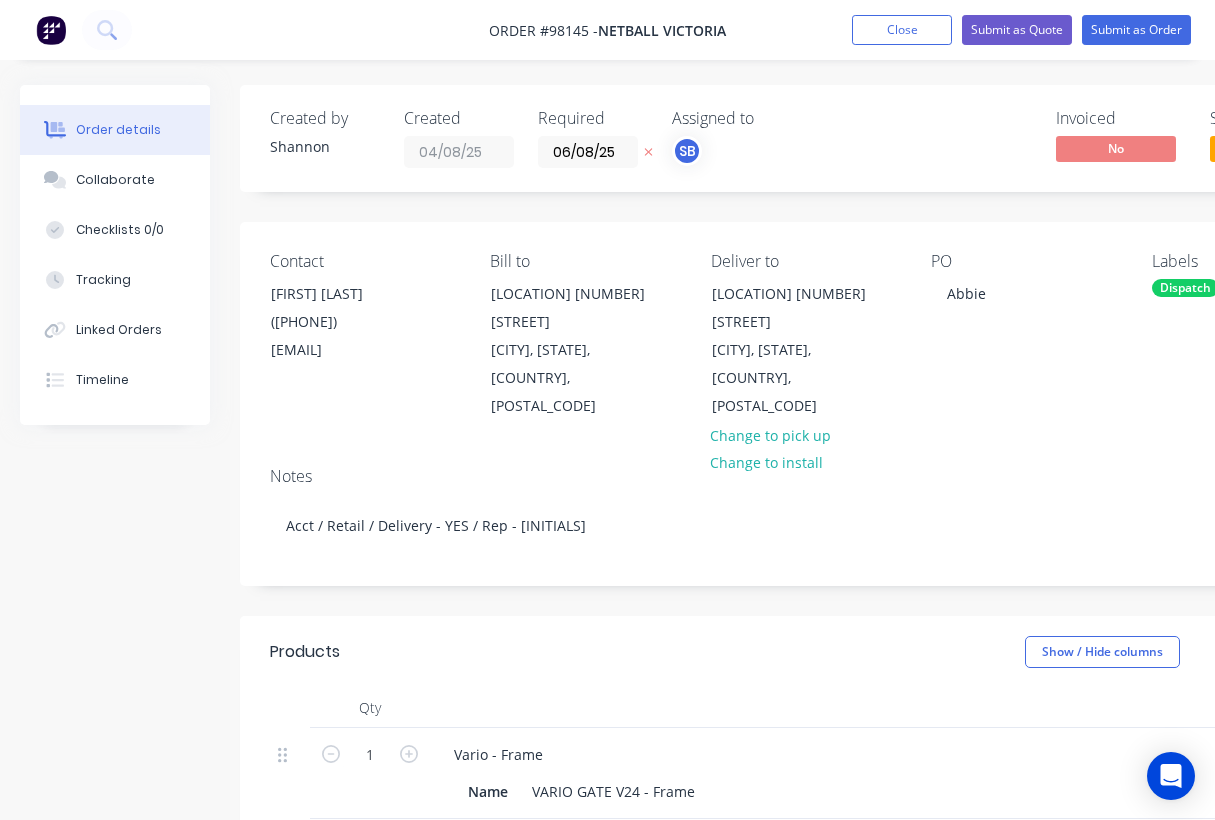 type on "$1,955.00" 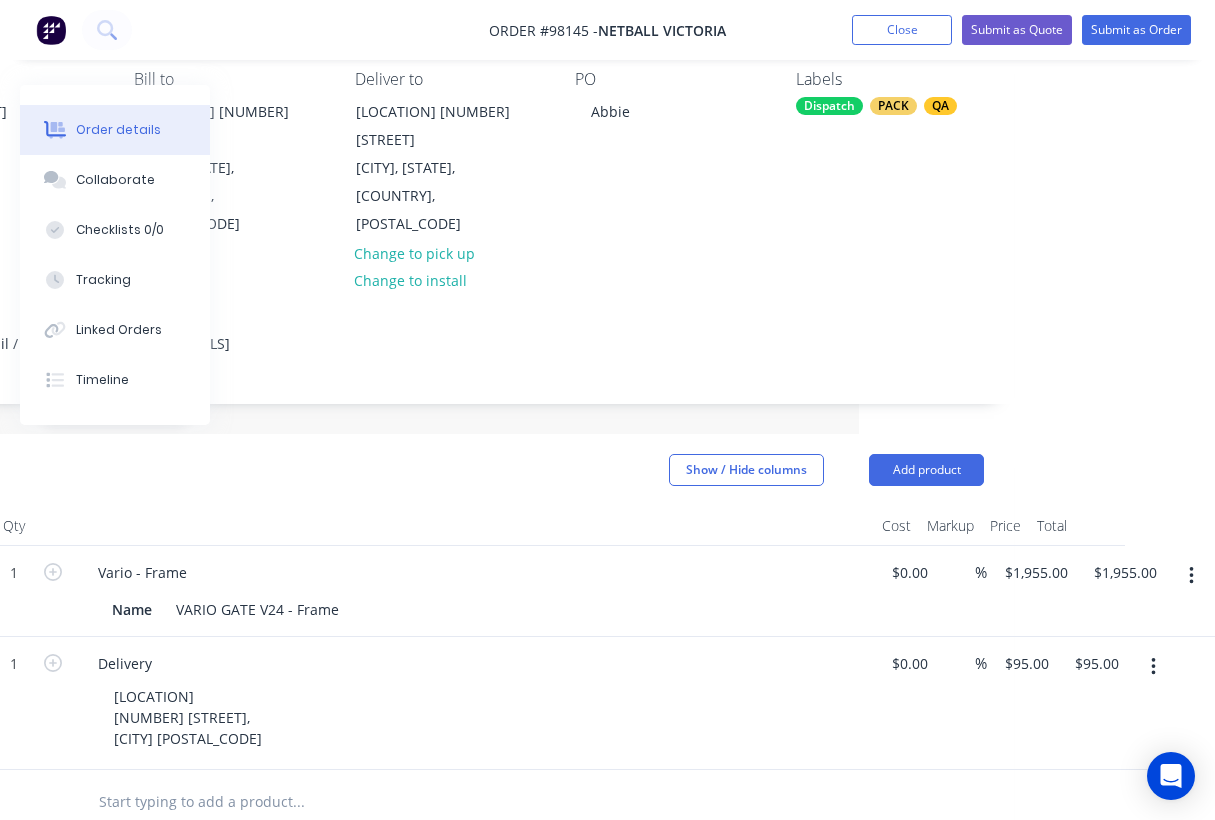 scroll, scrollTop: 0, scrollLeft: 356, axis: horizontal 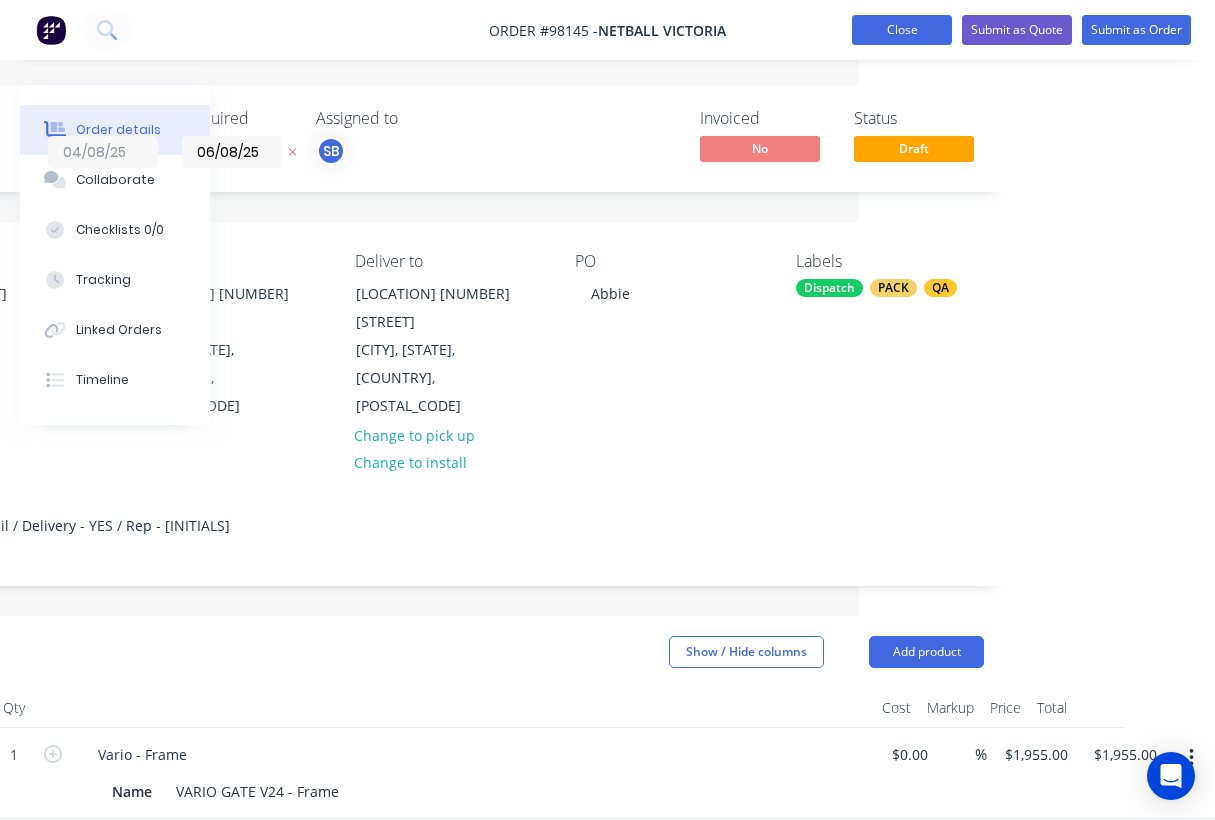 click on "Close" at bounding box center [902, 30] 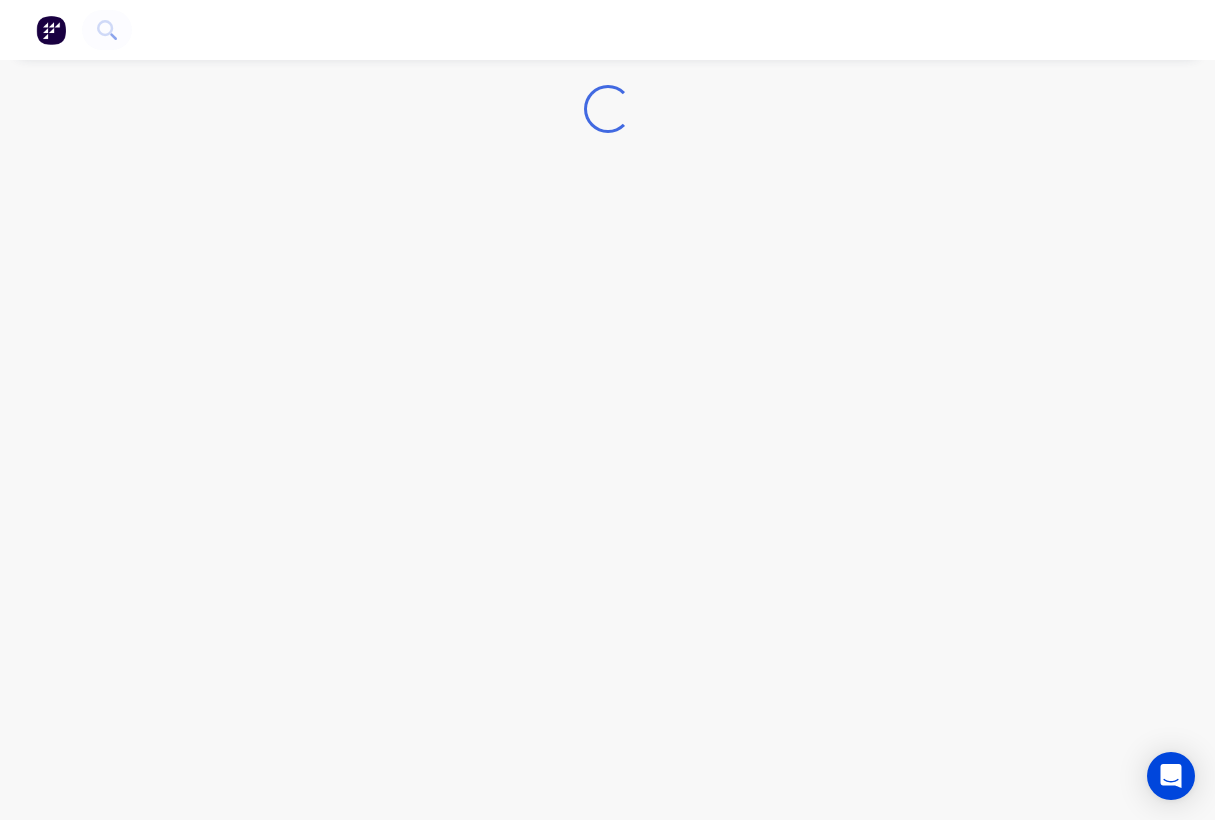 scroll, scrollTop: 0, scrollLeft: 0, axis: both 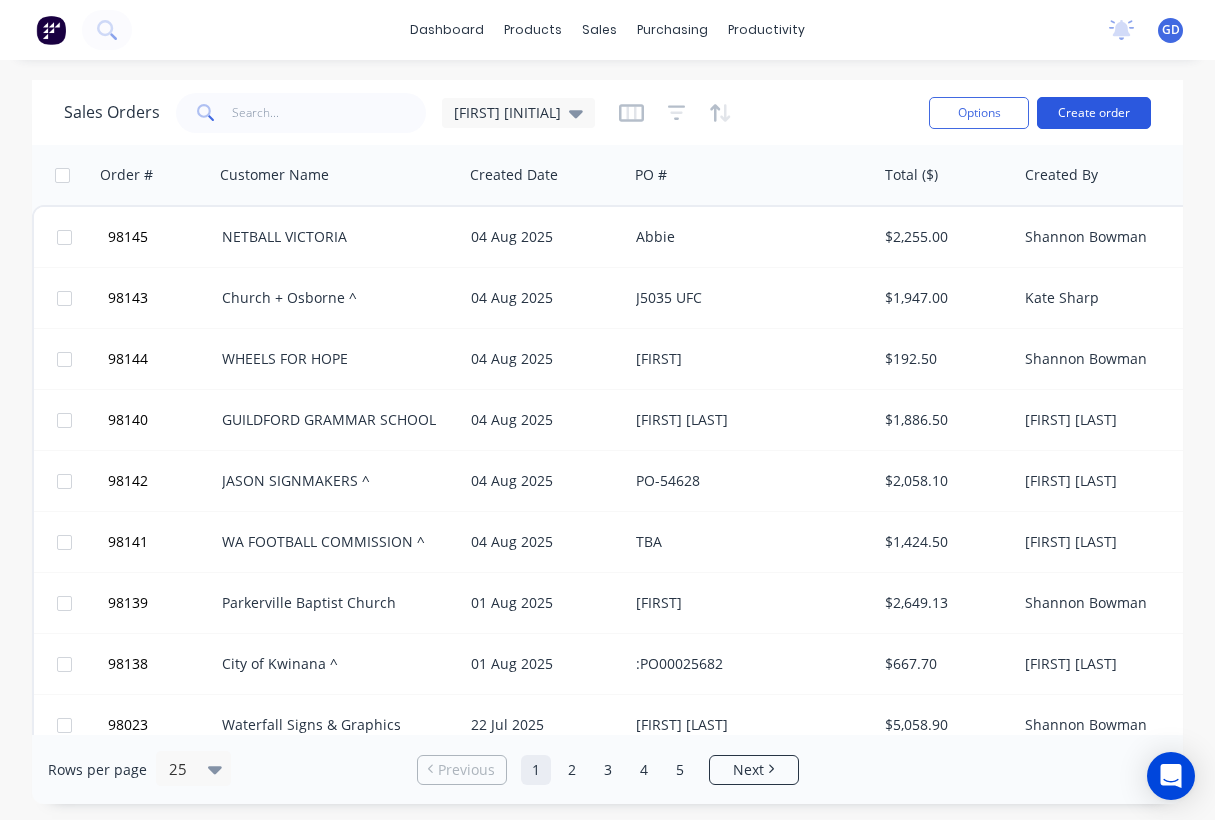 click on "Create order" at bounding box center (1094, 113) 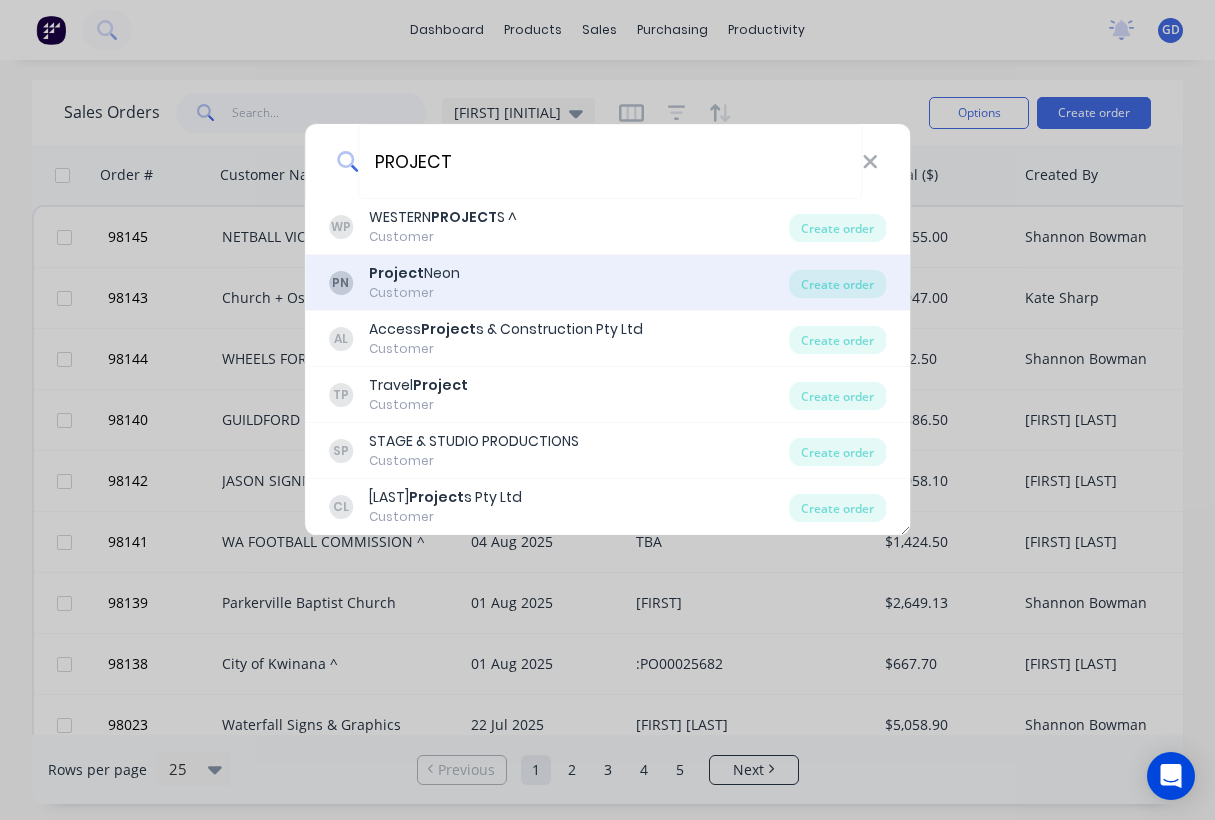 type on "PROJECT" 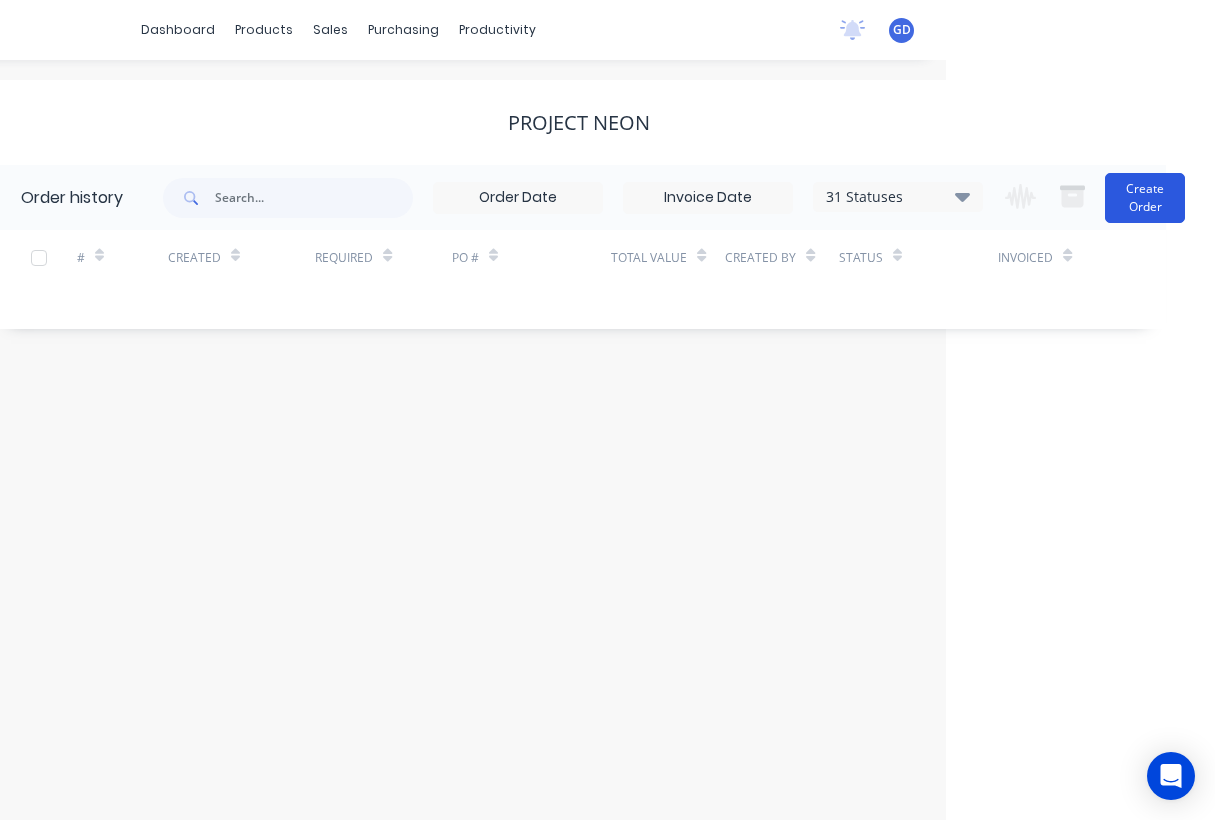 scroll, scrollTop: 0, scrollLeft: 269, axis: horizontal 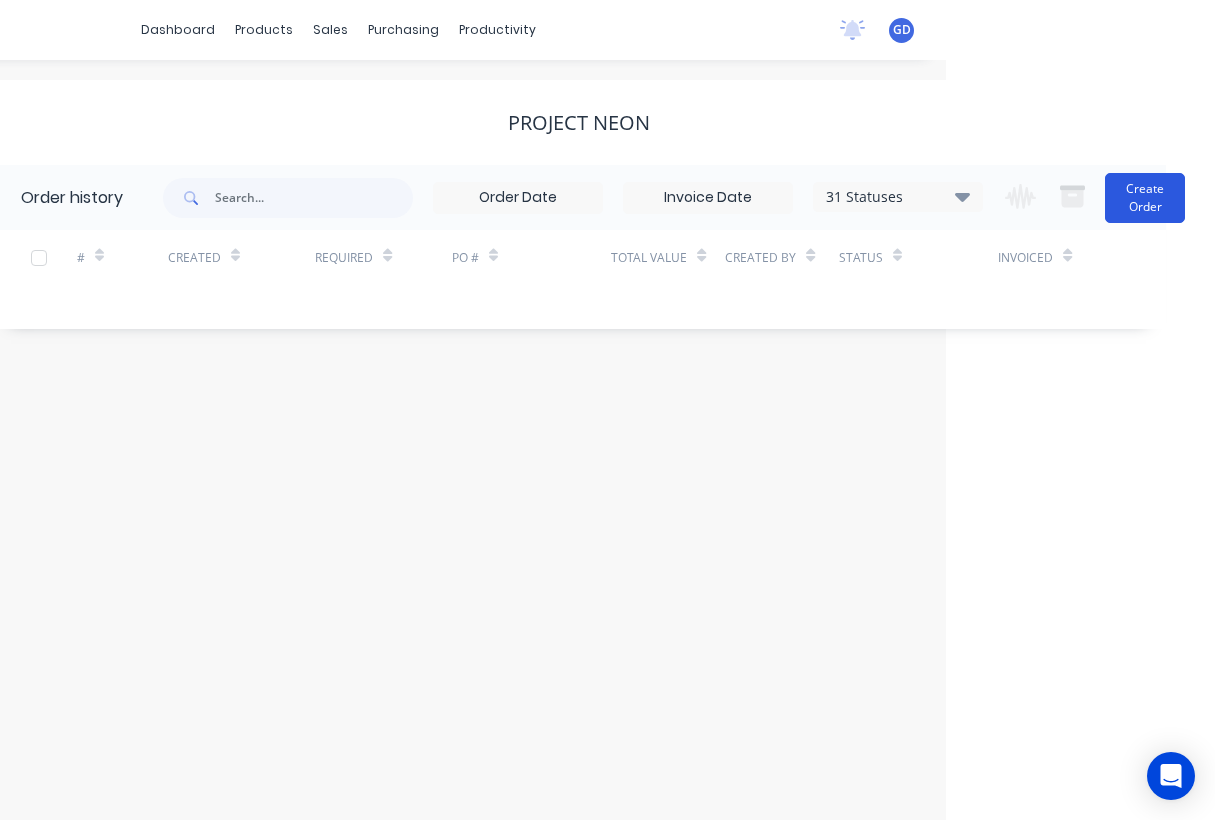 click on "Create Order" at bounding box center [1145, 198] 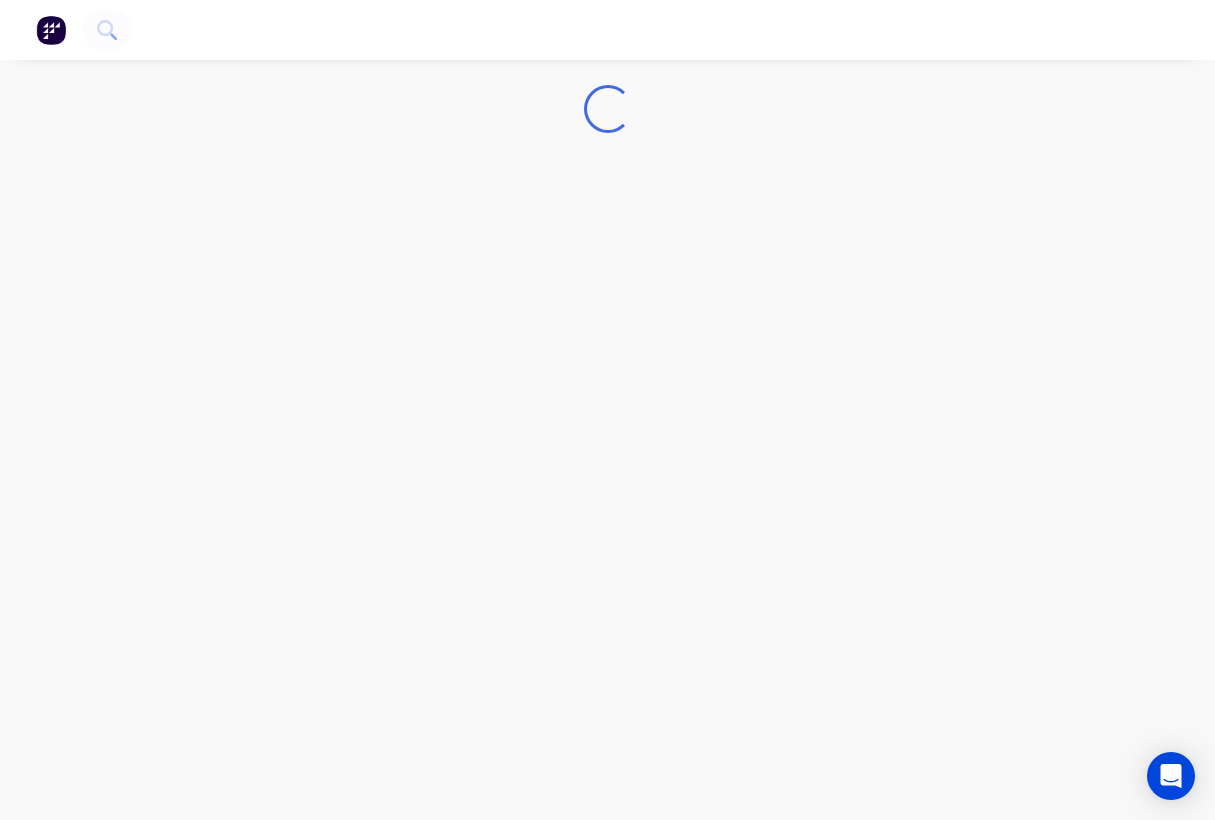 scroll, scrollTop: 0, scrollLeft: 0, axis: both 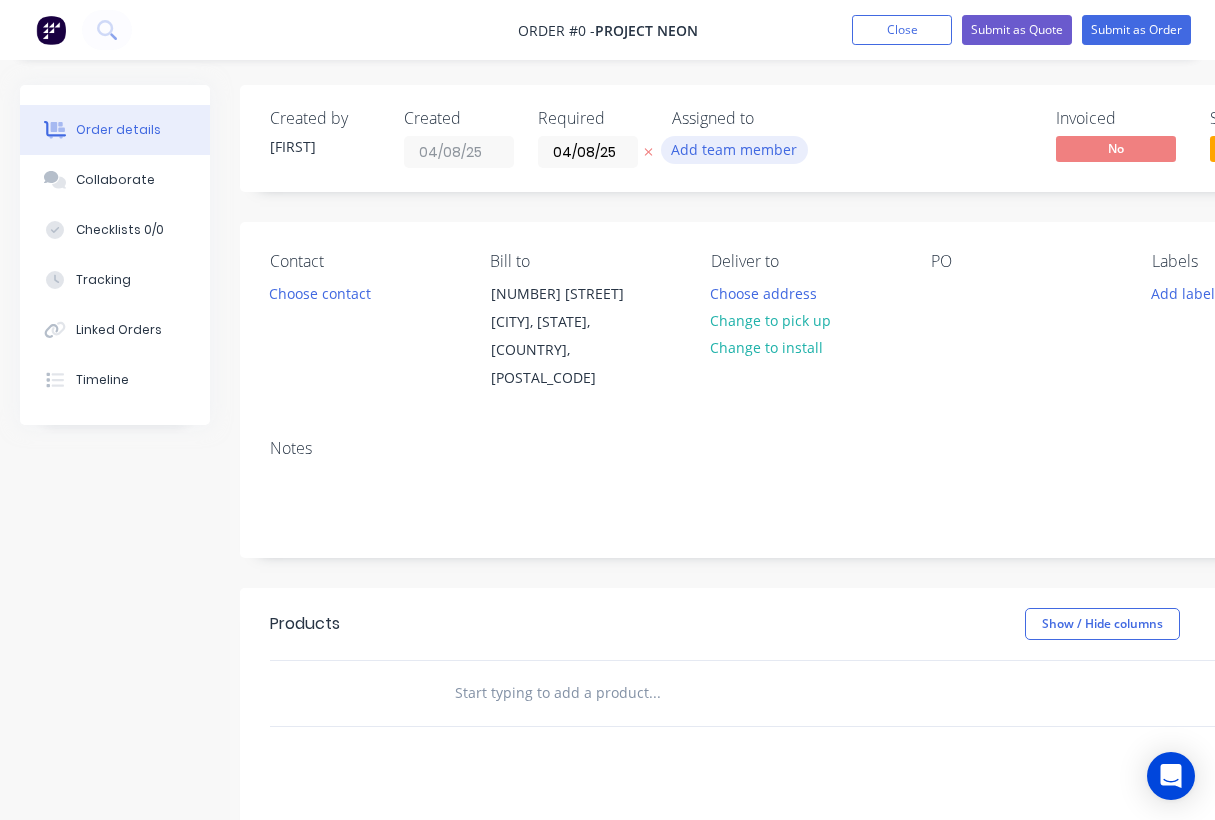 click on "Add team member" at bounding box center (734, 149) 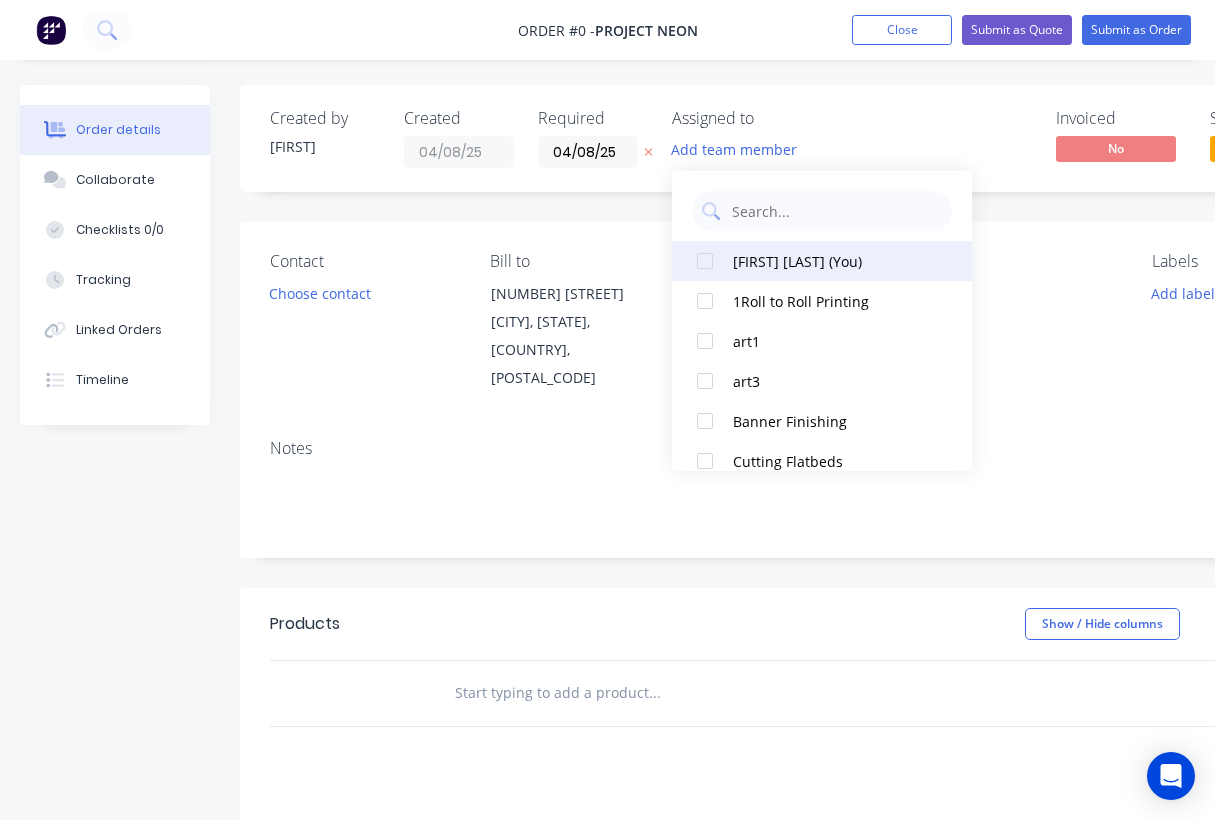 click at bounding box center (705, 261) 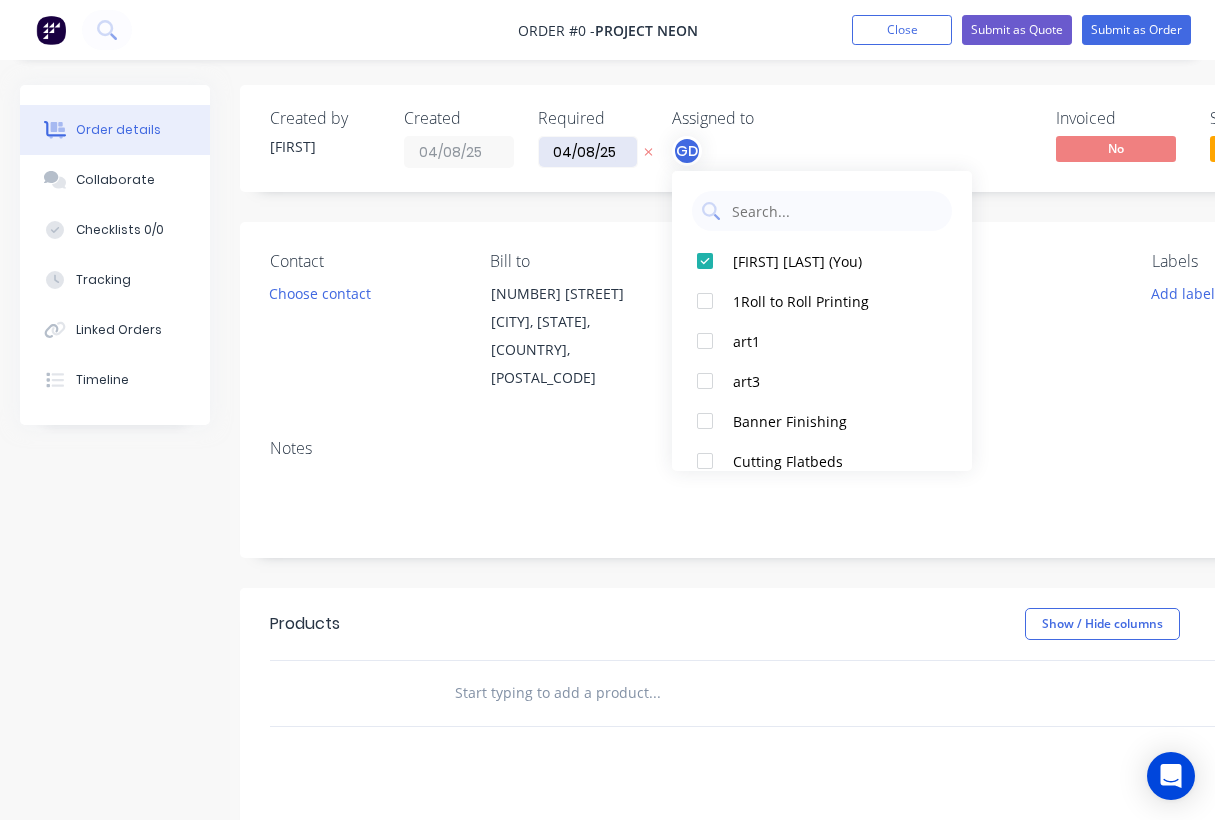 click on "Order details Collaborate Checklists 0/0 Tracking Linked Orders Timeline   Order details   Collaborate   Checklists   Tracking   Linked Orders   Timeline Created by Gino Created 04/08/25 Required 04/08/25 Assigned to GD Invoiced No Status Draft Contact Choose contact Bill to 38 Ledgar Road  Balcatta, Western Australia, Australia, 6021 Deliver to Choose address Change to pick up Change to install PO Labels Add labels Notes Products Show / Hide columns Add product     add delivery fee add markup add discount Labour $0.00 Sub total $0.00 Margin $0.00  ( 0 %) Tax $0.00 Total $0.00" at bounding box center (695, 661) 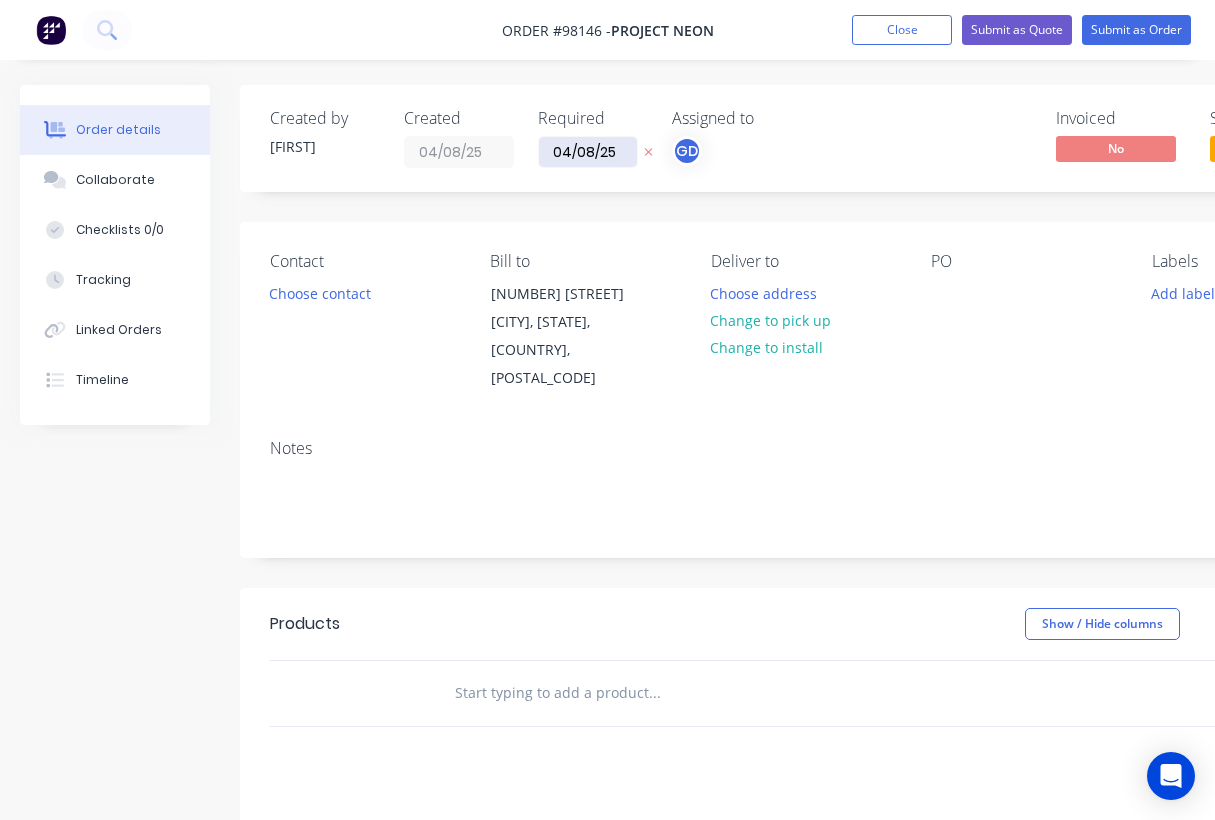 click on "04/08/25" at bounding box center [588, 152] 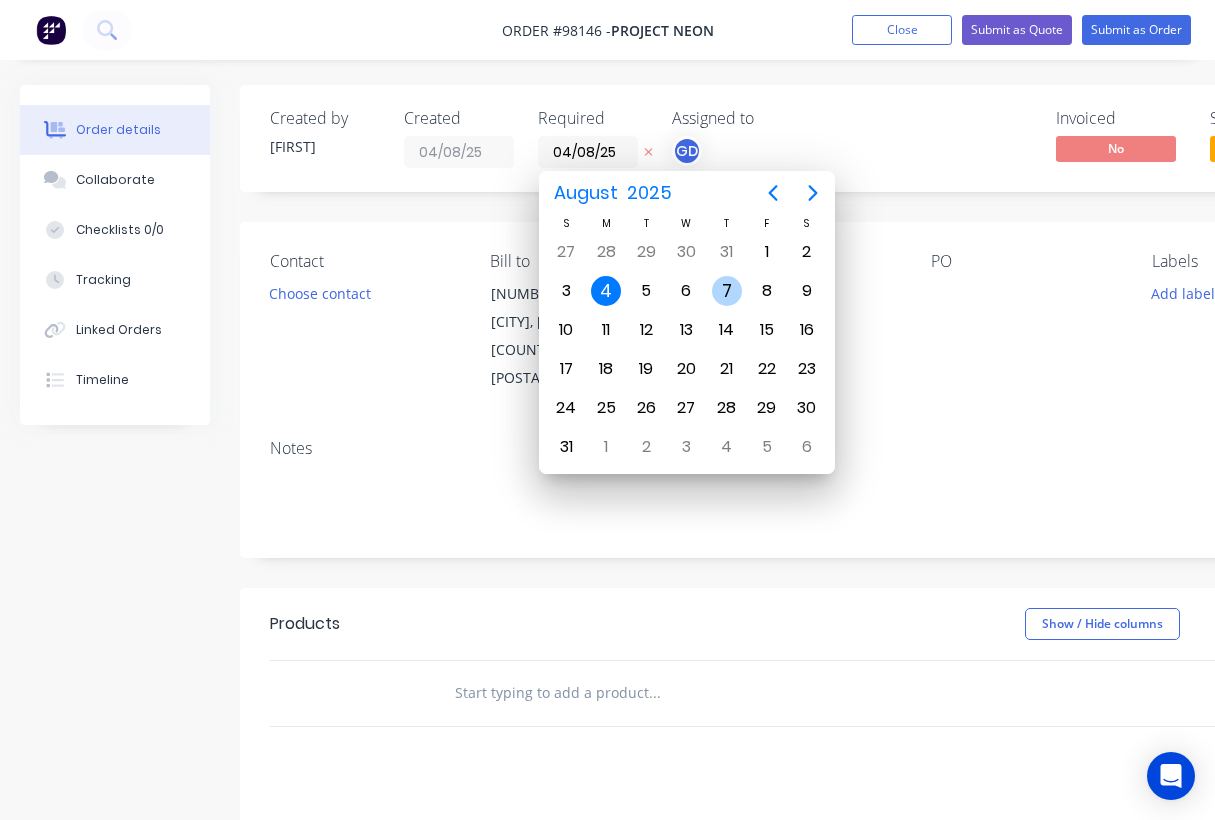 click on "7" at bounding box center [727, 291] 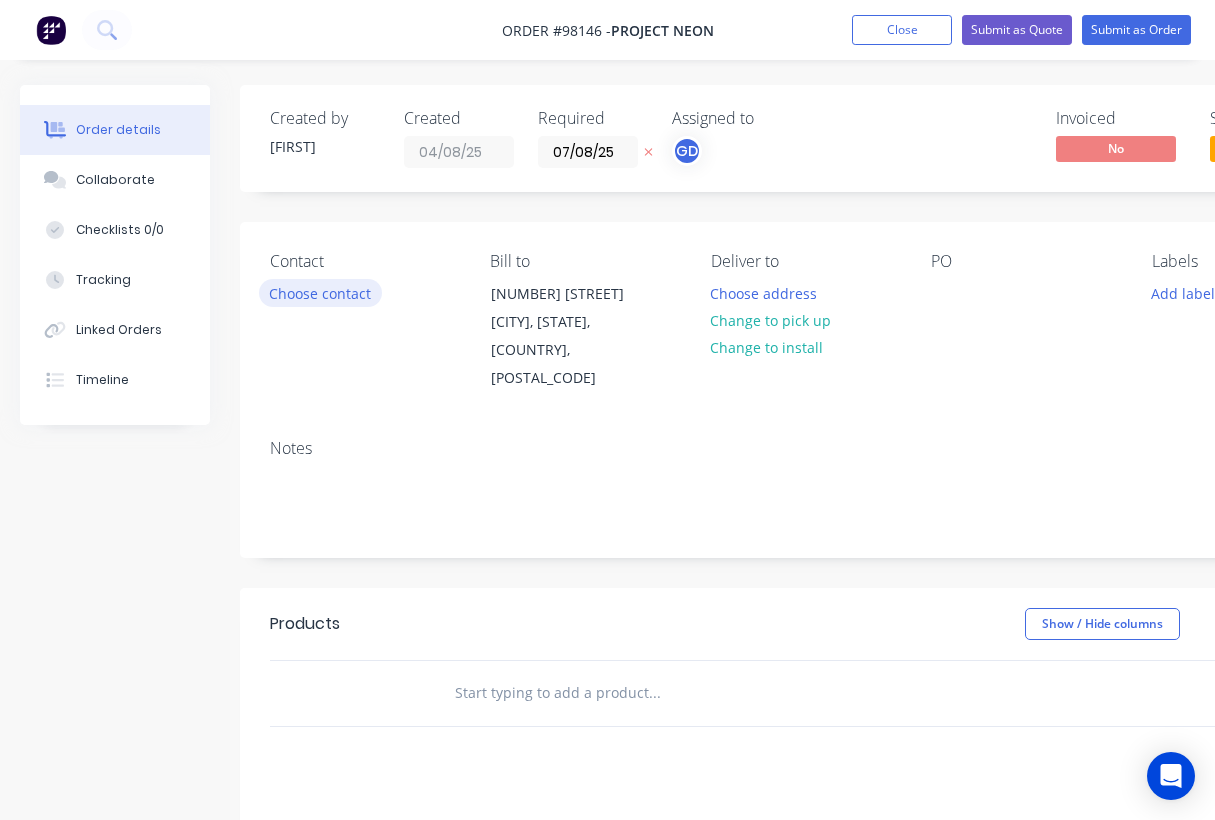 click on "Choose contact" at bounding box center (320, 292) 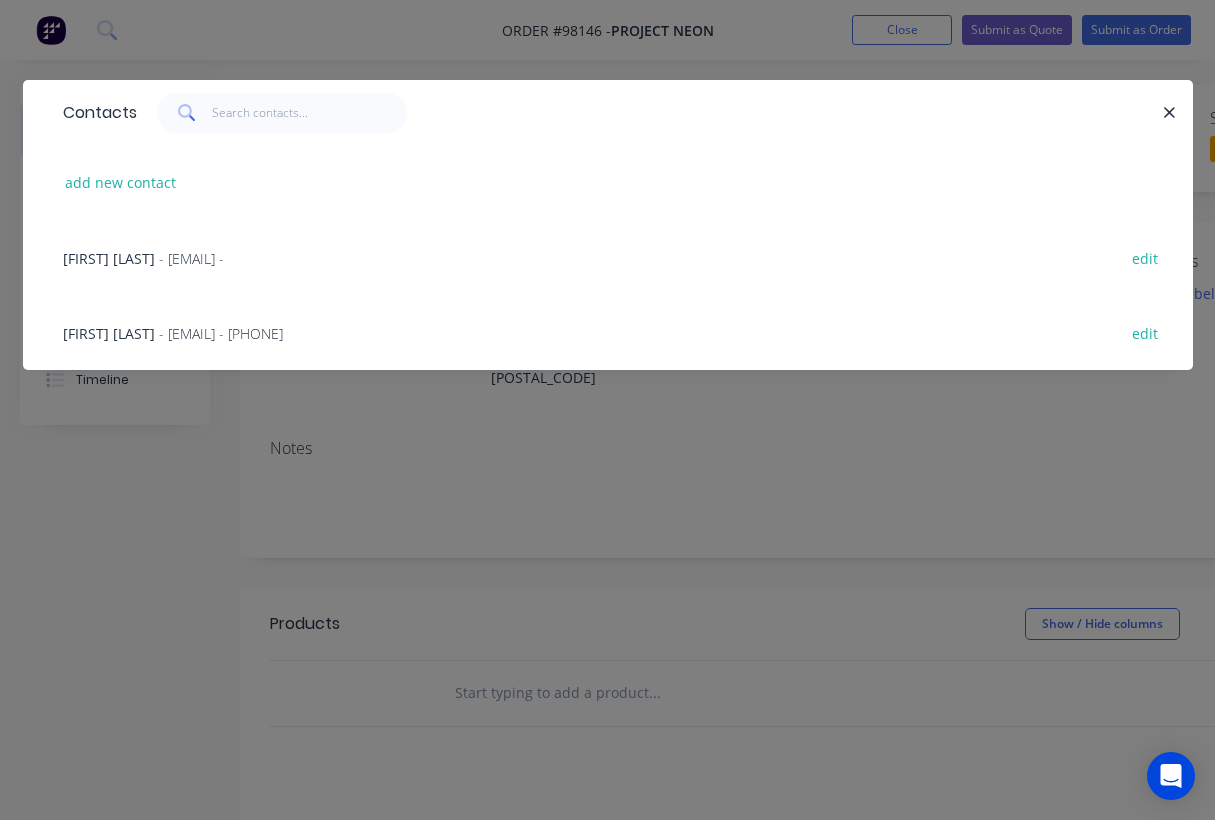 click on "Steve Bowen" at bounding box center [109, 333] 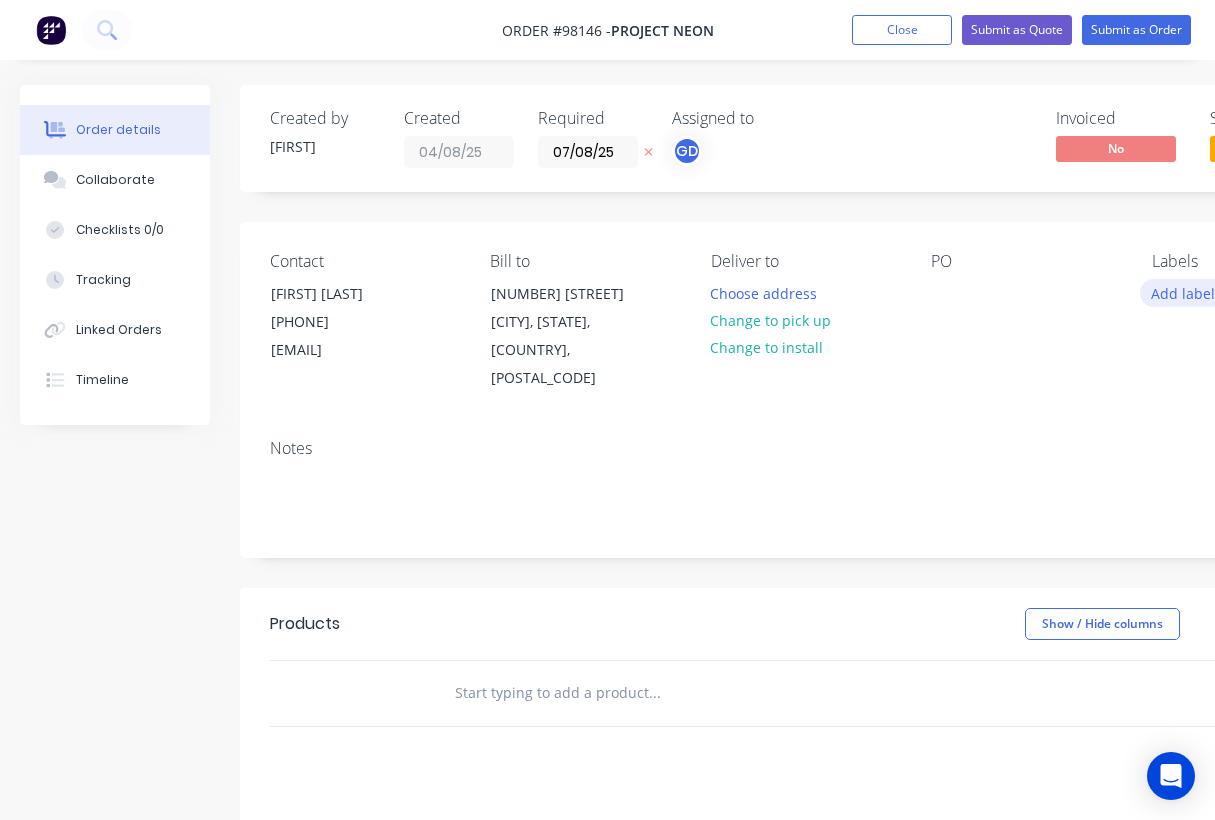 click on "Add labels" at bounding box center [1186, 292] 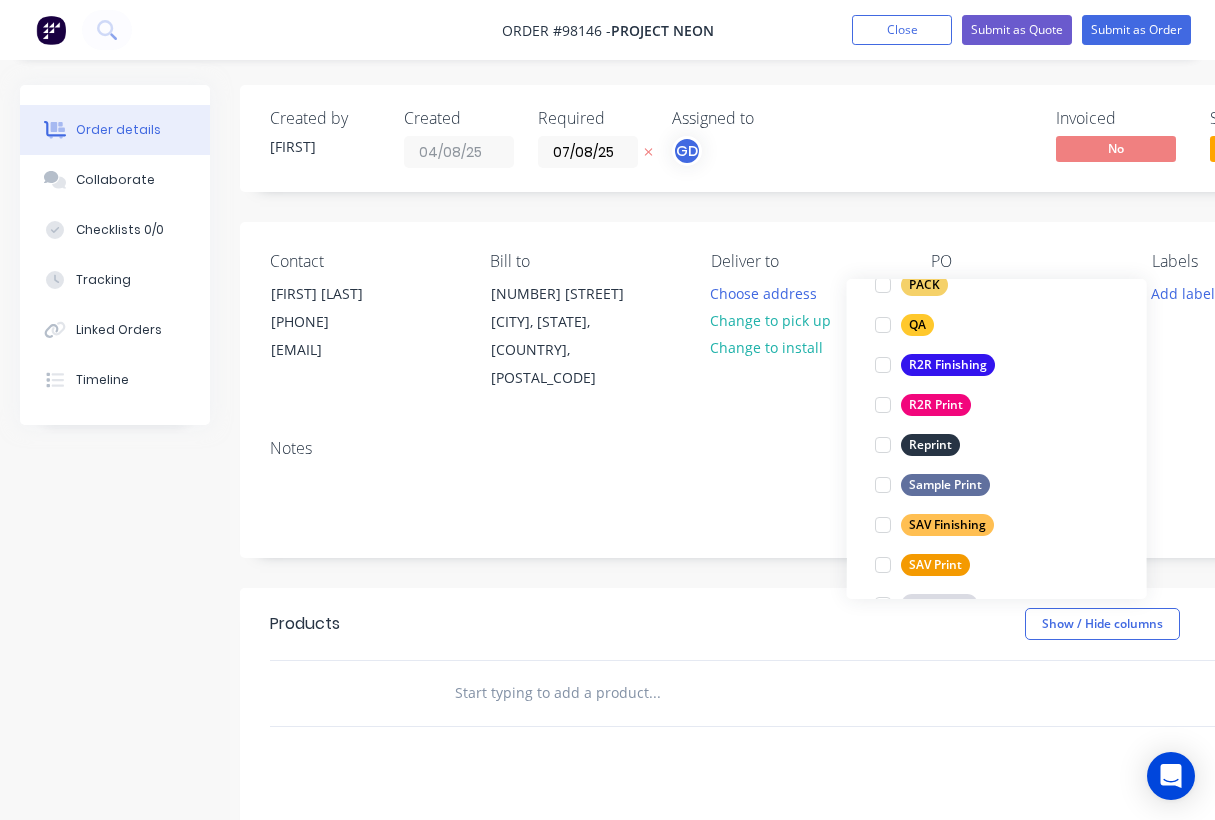 scroll, scrollTop: 796, scrollLeft: 0, axis: vertical 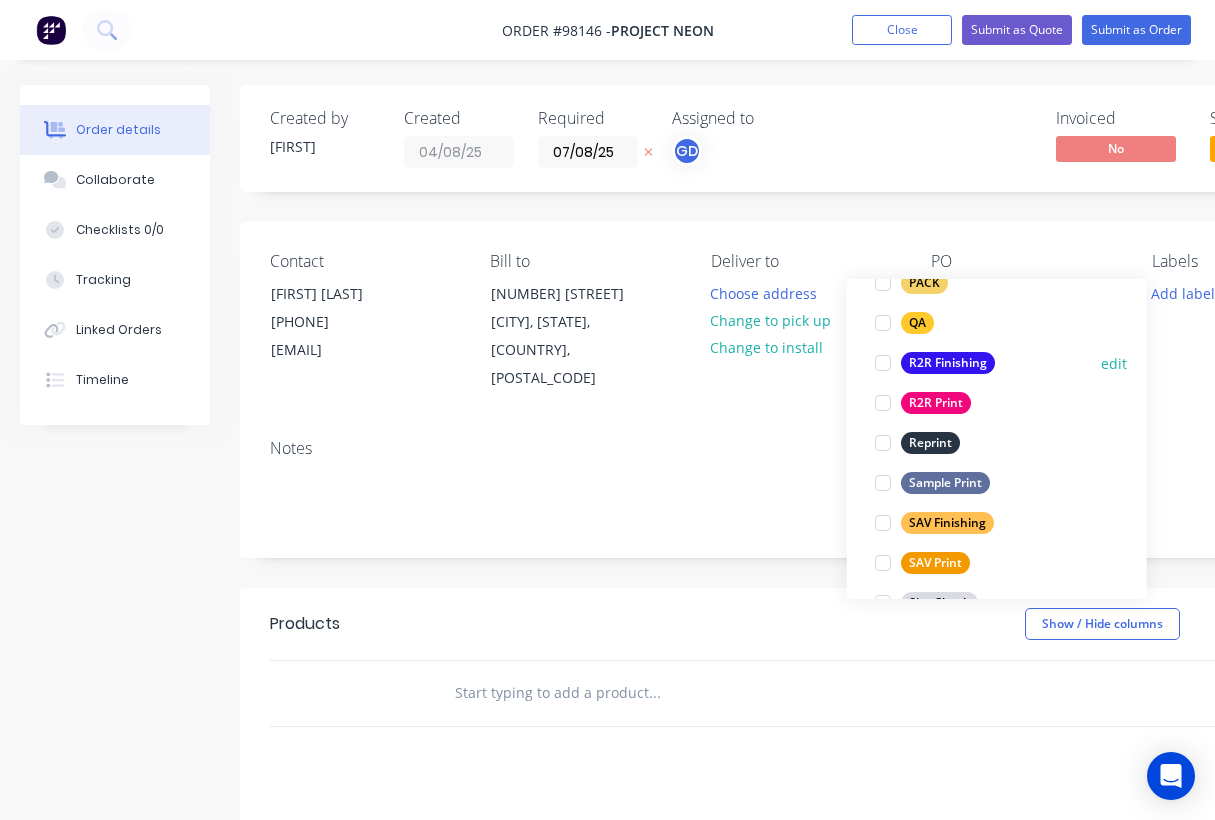 click on "R2R Finishing" at bounding box center [948, 363] 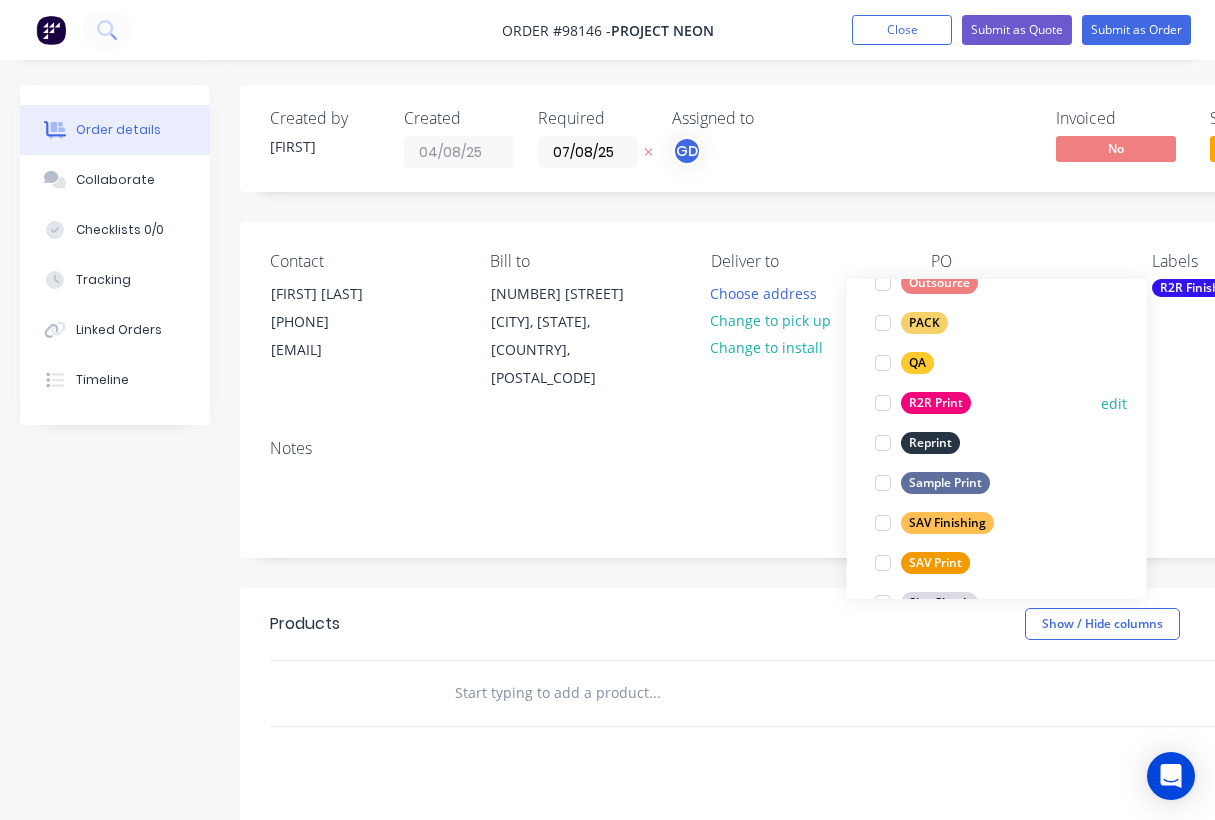 click on "R2R Print" at bounding box center [936, 403] 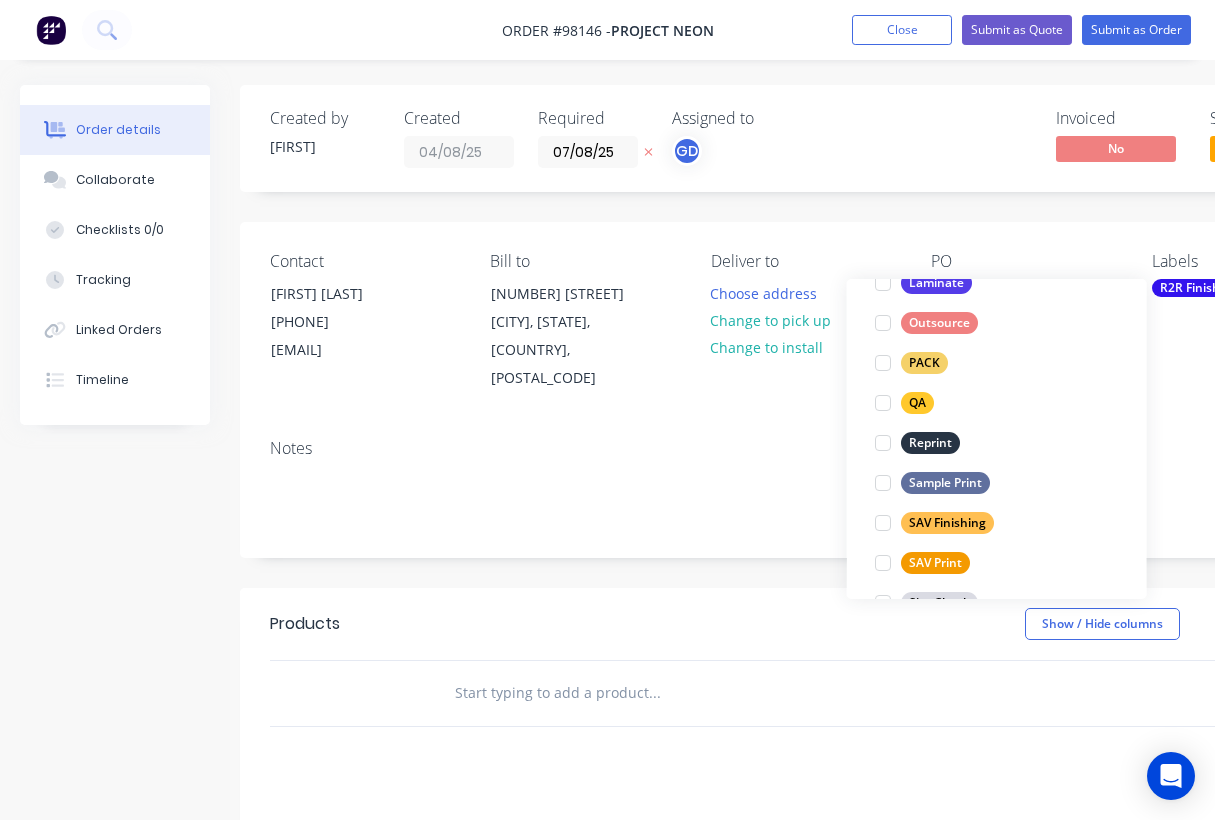 click on "Products Show / Hide columns Add product" at bounding box center (805, 624) 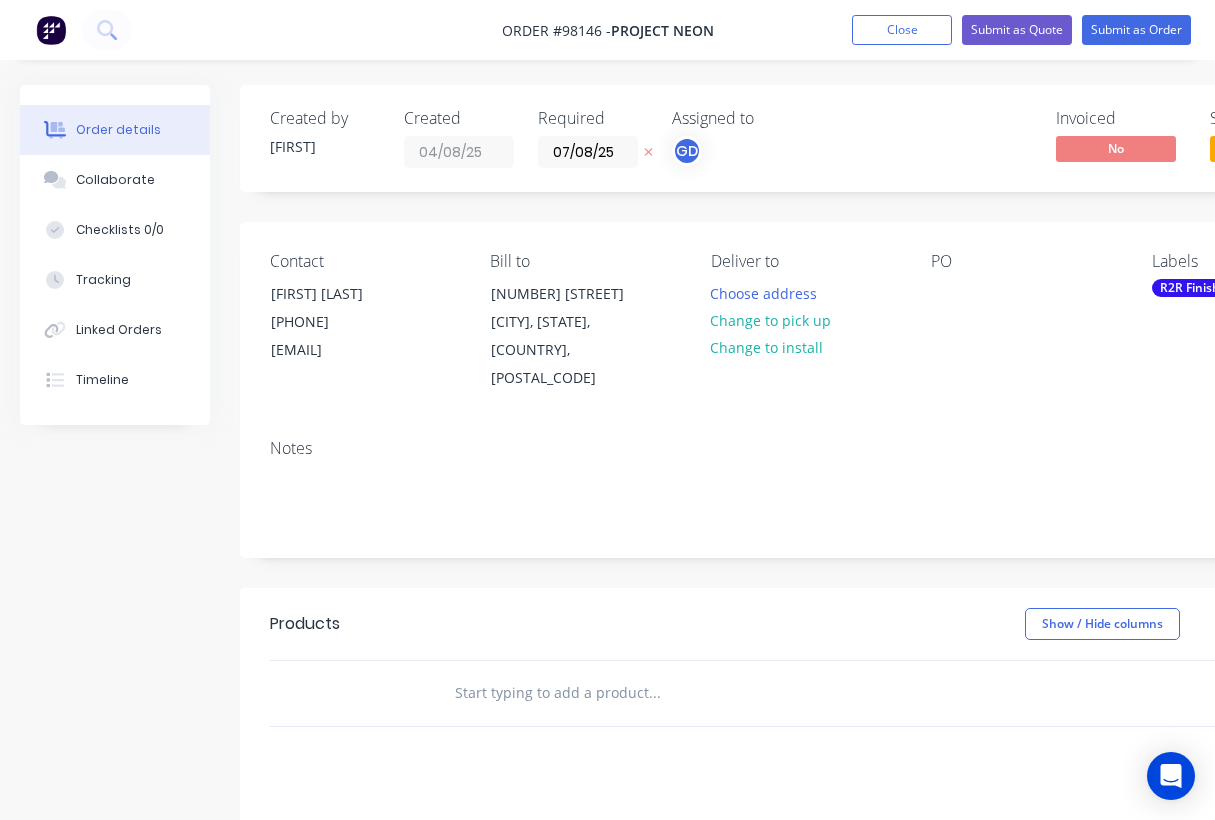 click at bounding box center (654, 693) 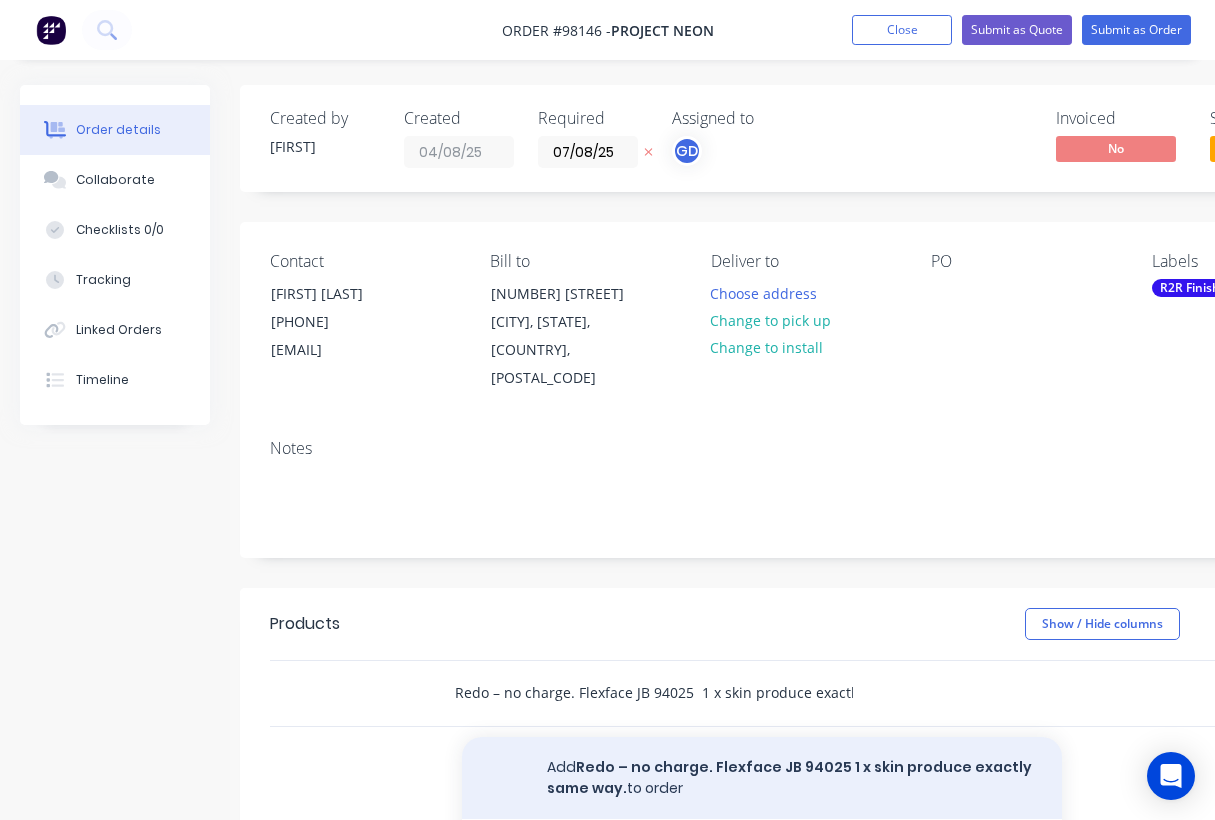 type on "Redo – no charge. Flexface JB 94025  1 x skin produce exactly same way." 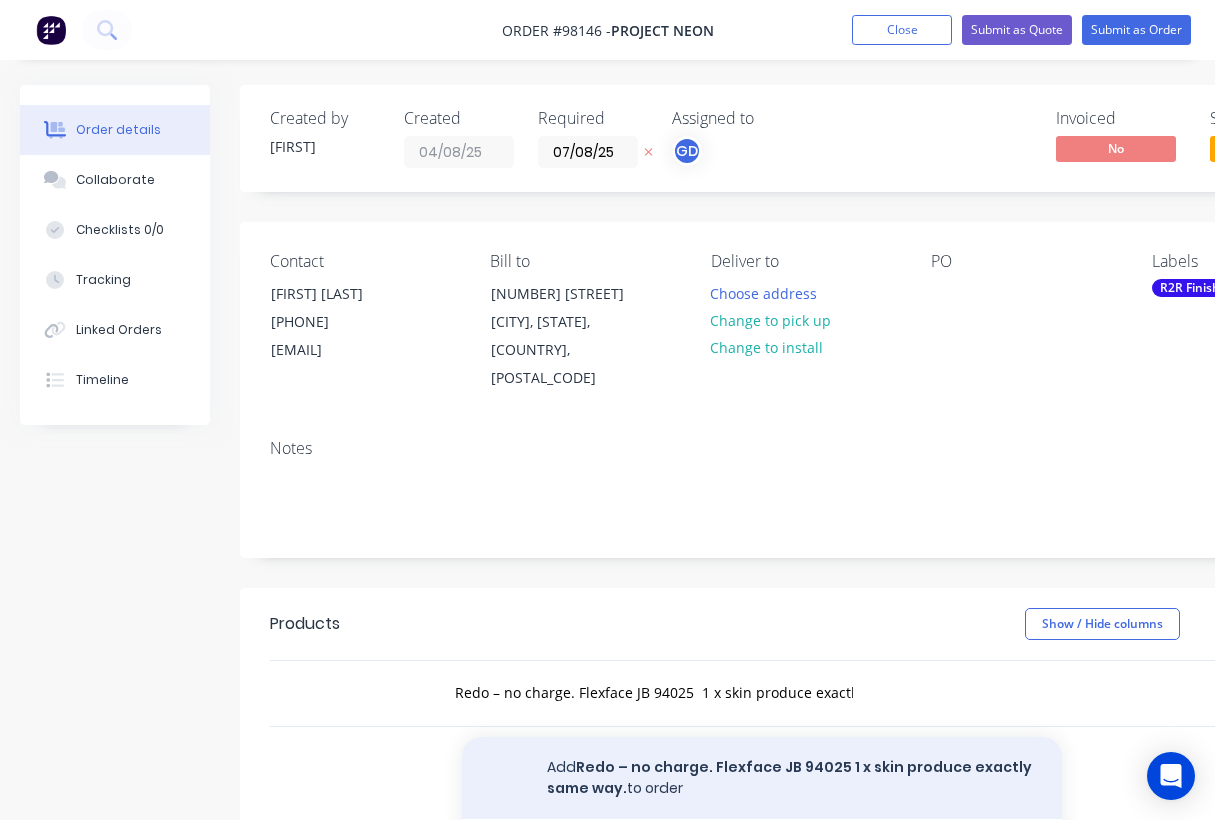 click on "Add  Redo – no charge. Flexface JB 94025  1 x skin produce exactly same way.  to order" at bounding box center [762, 778] 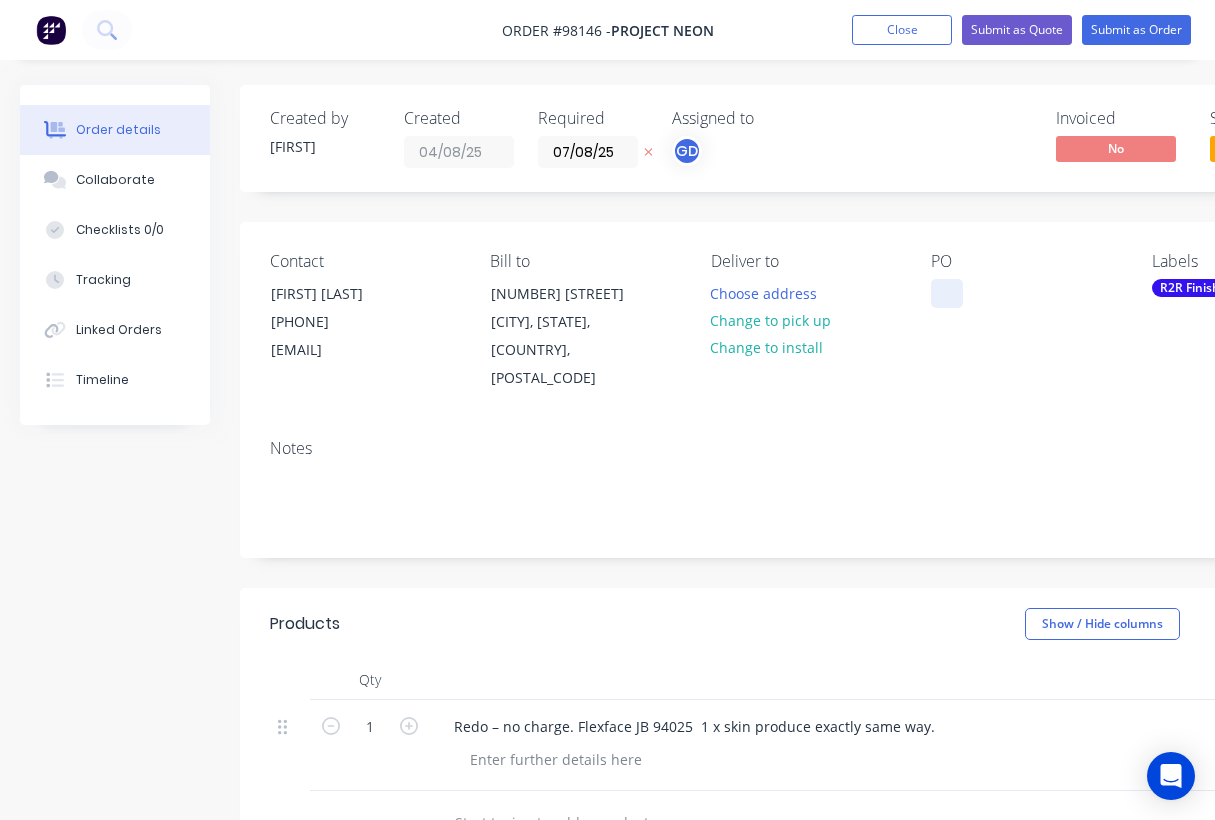 click at bounding box center [947, 293] 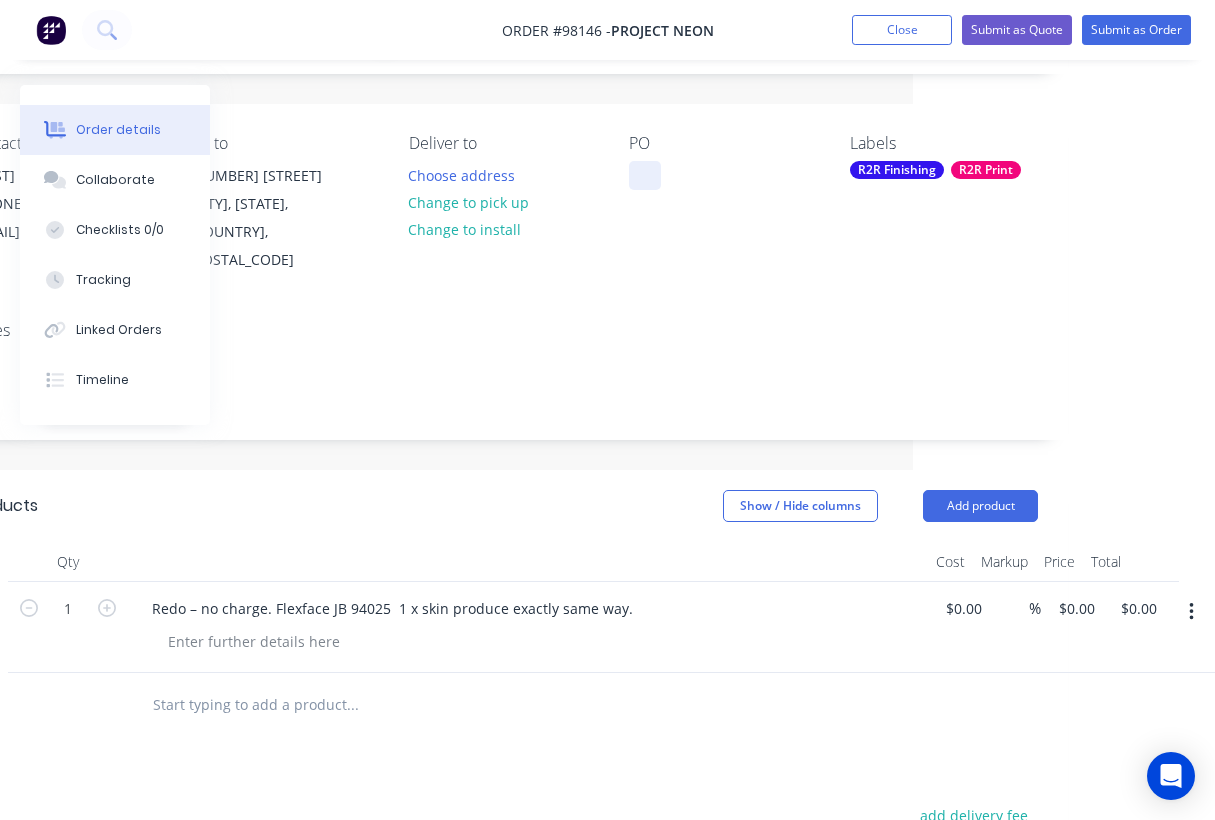 scroll, scrollTop: 118, scrollLeft: 302, axis: both 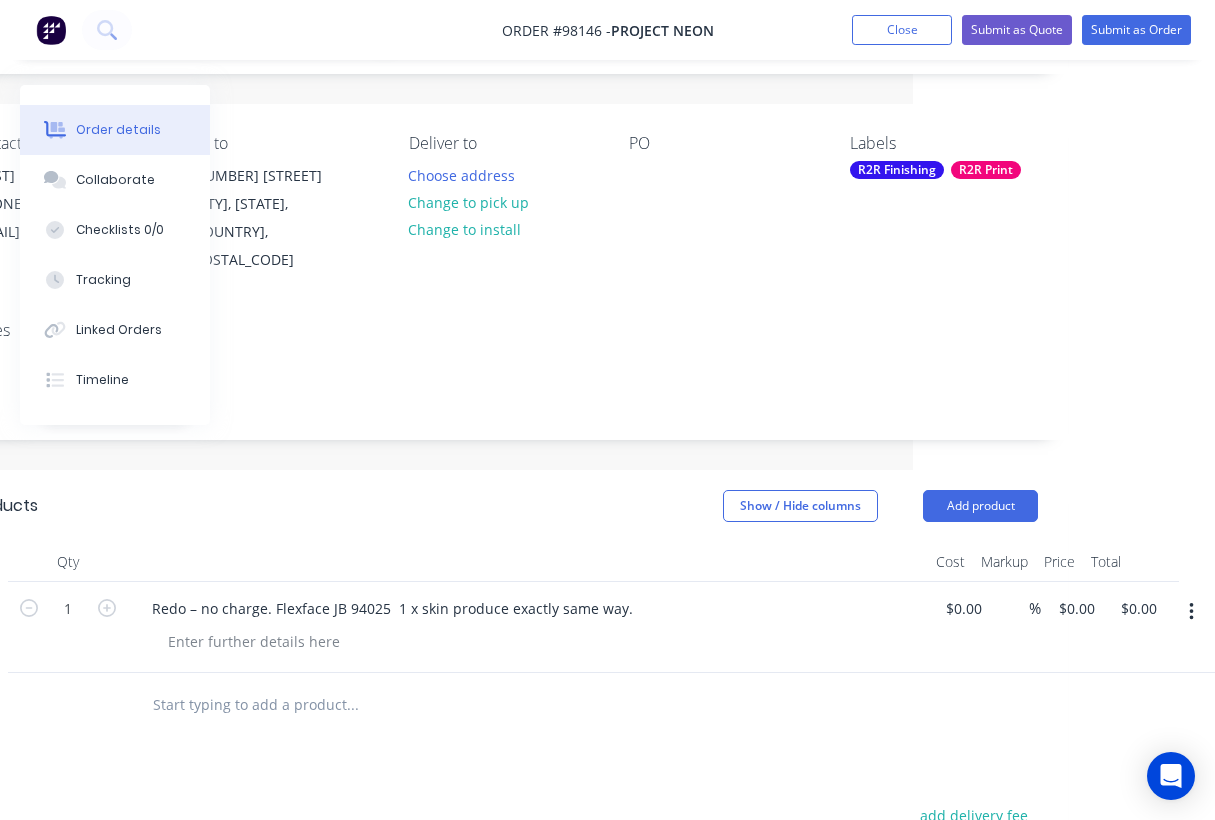 click on "Products Show / Hide columns Add product" at bounding box center (503, 506) 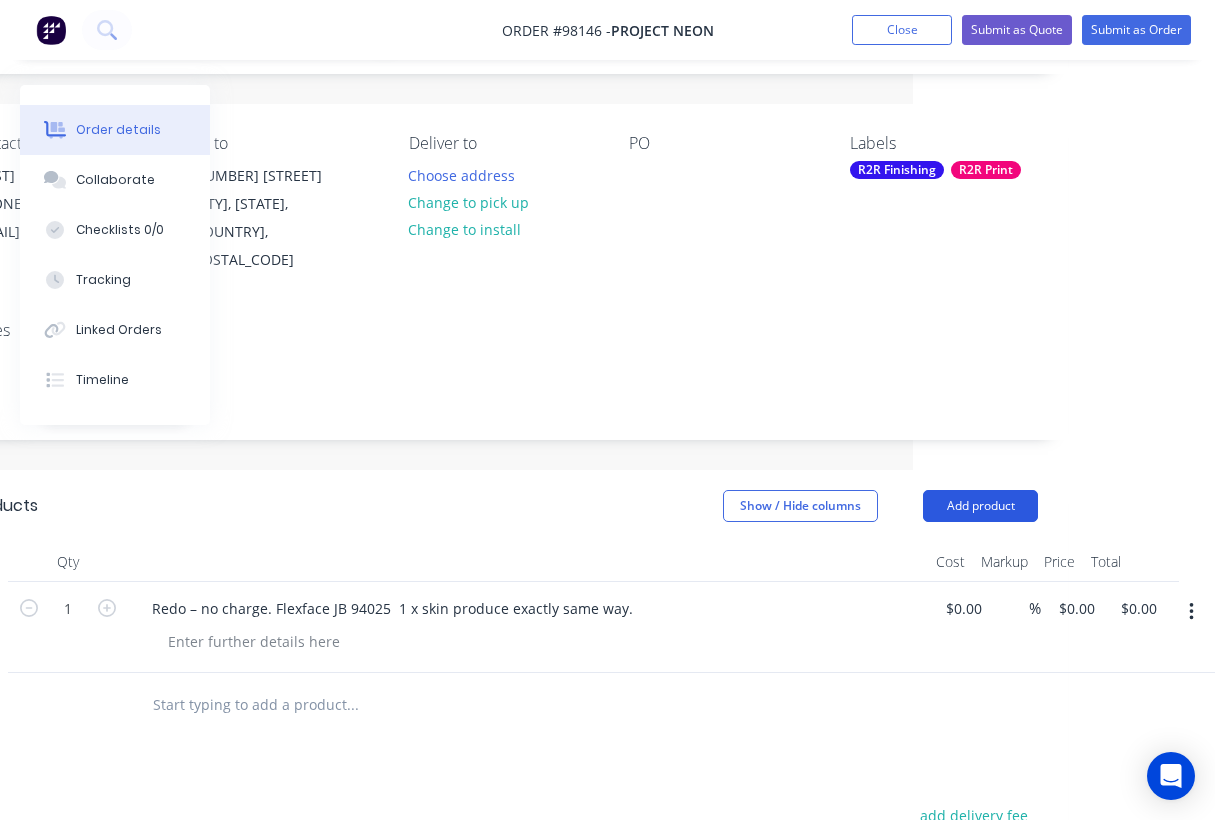 click on "Add product" at bounding box center (980, 506) 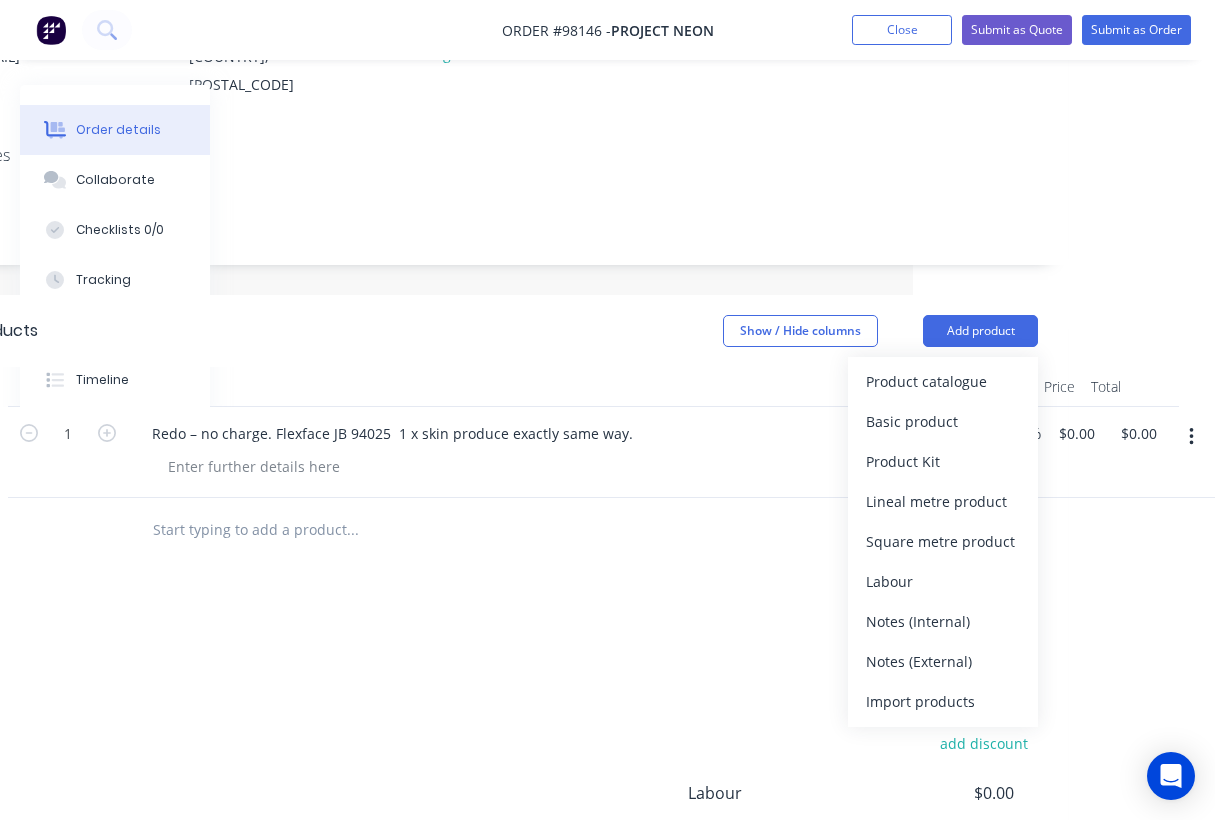 scroll, scrollTop: 297, scrollLeft: 302, axis: both 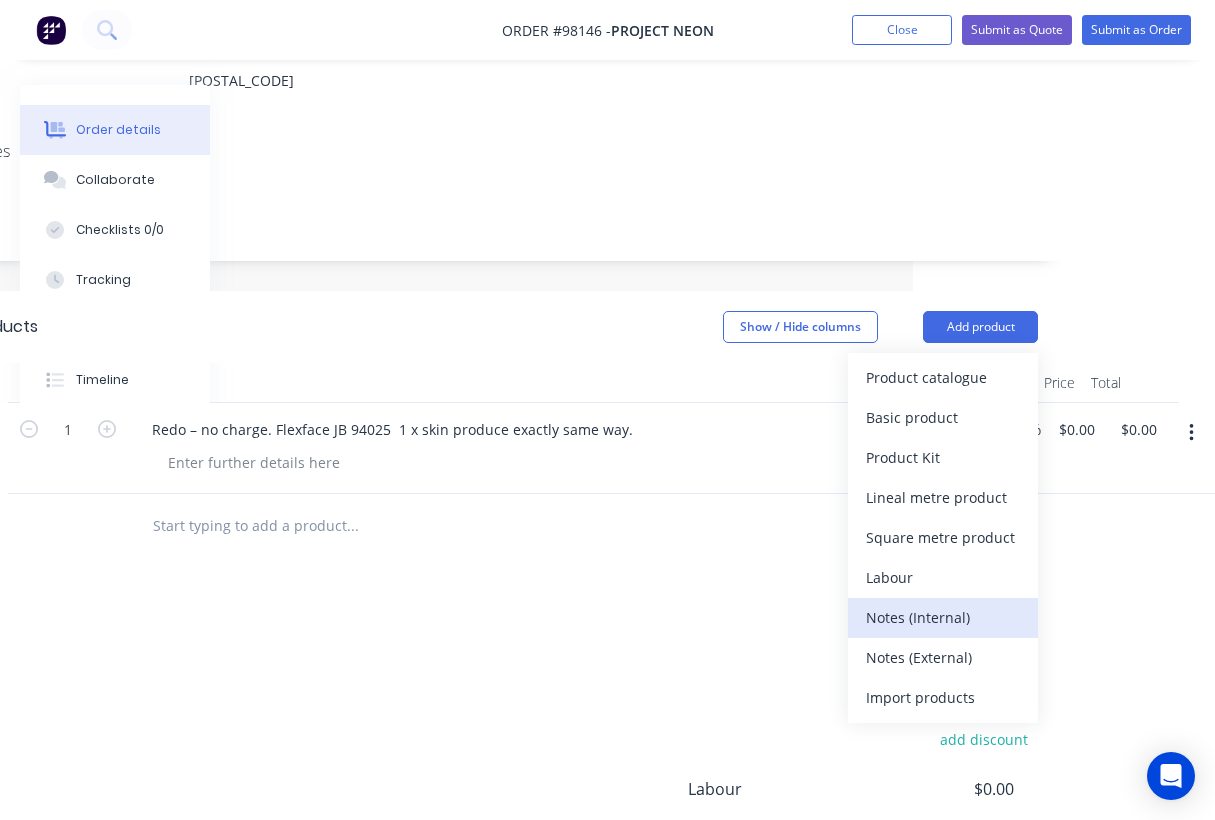 click on "Notes (Internal)" at bounding box center (943, 617) 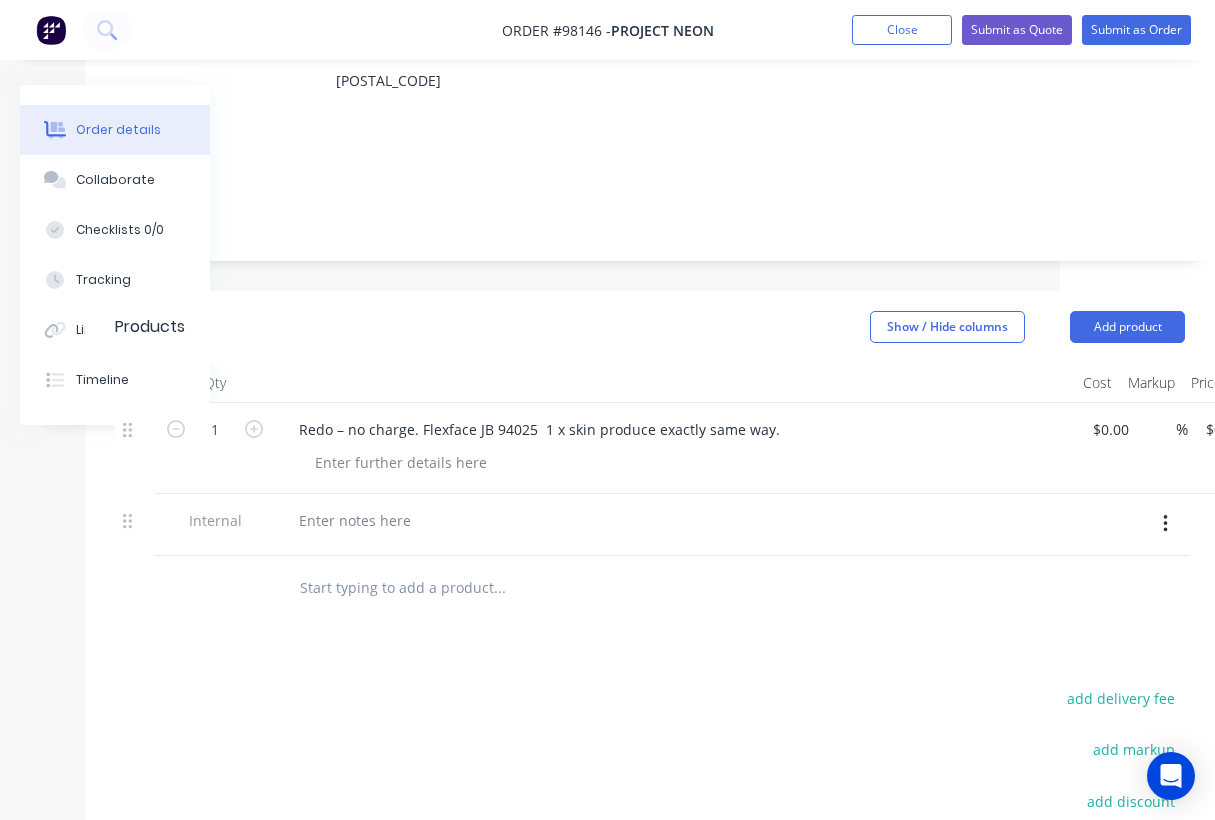 scroll, scrollTop: 295, scrollLeft: 155, axis: both 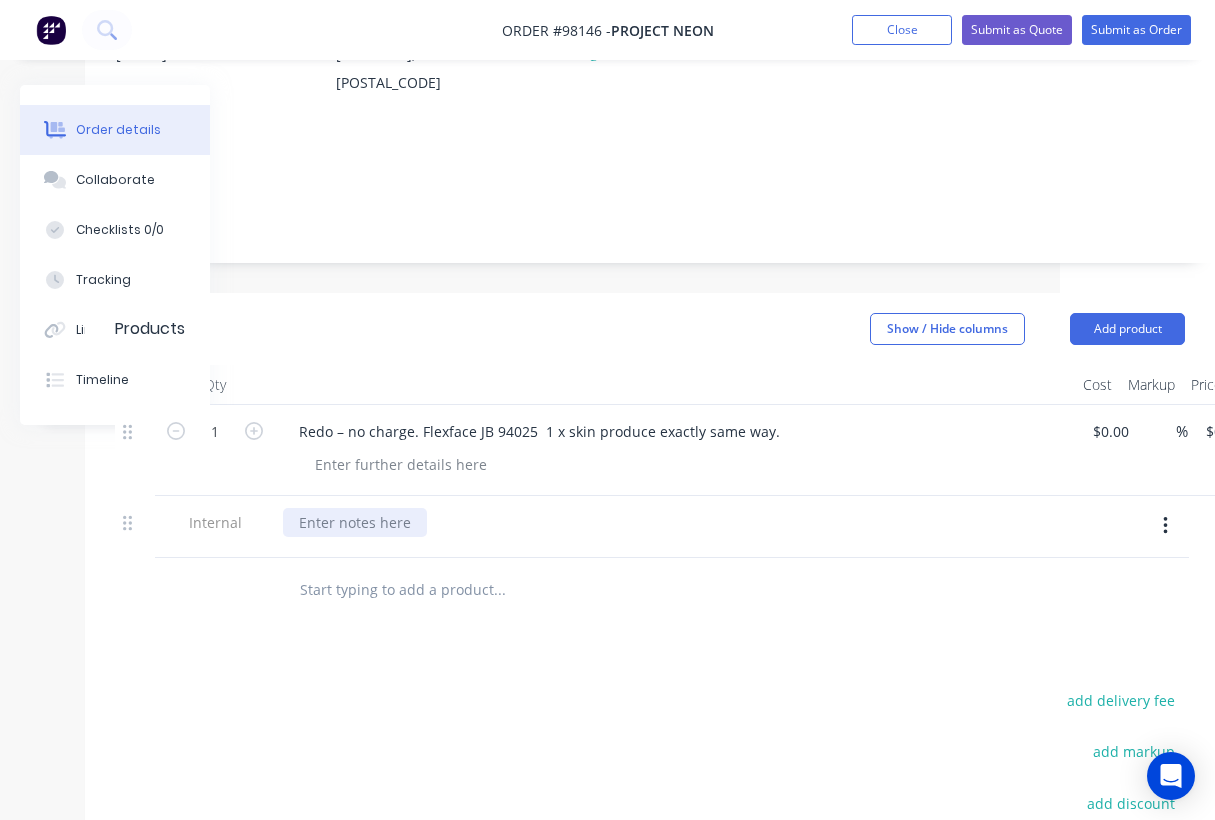 click at bounding box center (355, 522) 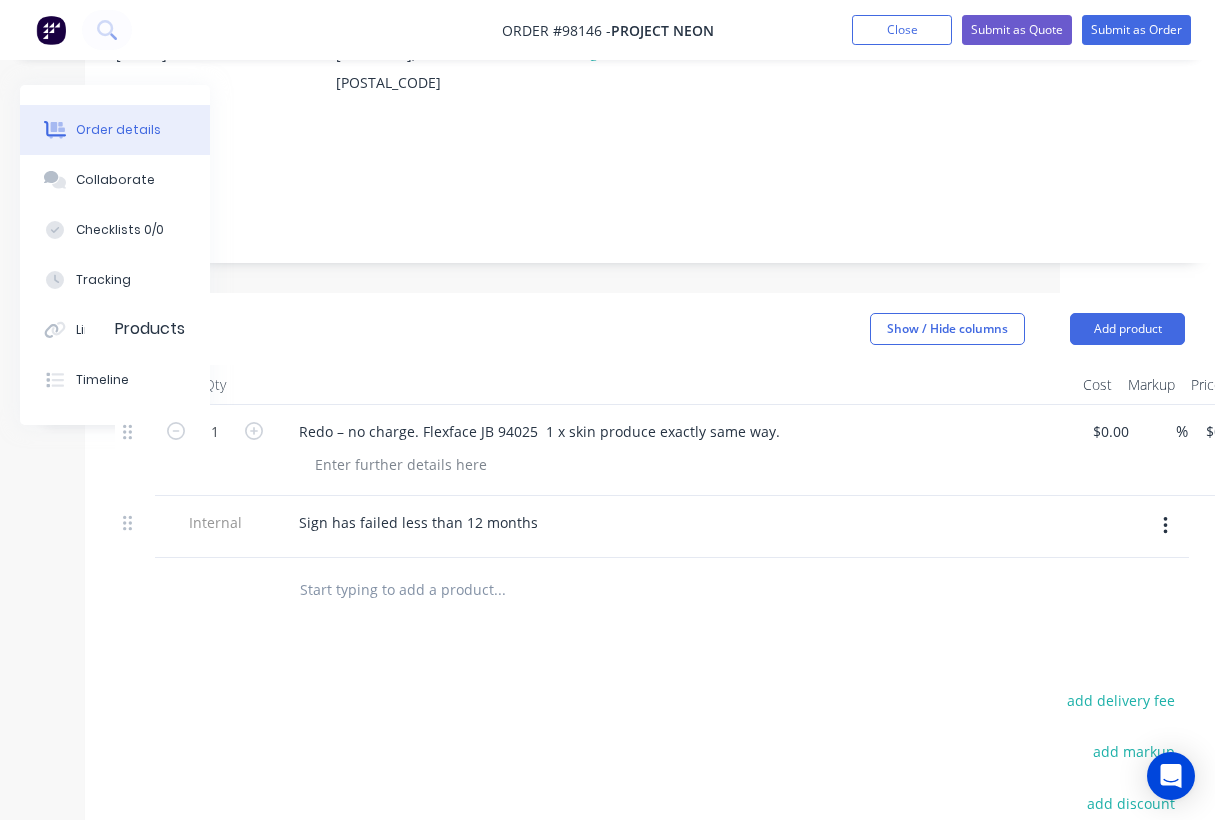 click on "Products Show / Hide columns Add product     Qty Cost Markup Price Total 1 Redo – no charge. Flexface JB 94025  1 x skin produce exactly same way. $0.00 $0.00 % $0.00 $0.00 $0.00 $0.00   Internal Sign has failed less than 12 months   add delivery fee add markup add discount Labour $0.00 Sub total $0.00 Margin $0.00  ( 0.00 %) Tax $0.00 Total $0.00" at bounding box center [650, 698] 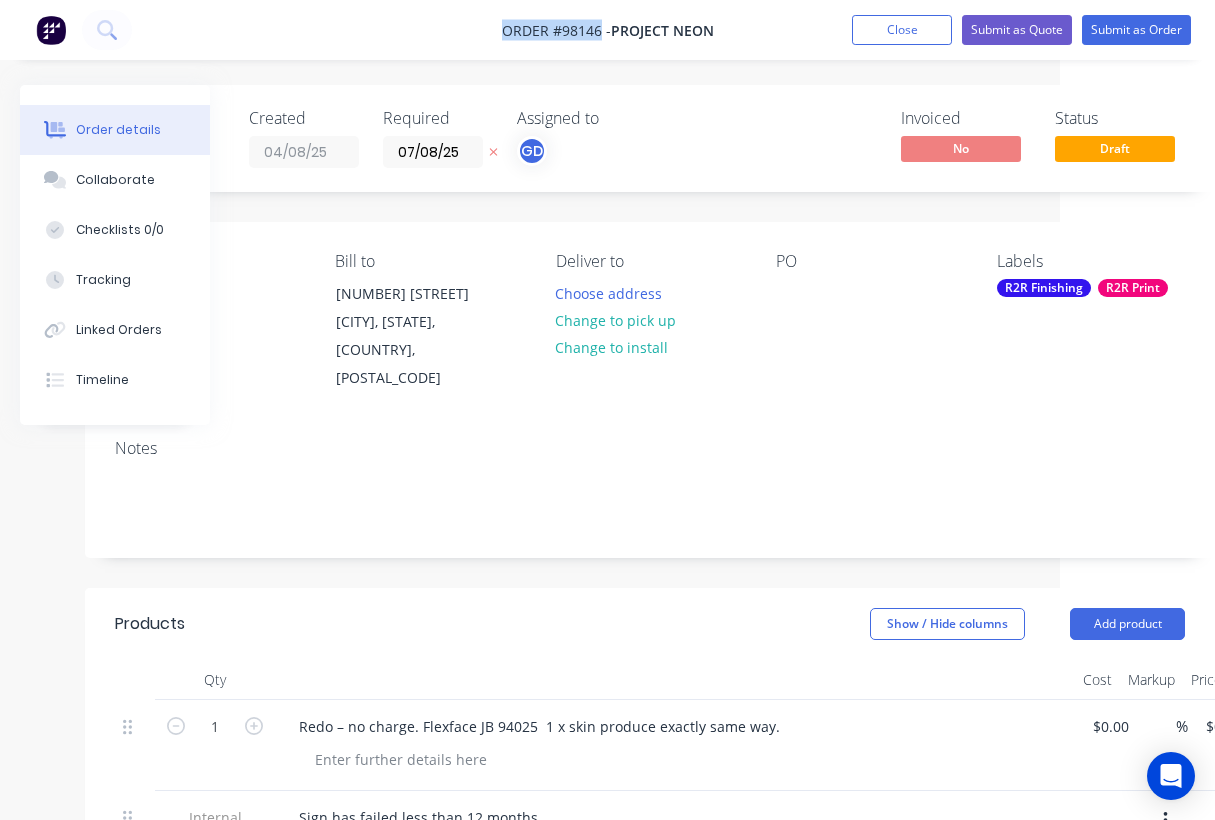 drag, startPoint x: 497, startPoint y: 20, endPoint x: 597, endPoint y: 27, distance: 100.2447 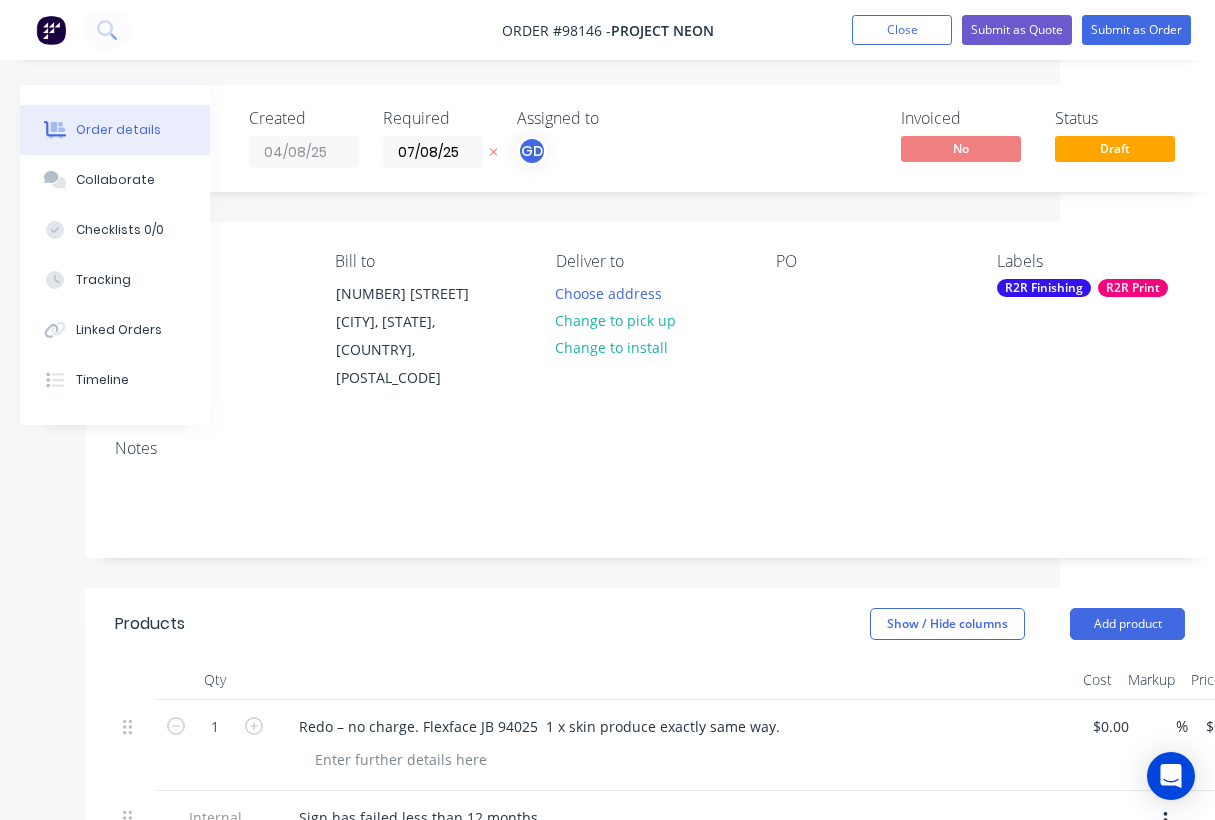 click on "R2R Print" at bounding box center (1133, 288) 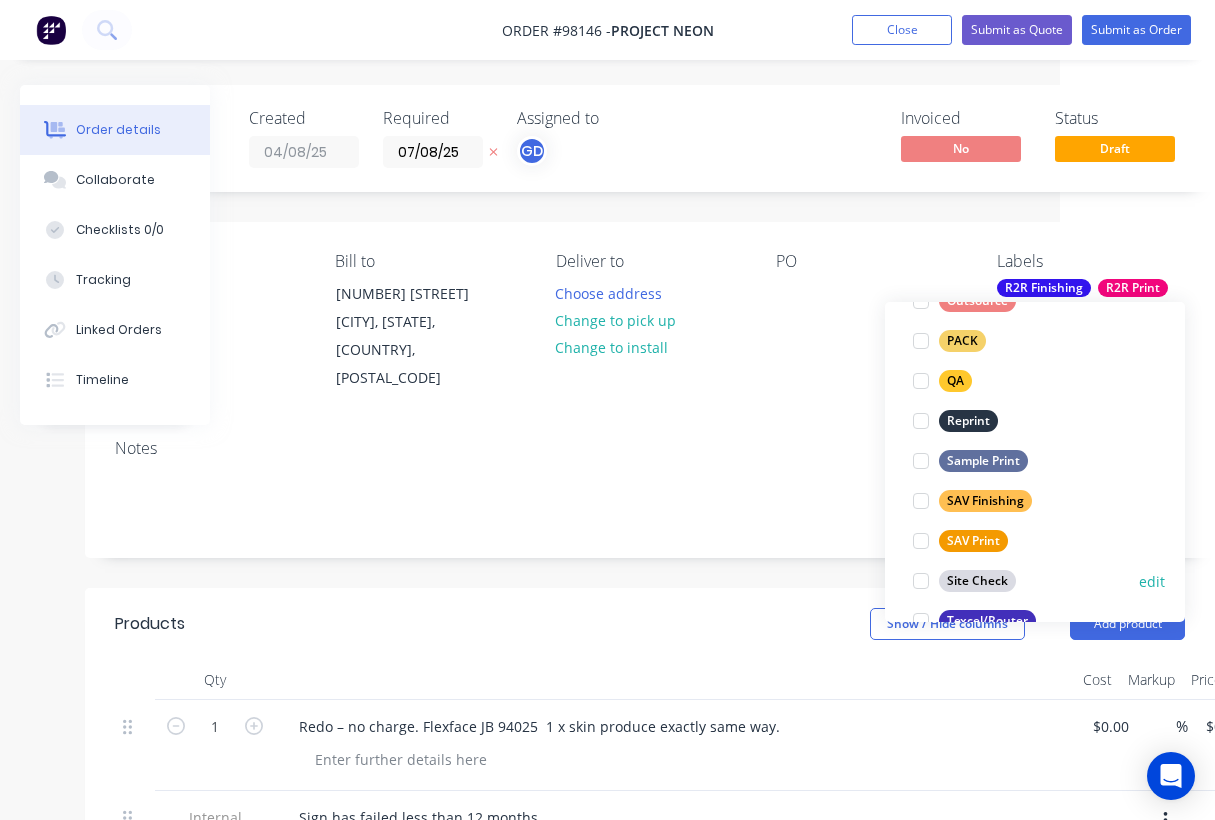 scroll, scrollTop: 840, scrollLeft: 0, axis: vertical 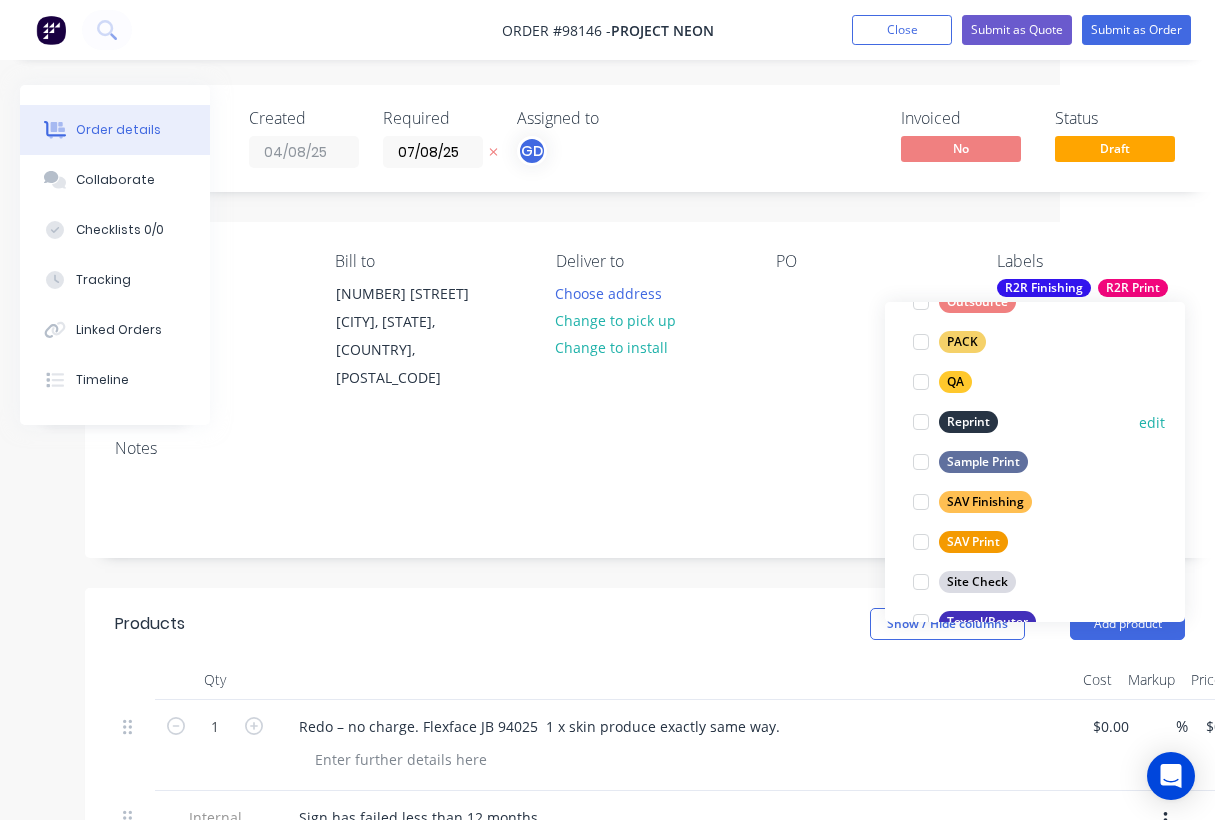 click on "Reprint" at bounding box center (968, 422) 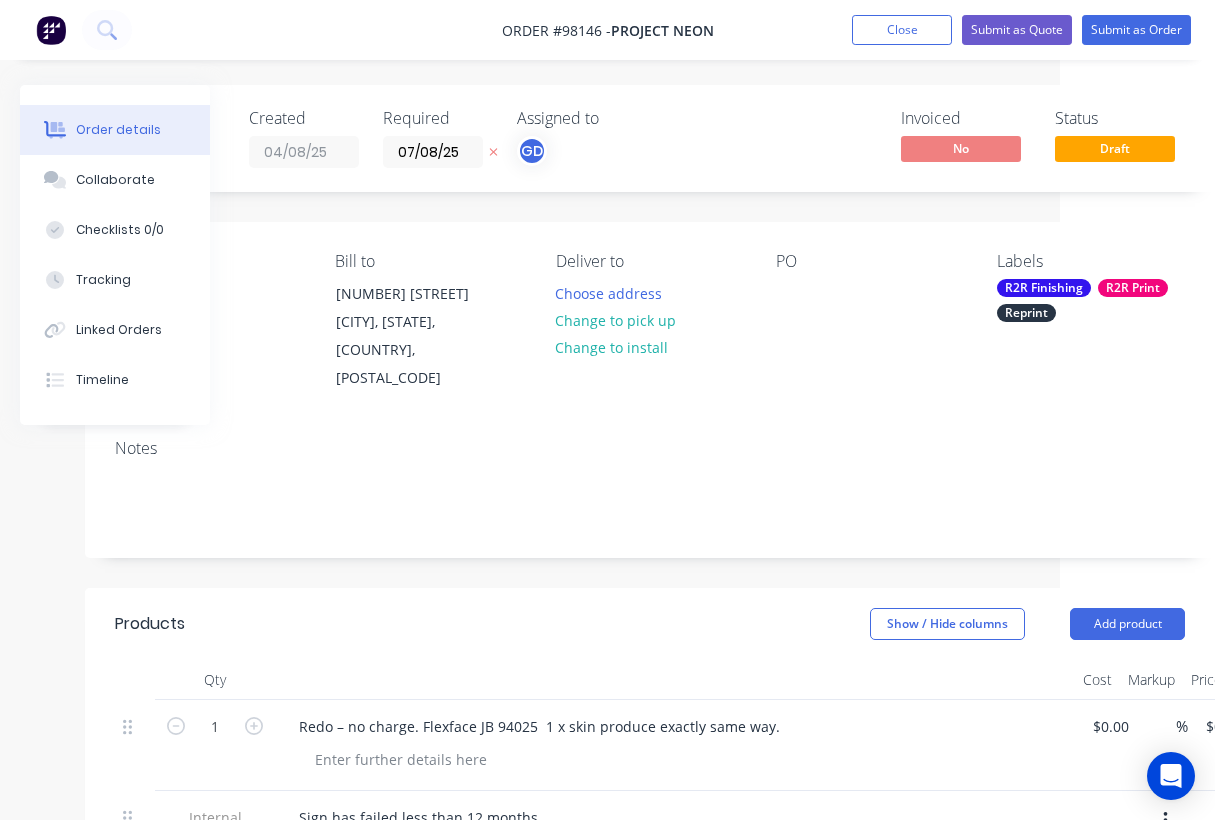 click on "Products Show / Hide columns Add product" at bounding box center (650, 624) 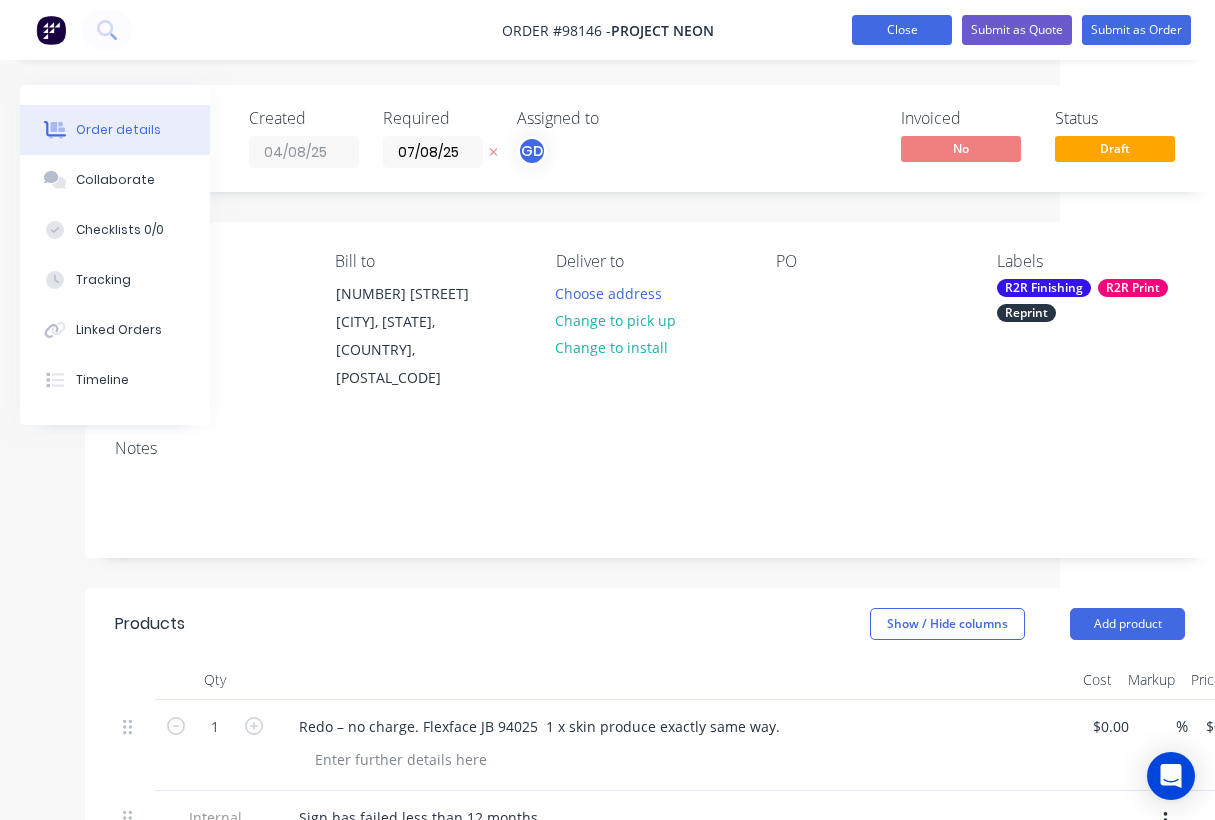 click on "Close" at bounding box center [902, 30] 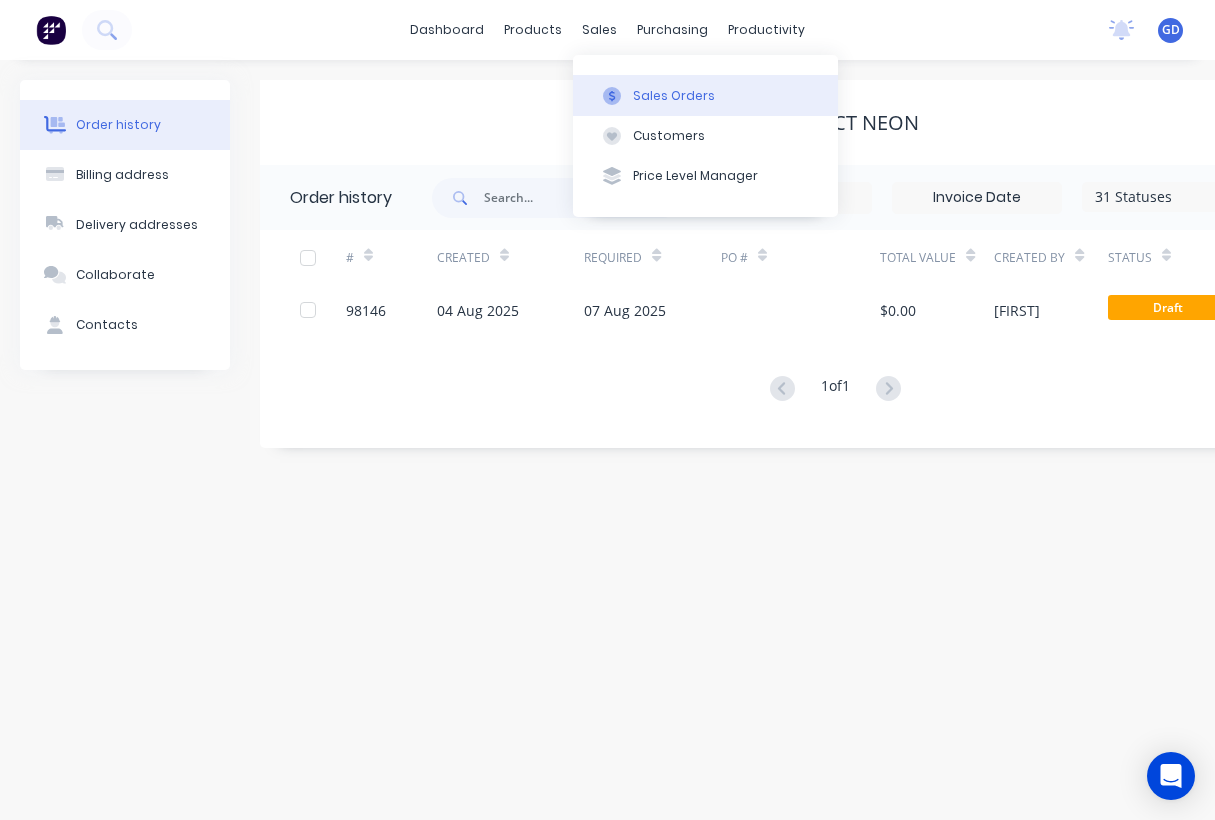 click on "Sales Orders" at bounding box center [674, 96] 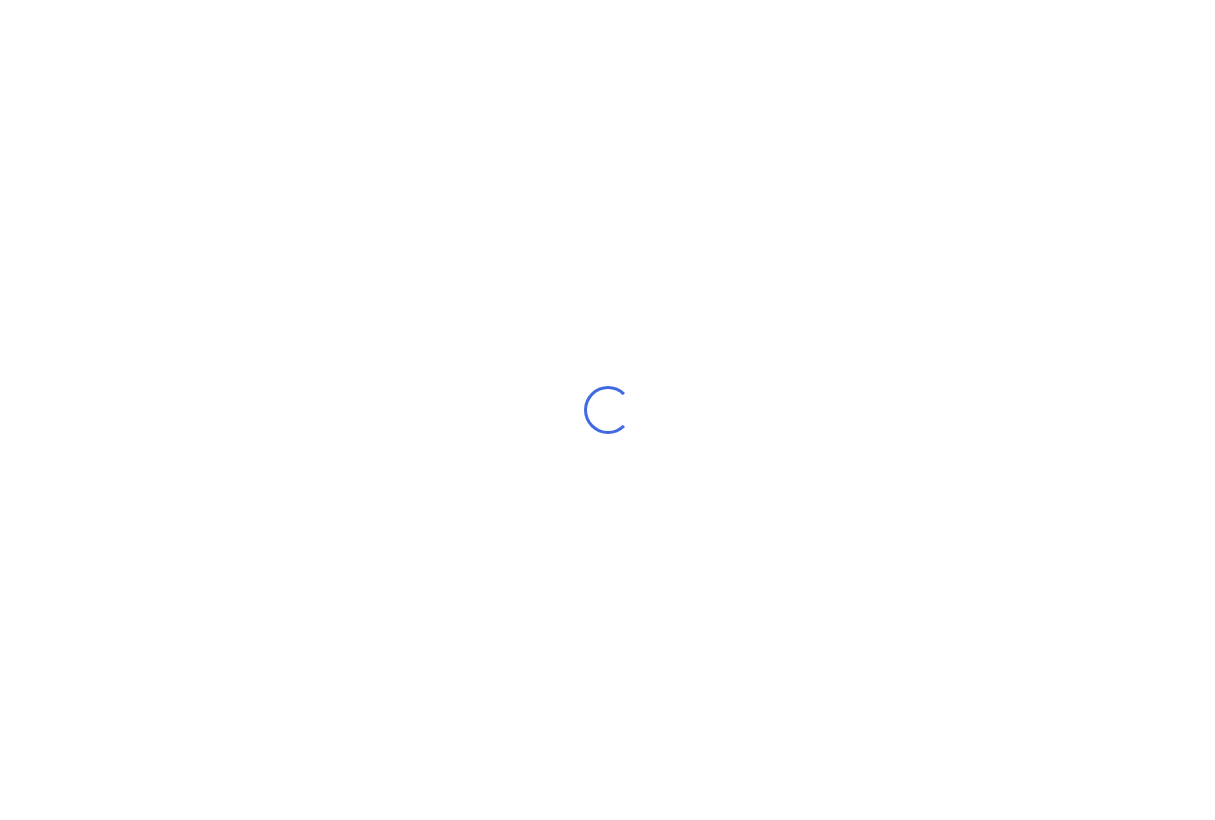 scroll, scrollTop: 0, scrollLeft: 0, axis: both 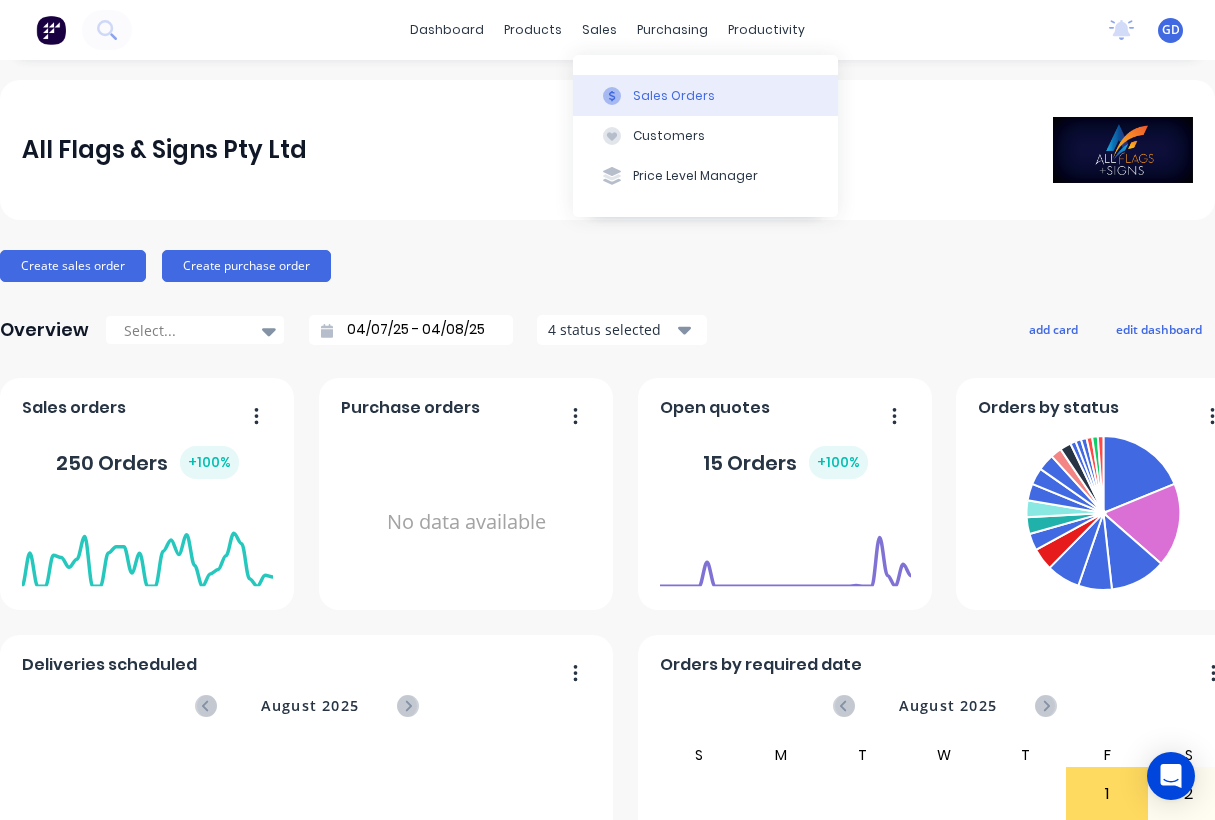 click on "Sales Orders" at bounding box center (674, 96) 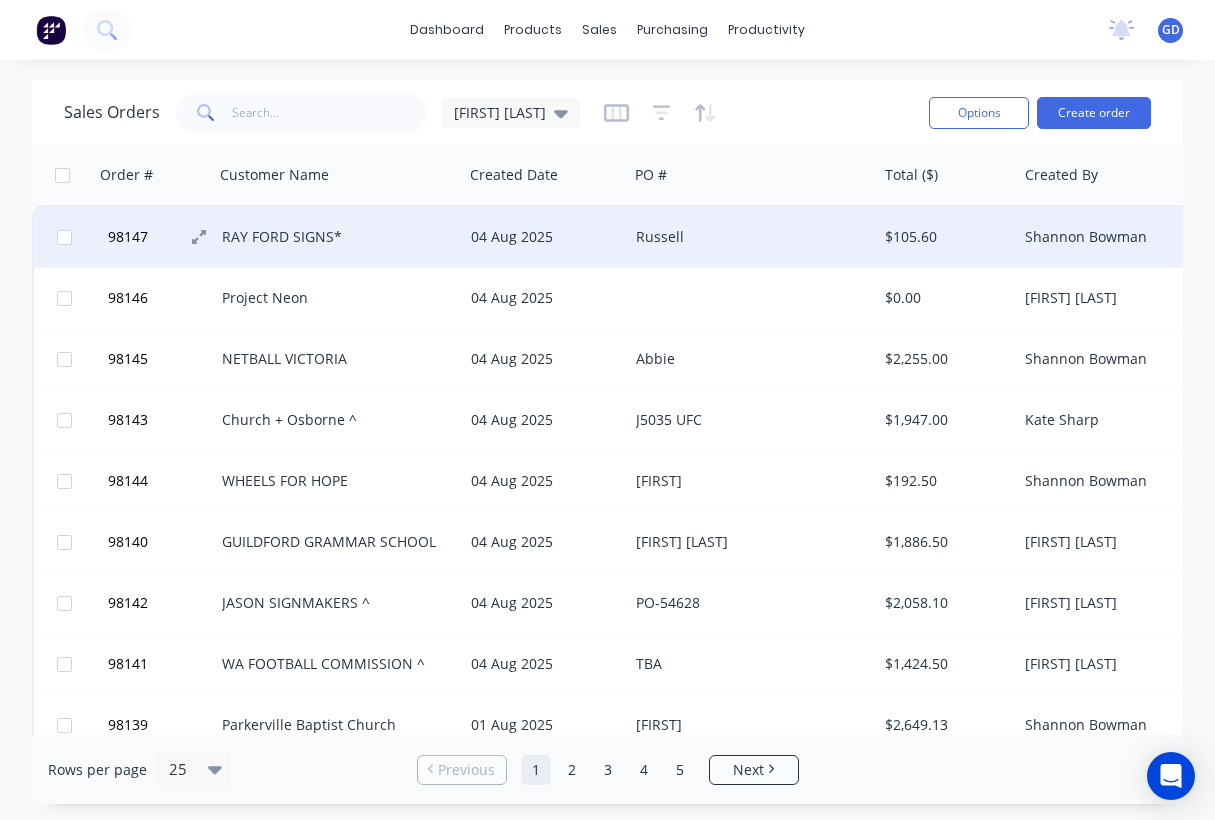 click on "98147" at bounding box center (128, 237) 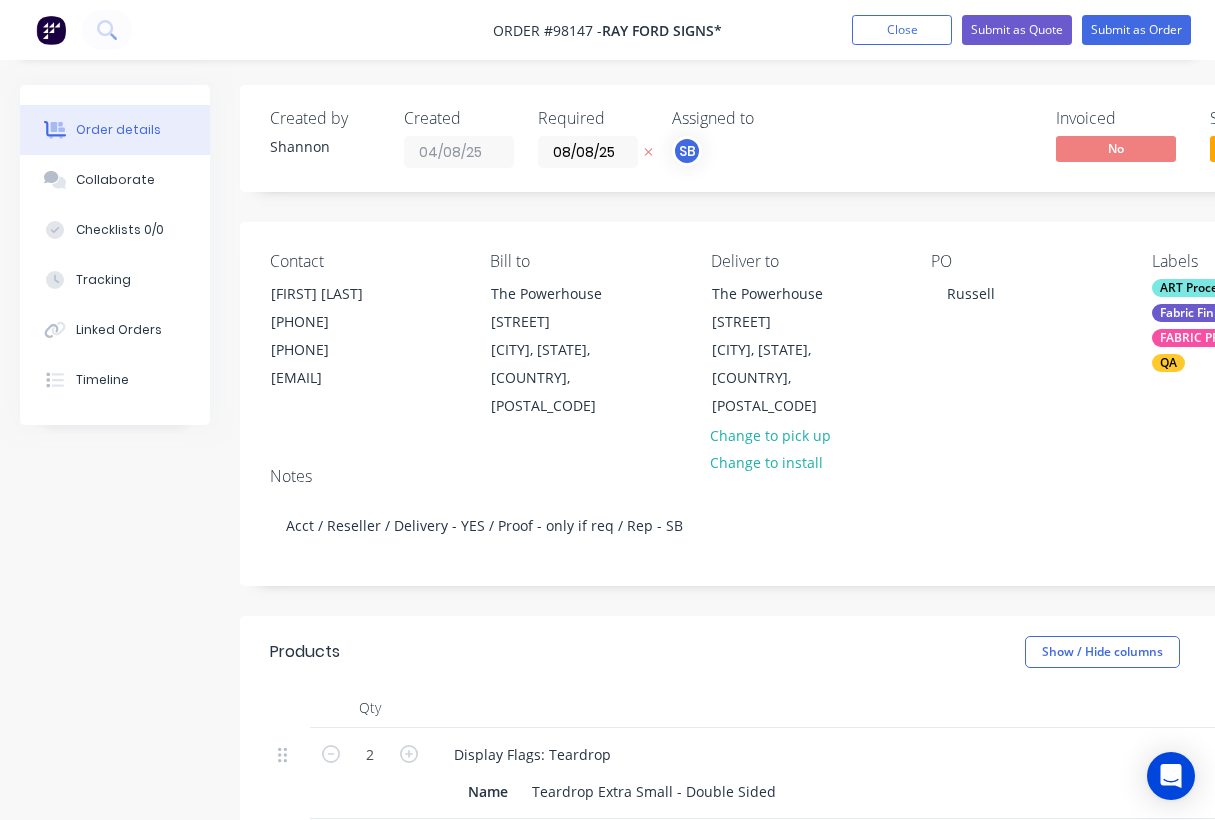 type on "$96.00" 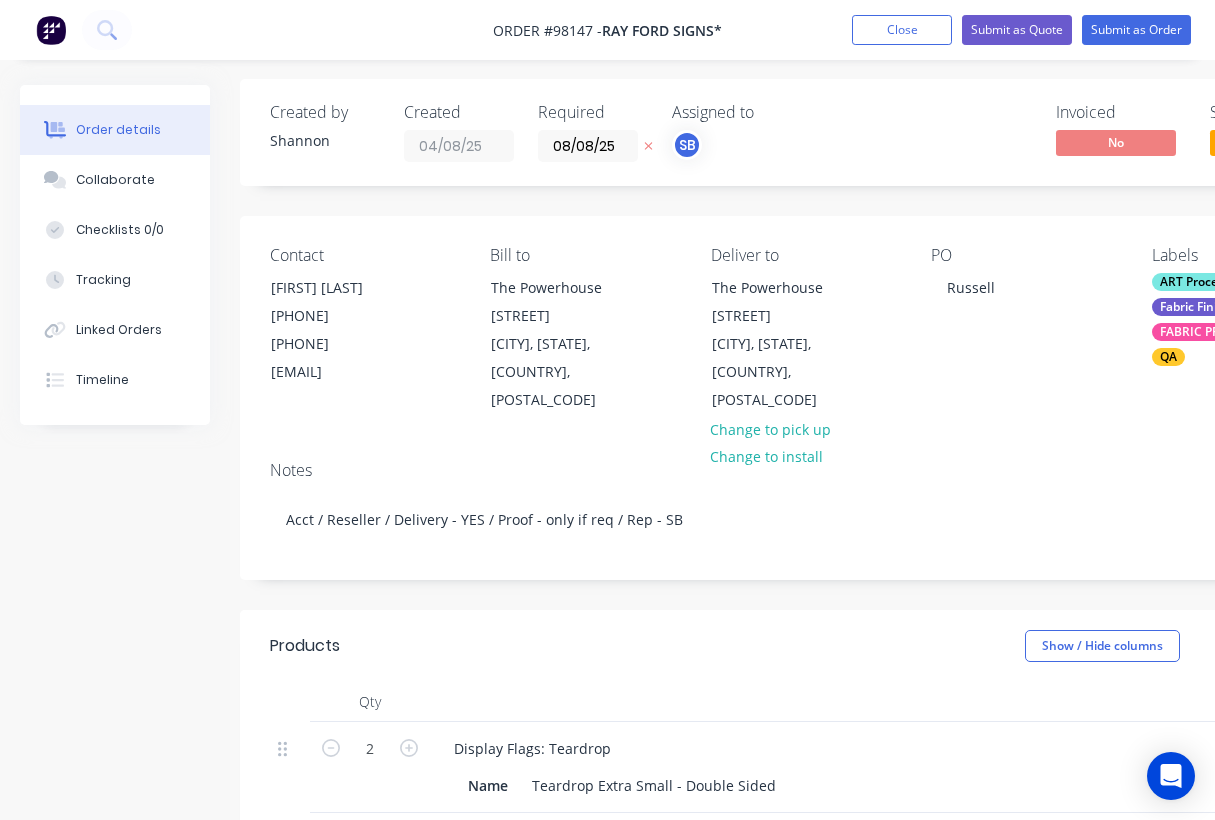 scroll, scrollTop: 0, scrollLeft: 0, axis: both 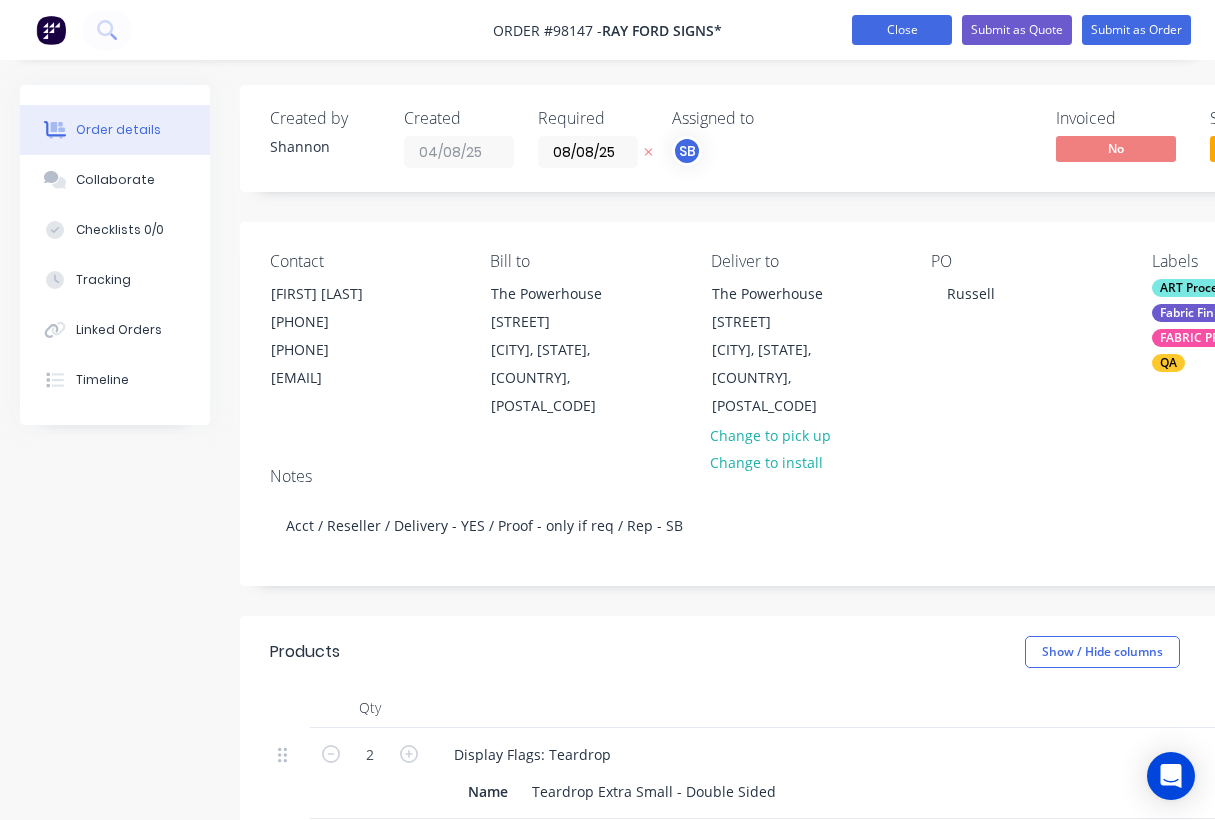 click on "Close" at bounding box center [902, 30] 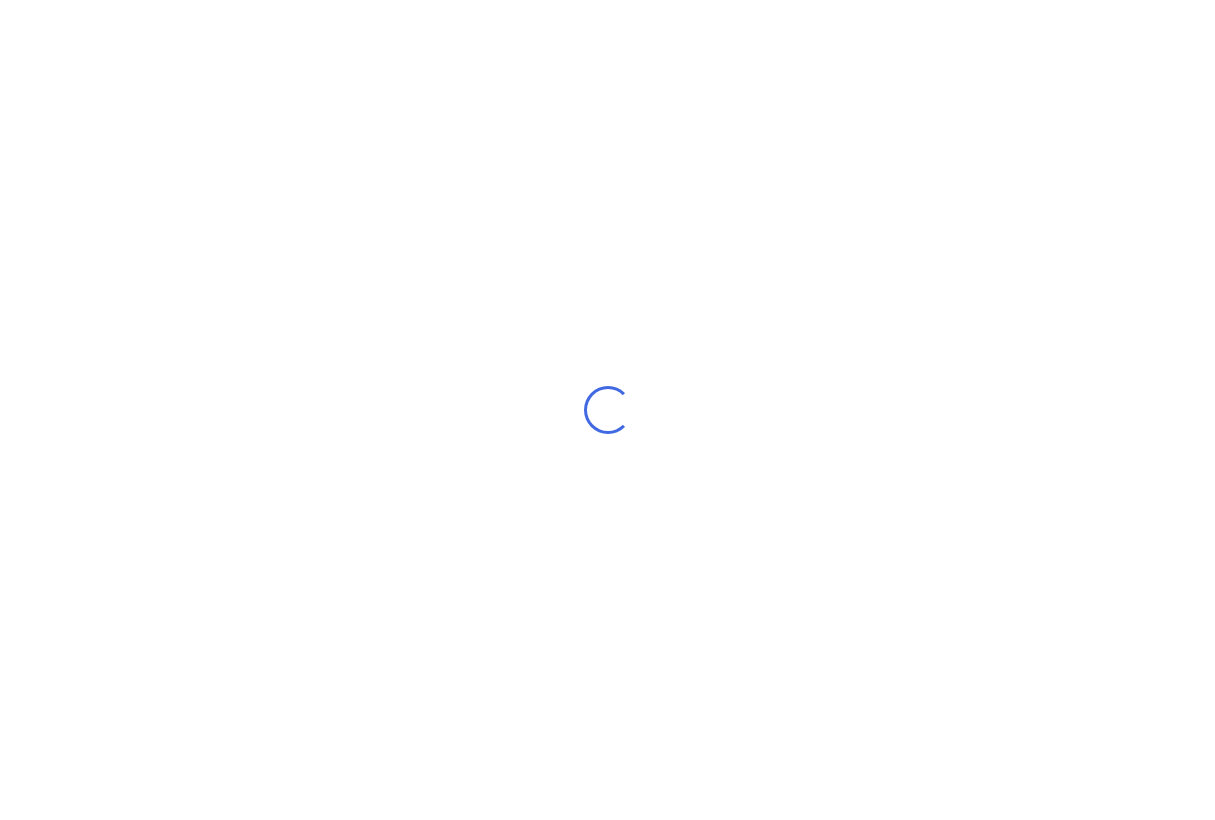 scroll, scrollTop: 0, scrollLeft: 0, axis: both 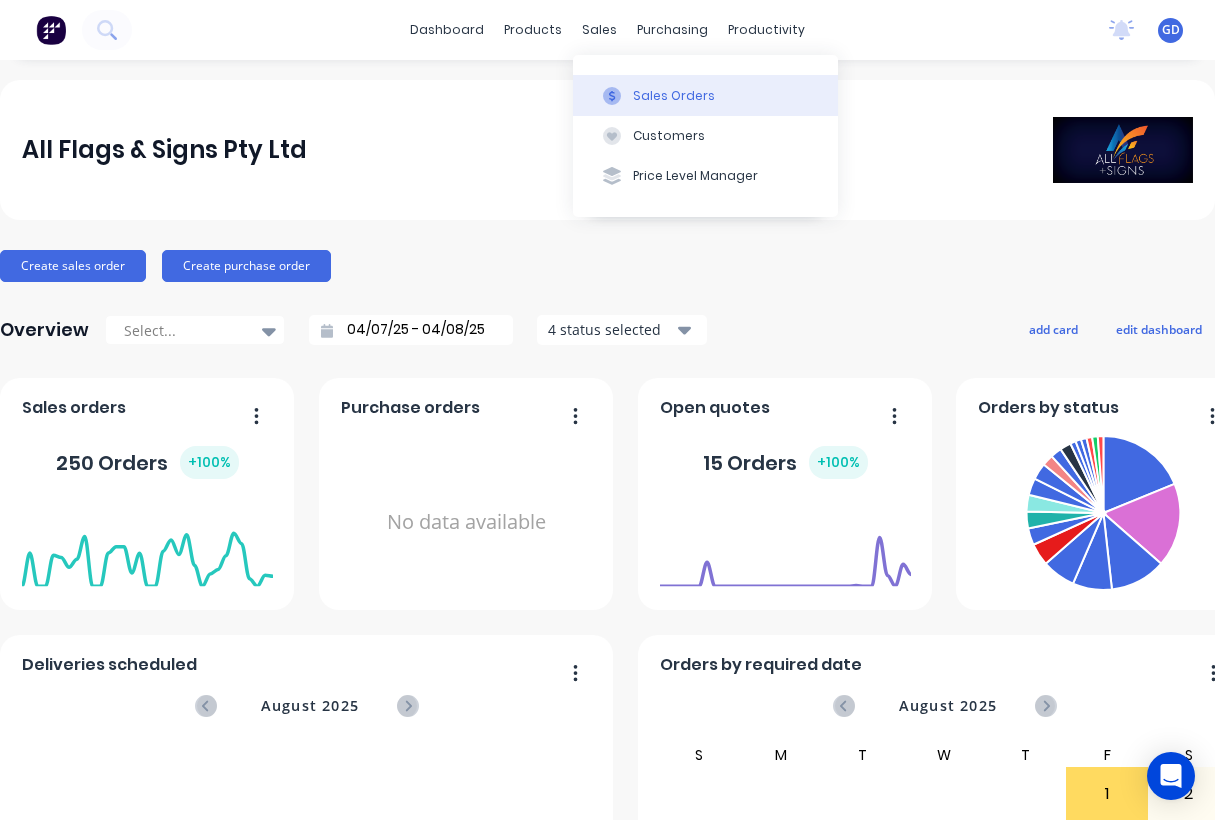 click on "Sales Orders" at bounding box center (674, 96) 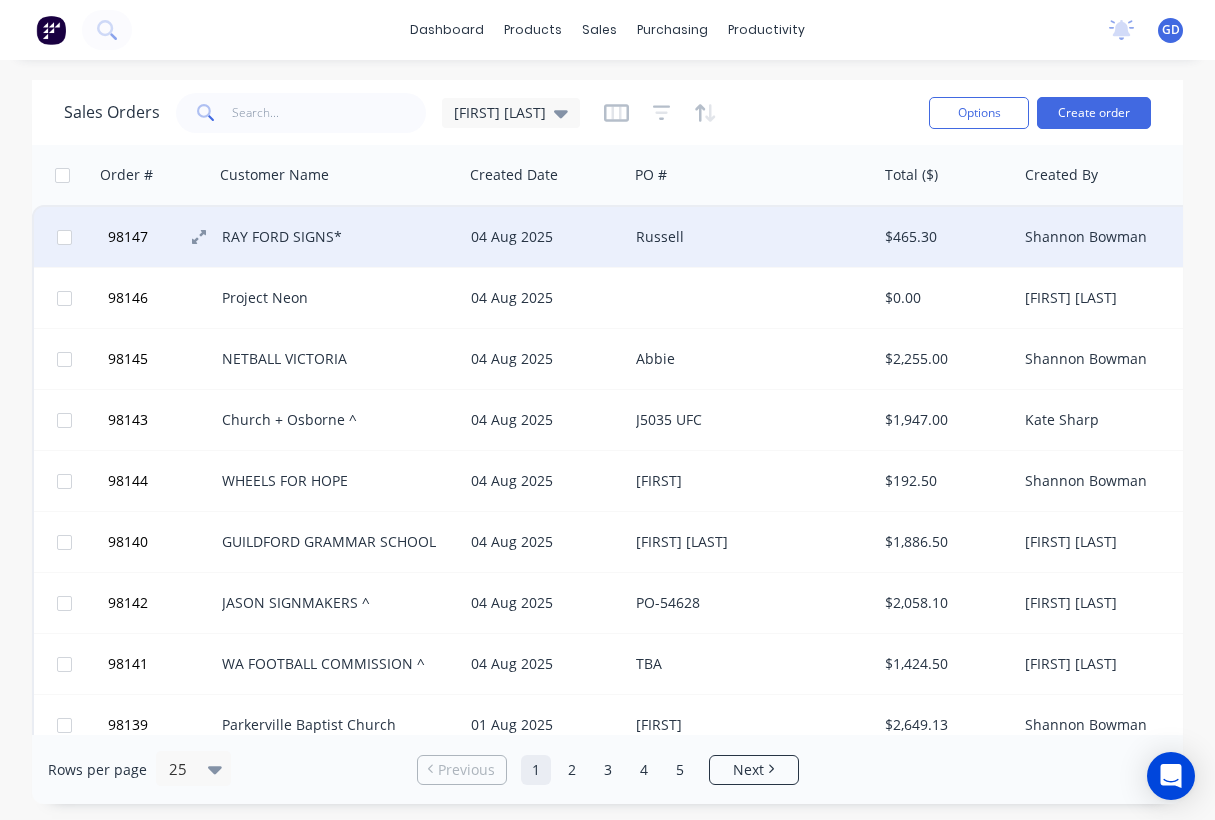 click on "98147" at bounding box center [128, 237] 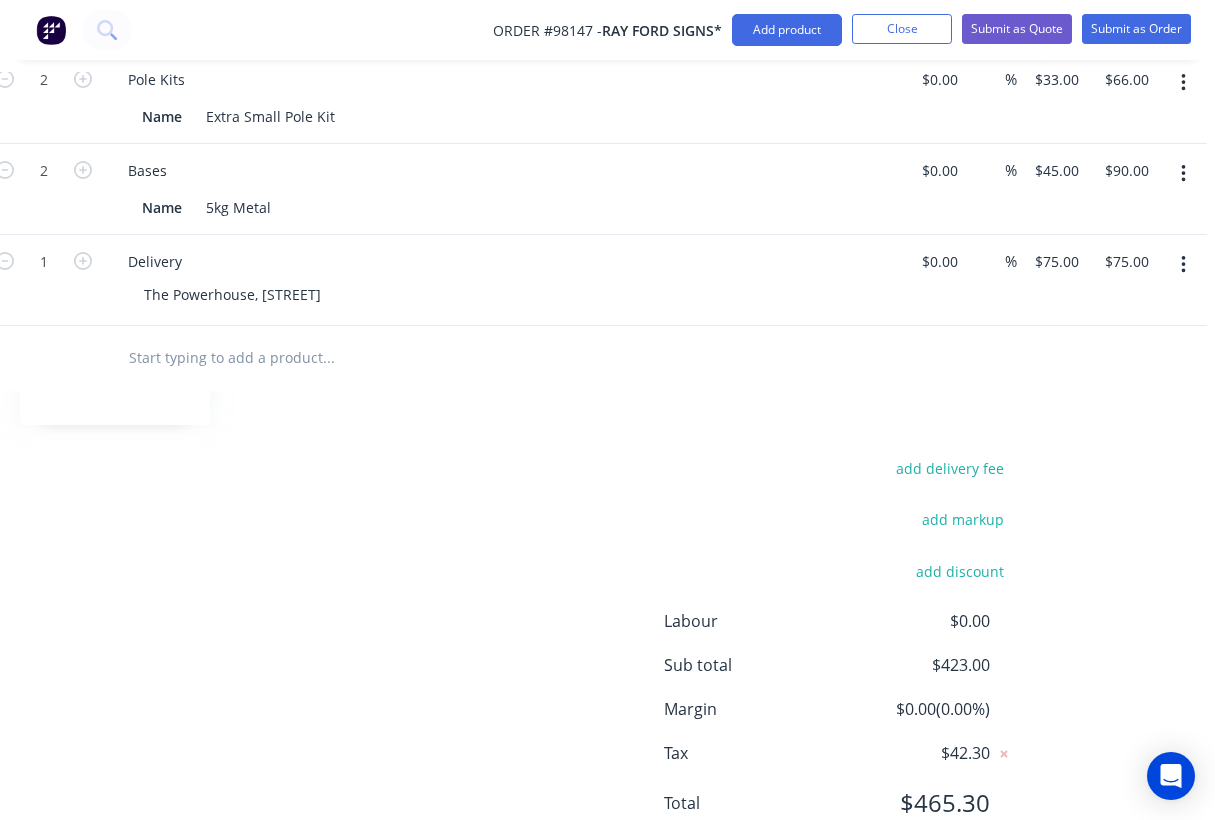 scroll, scrollTop: 767, scrollLeft: 326, axis: both 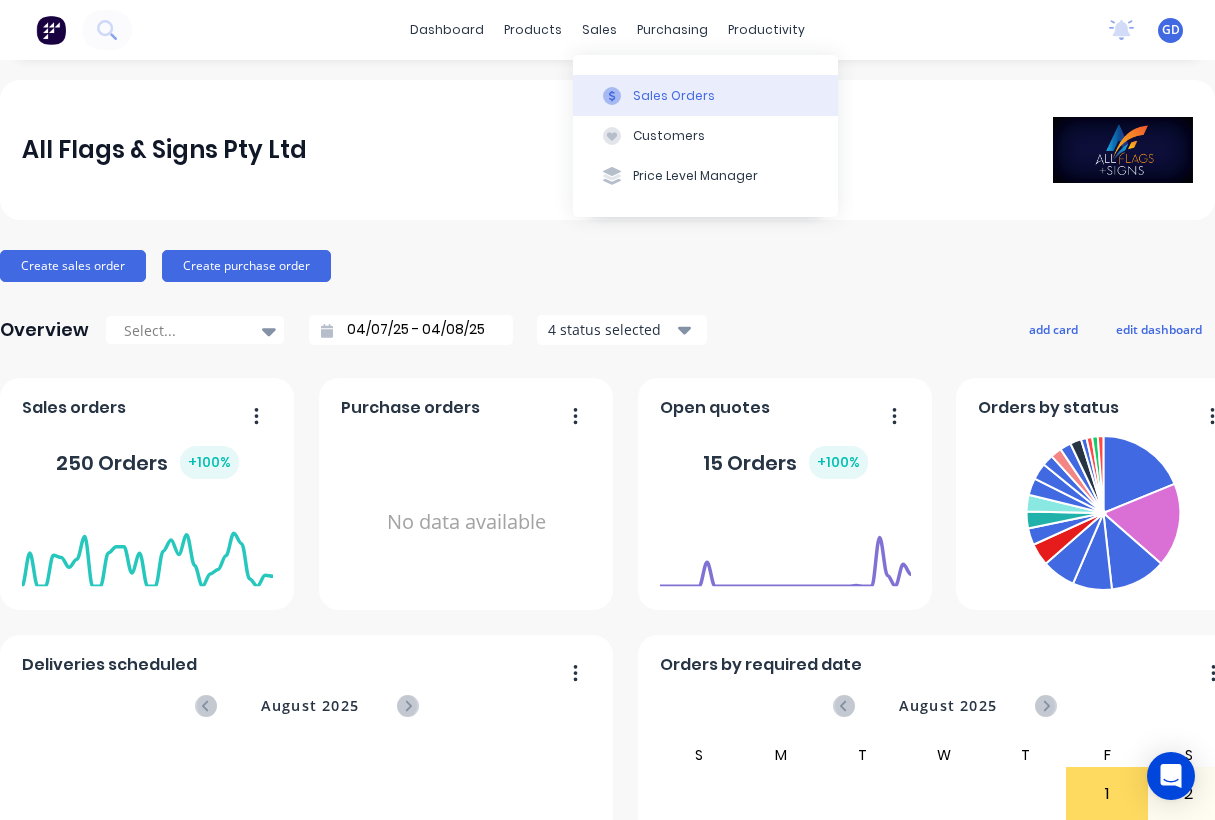 click on "Sales Orders" at bounding box center [674, 96] 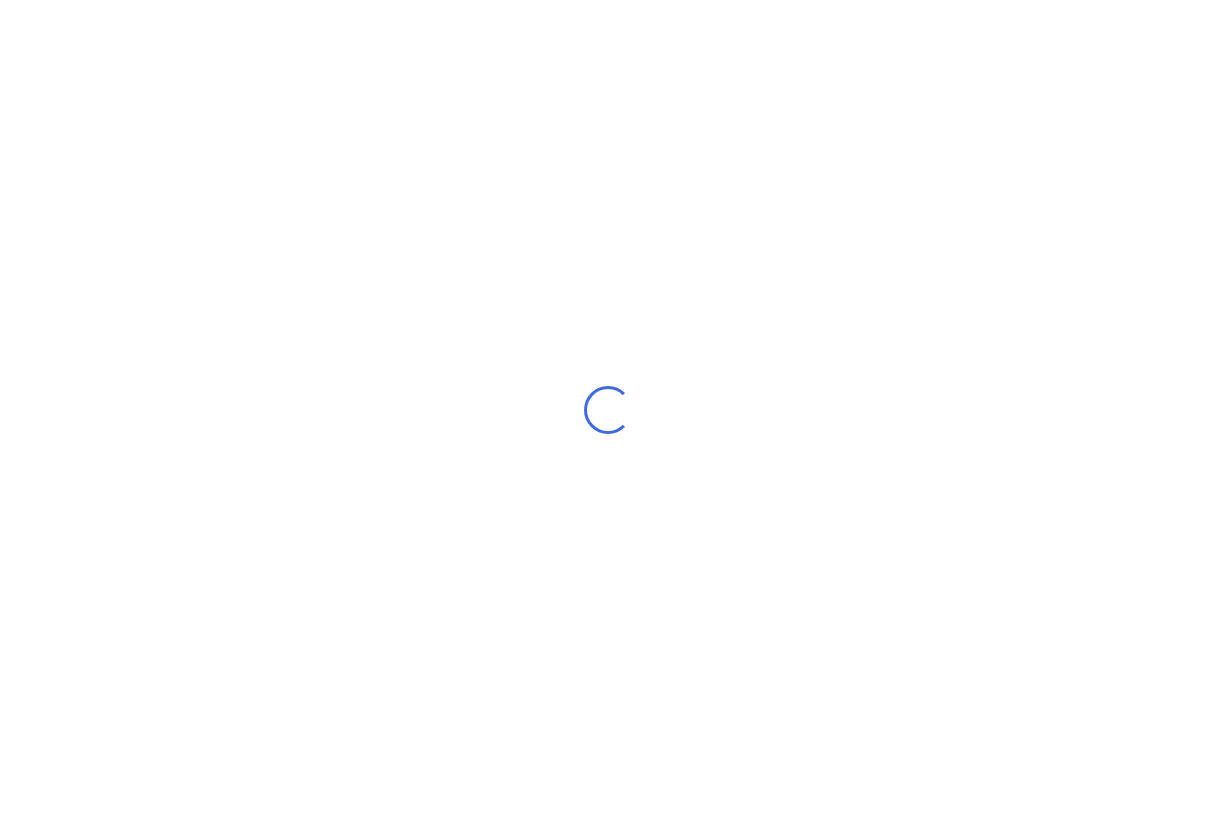 scroll, scrollTop: 0, scrollLeft: 0, axis: both 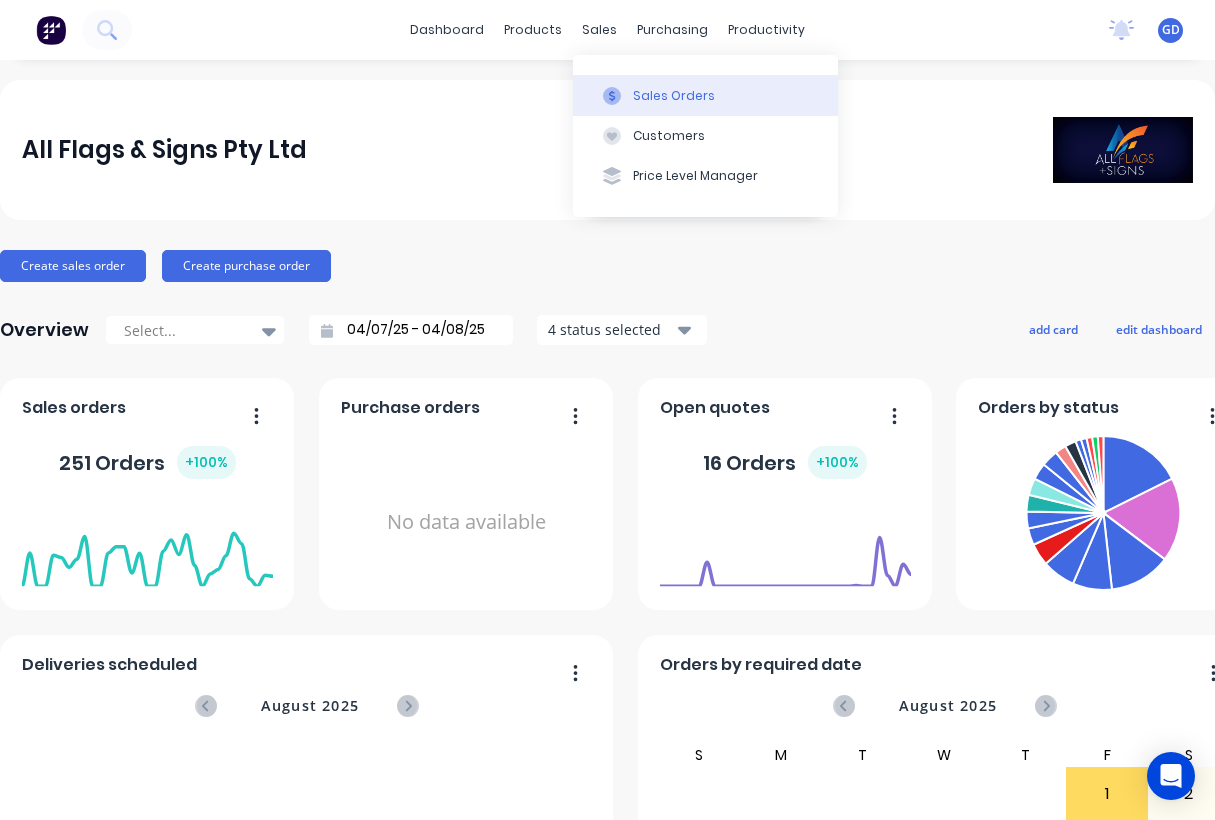 click on "Sales Orders" at bounding box center (674, 96) 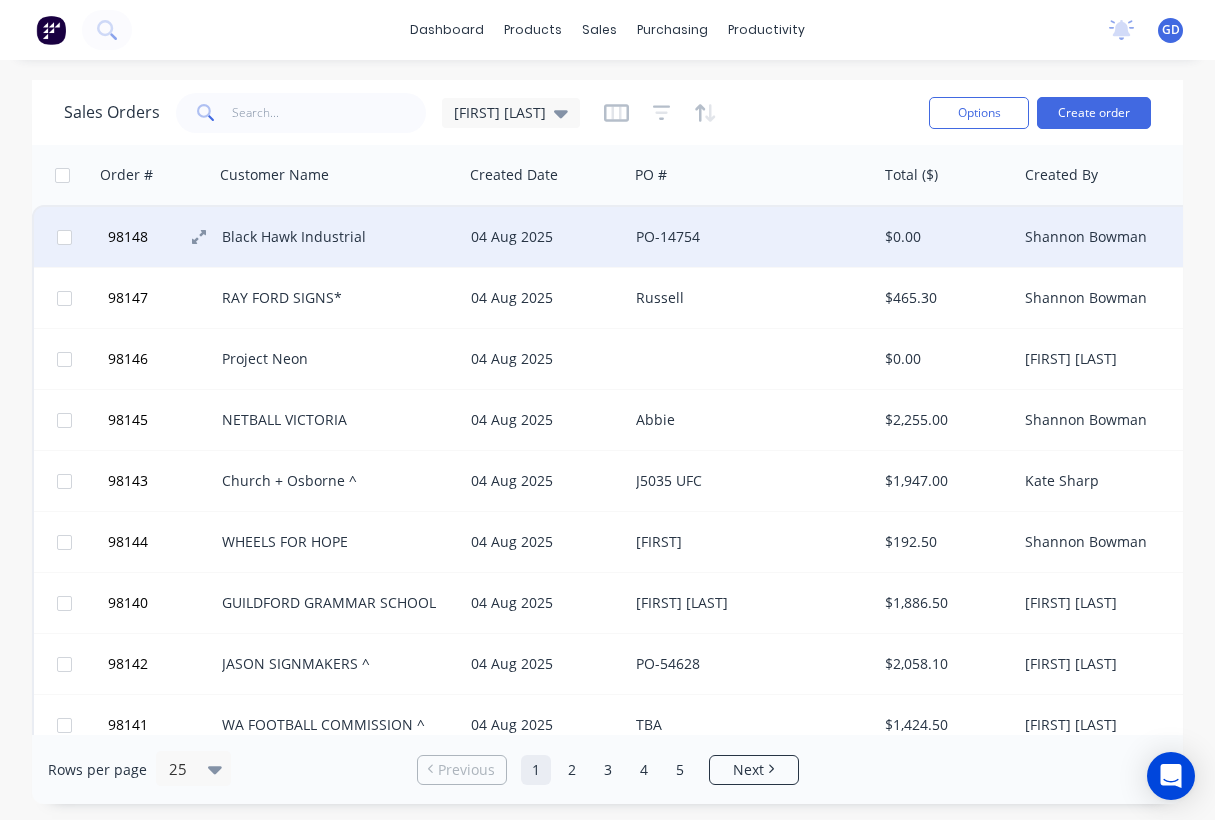 click on "98148" at bounding box center (128, 237) 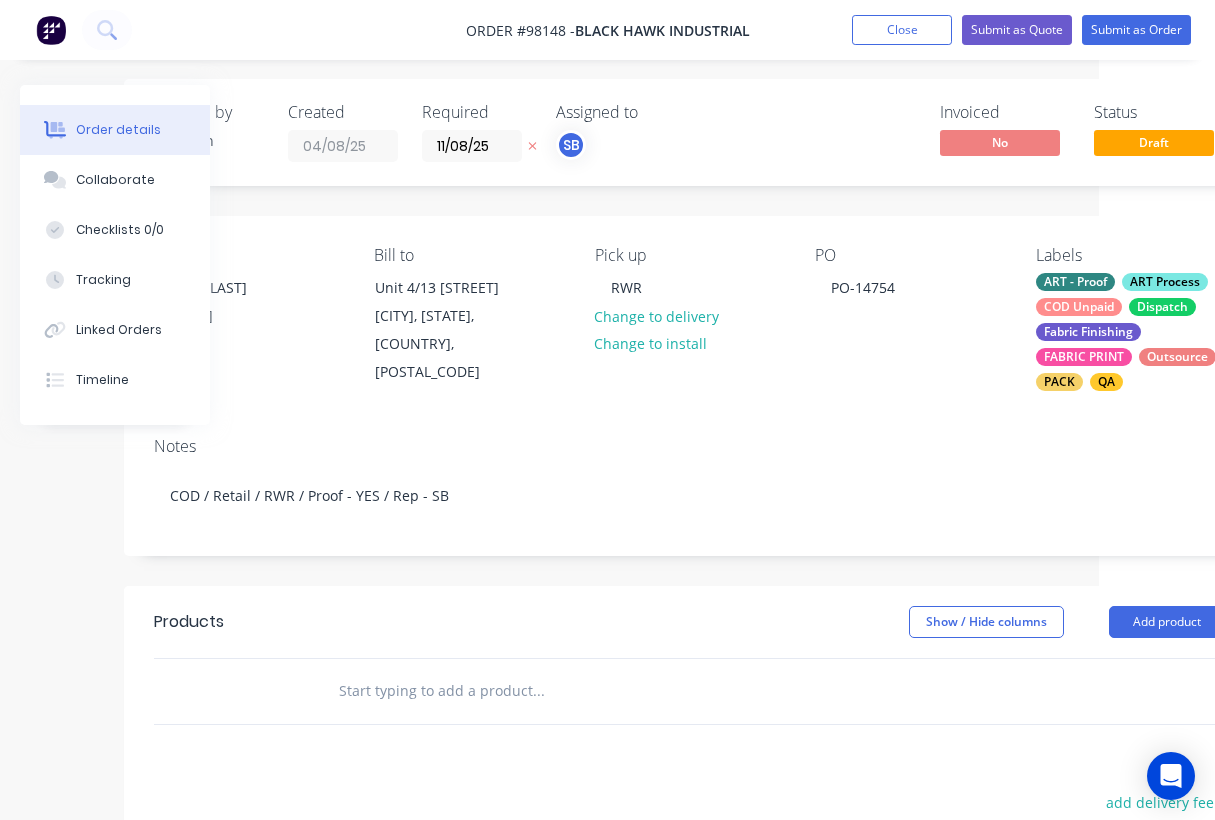 scroll, scrollTop: 6, scrollLeft: 0, axis: vertical 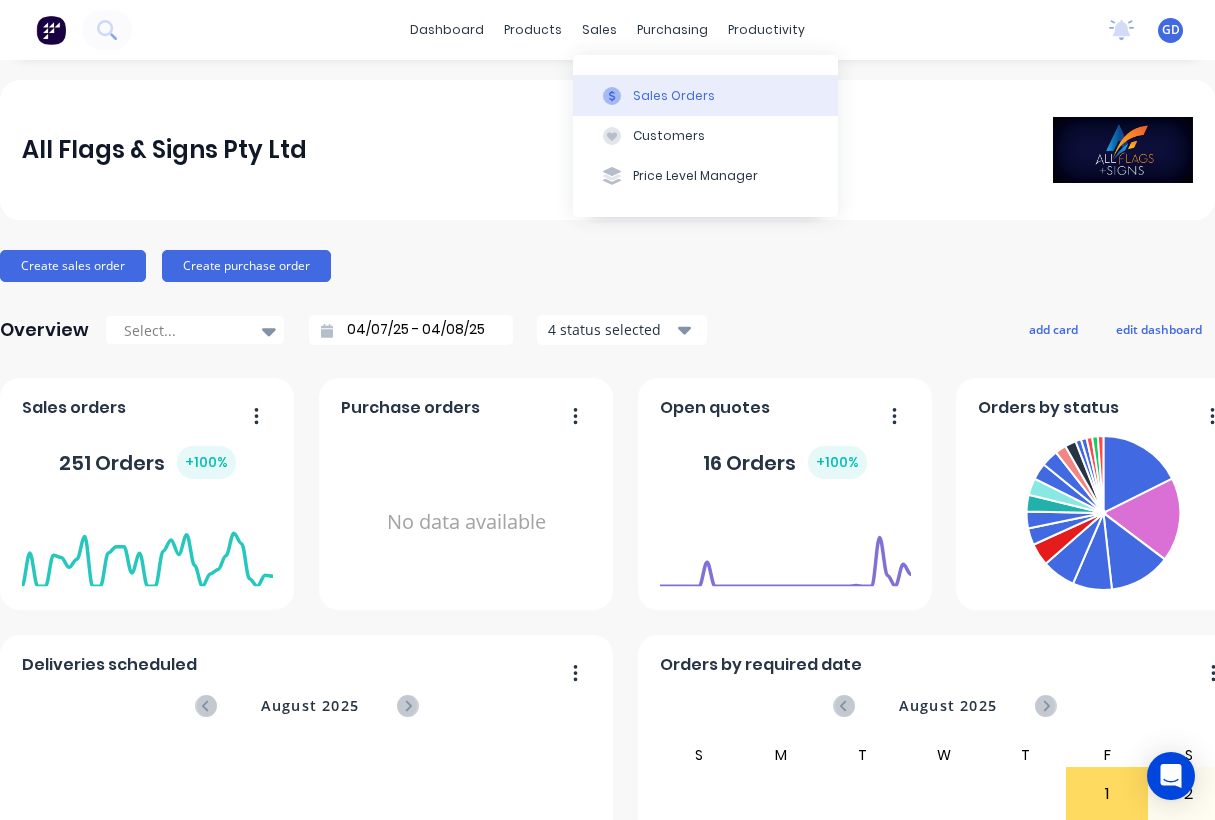 click on "Sales Orders" at bounding box center [705, 95] 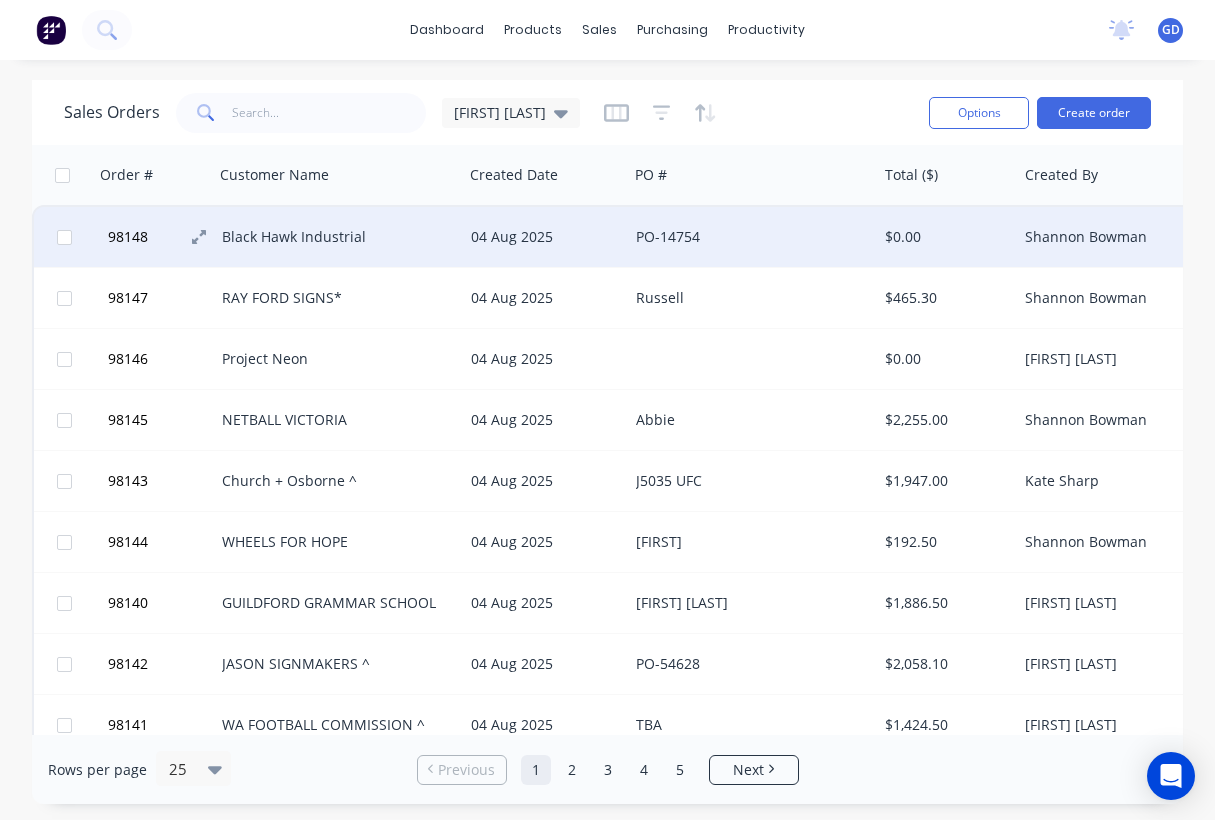click on "98148" at bounding box center [128, 237] 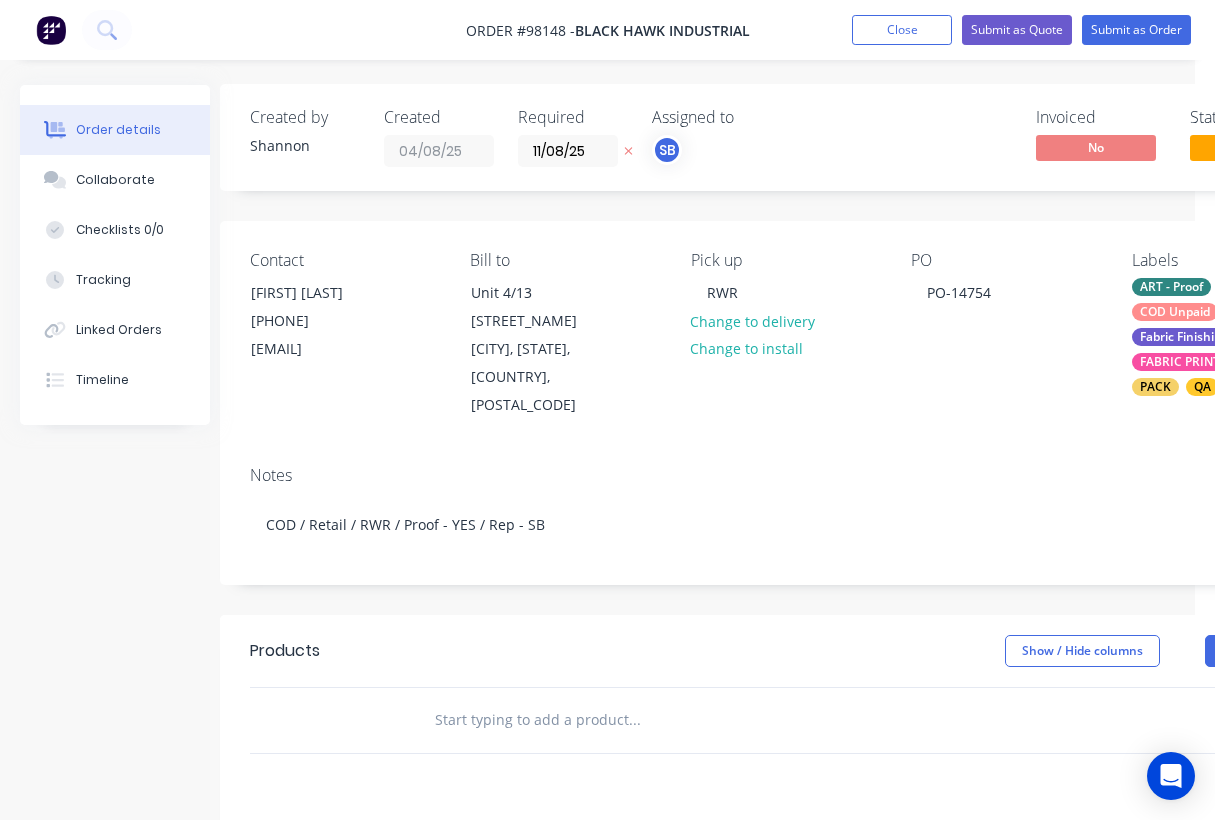 scroll, scrollTop: 1, scrollLeft: 0, axis: vertical 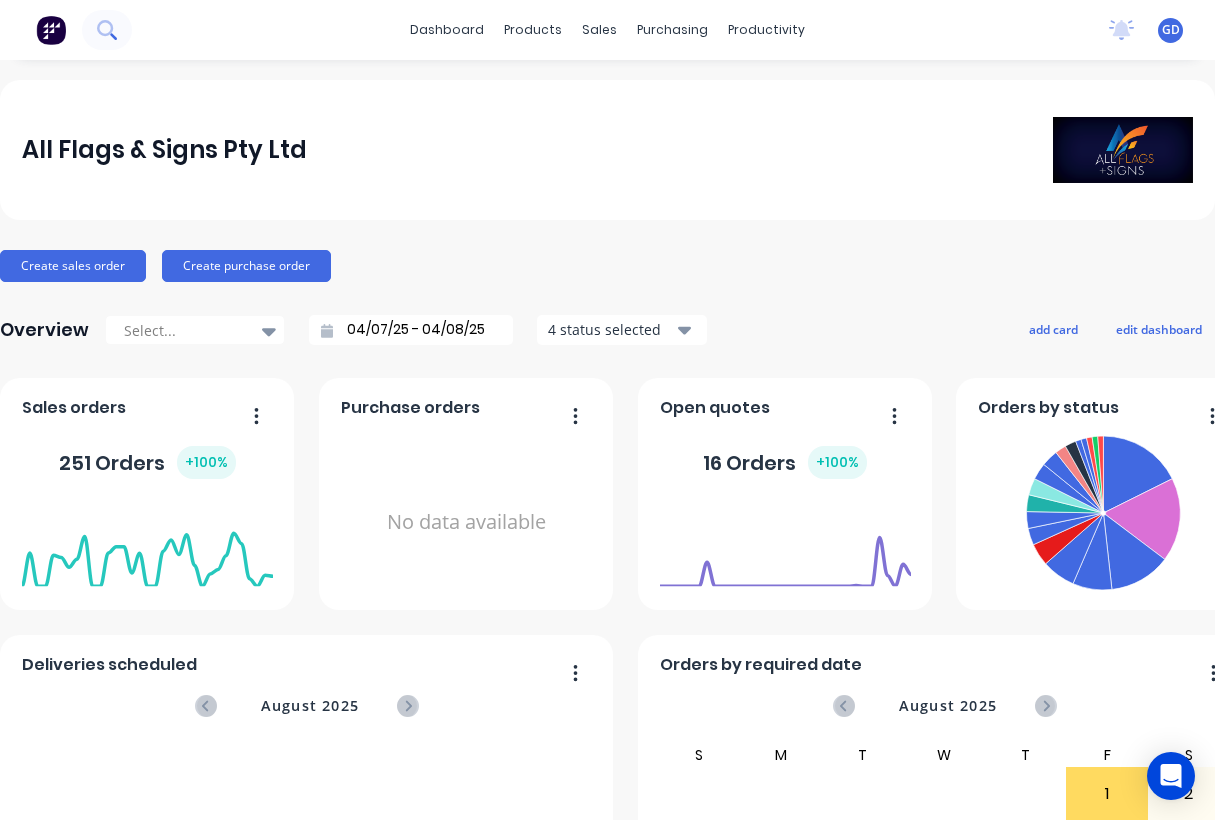 click 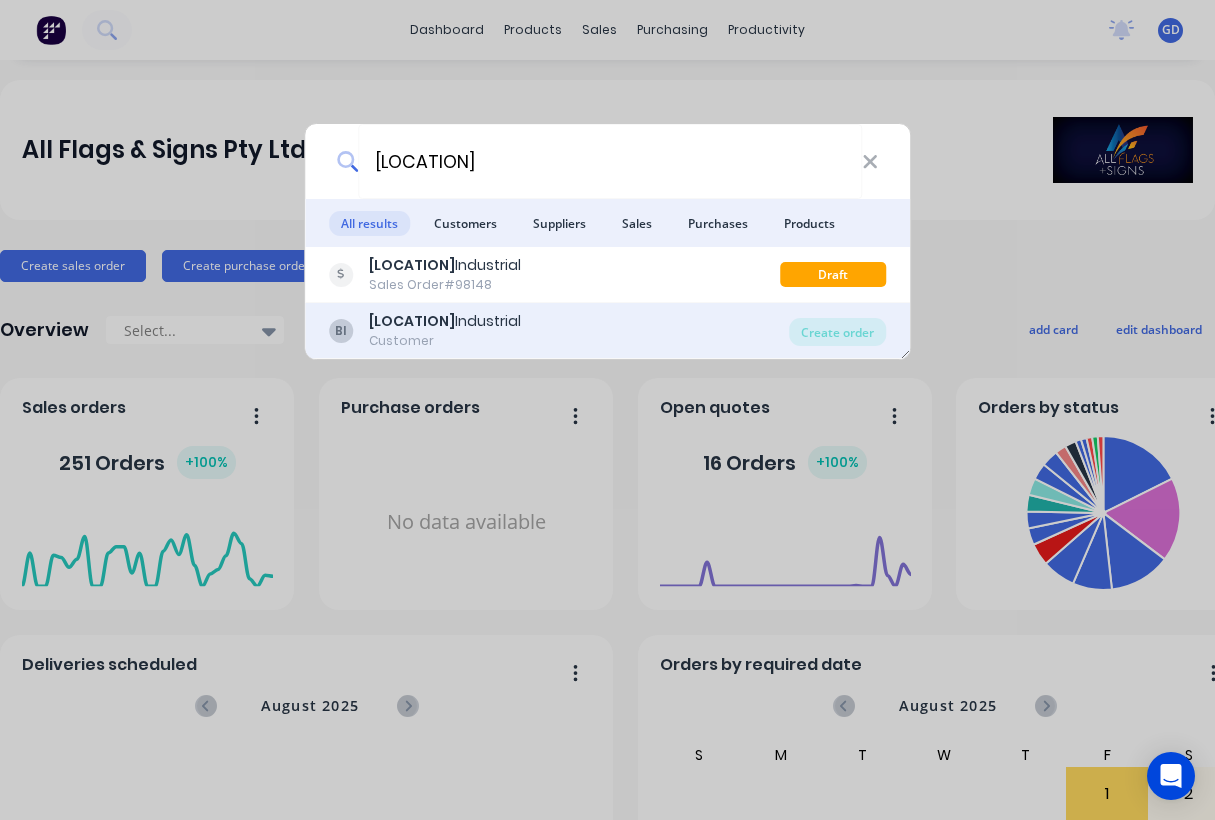 type on "[LOCATION]" 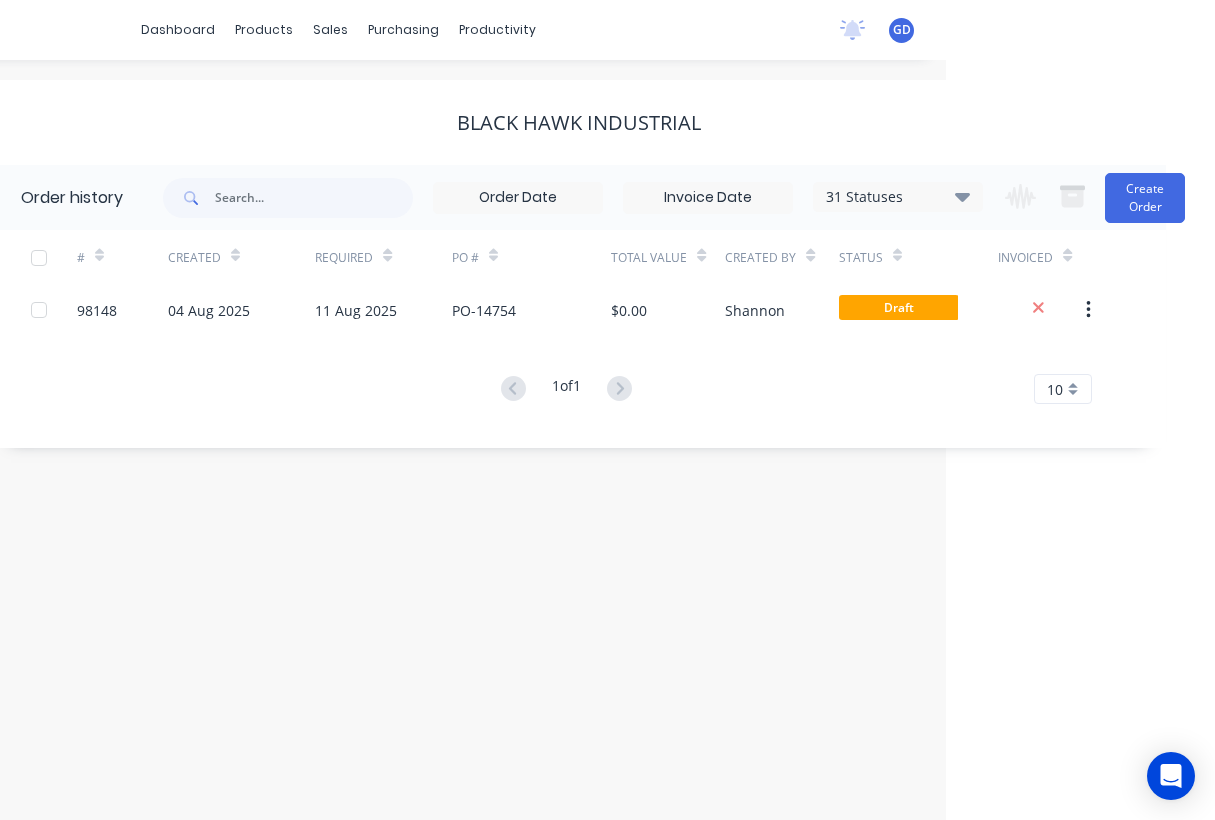 scroll, scrollTop: 0, scrollLeft: 269, axis: horizontal 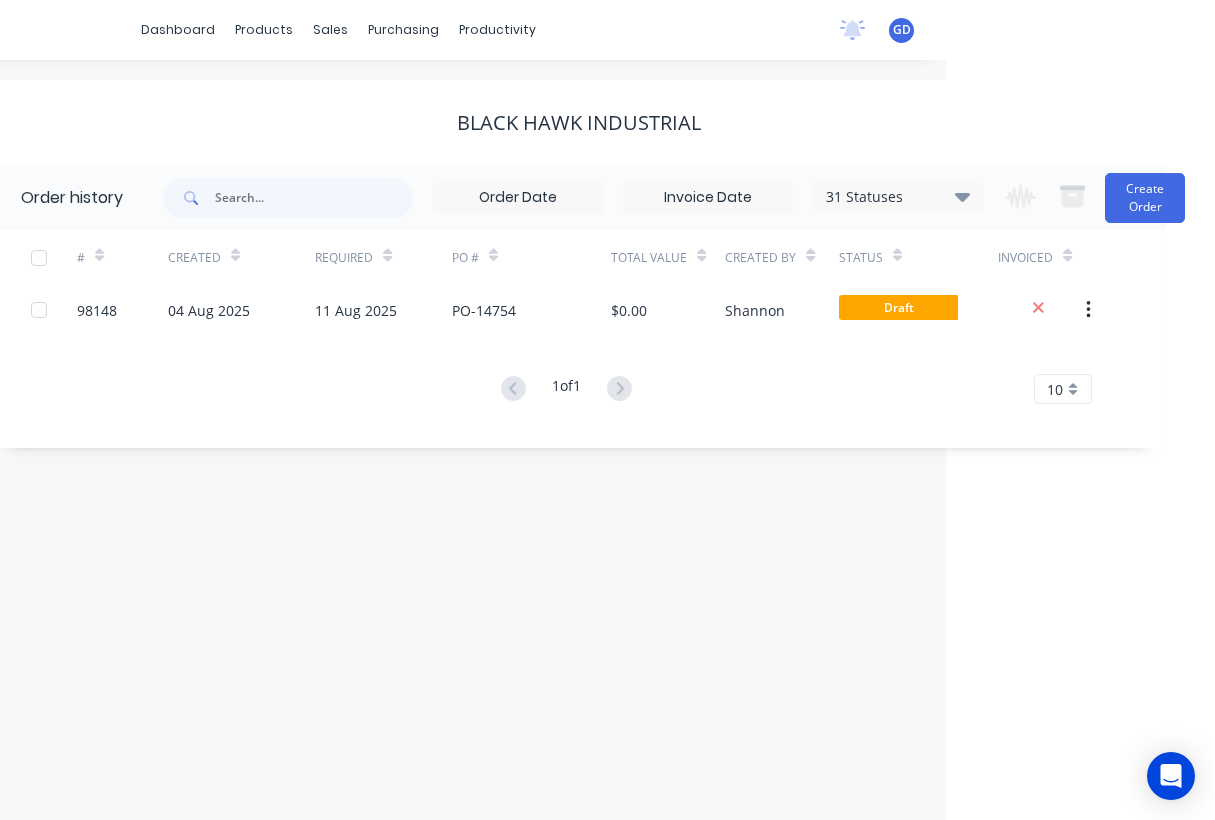 click 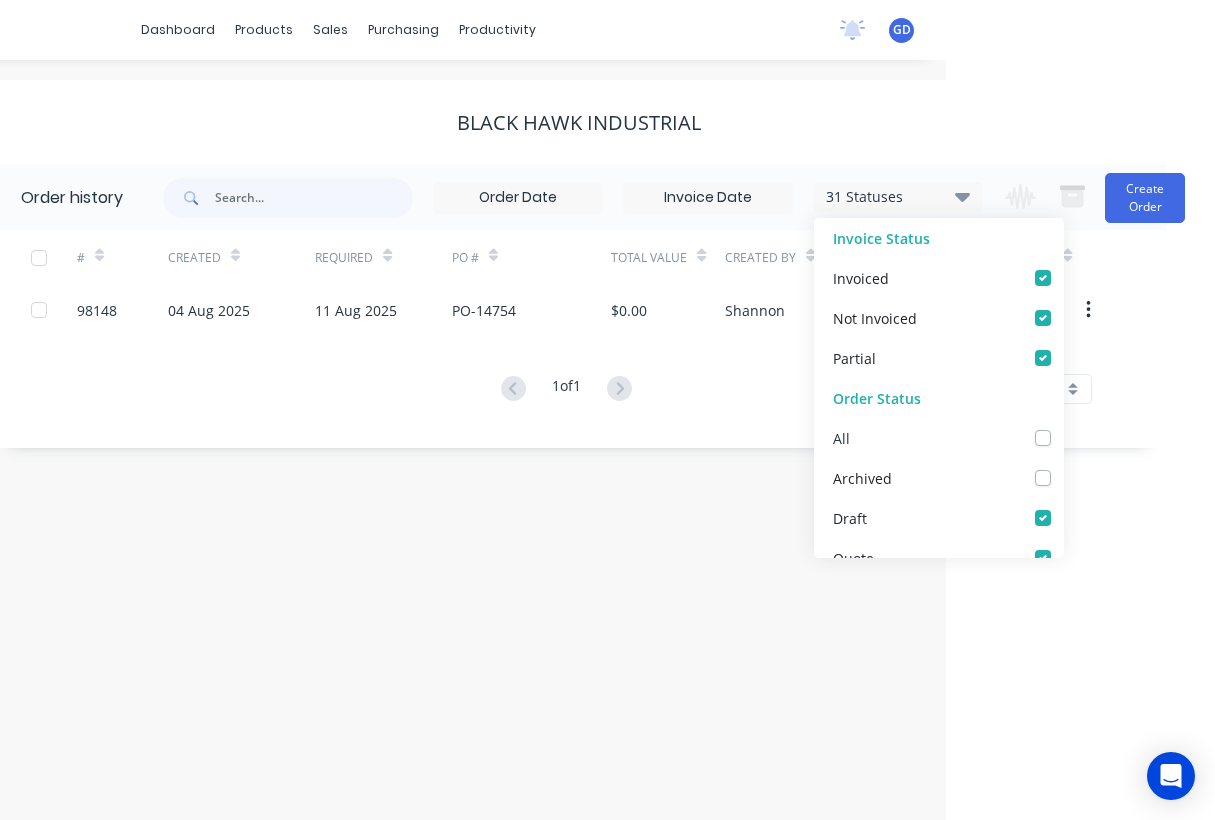 click at bounding box center [1063, 427] 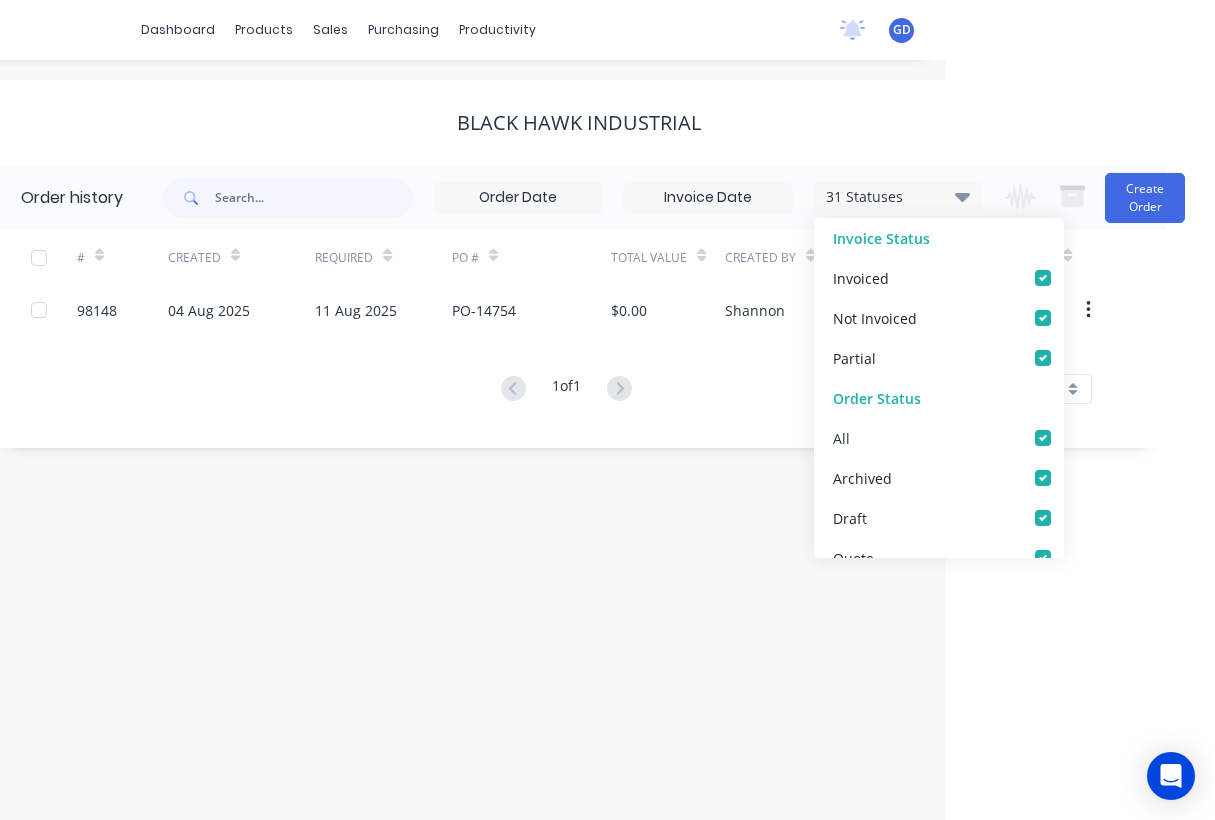checkbox on "true" 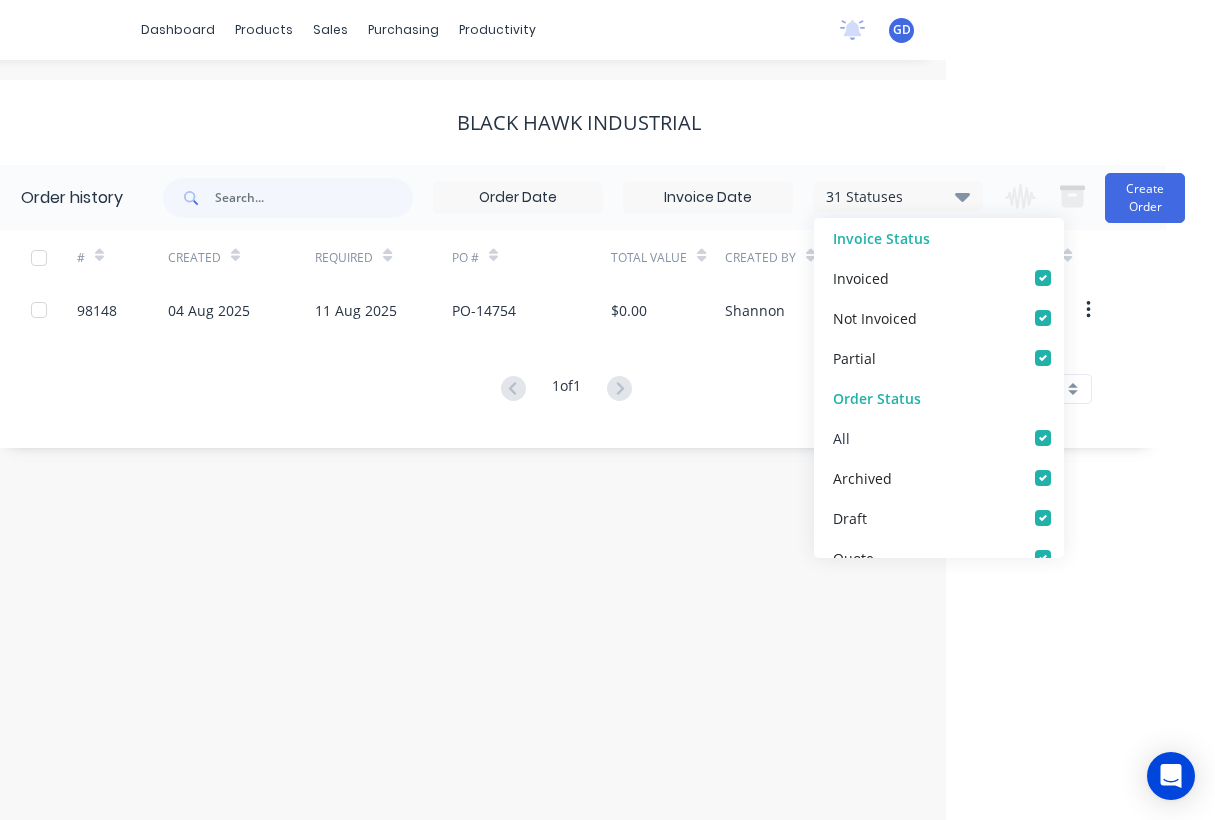 checkbox on "true" 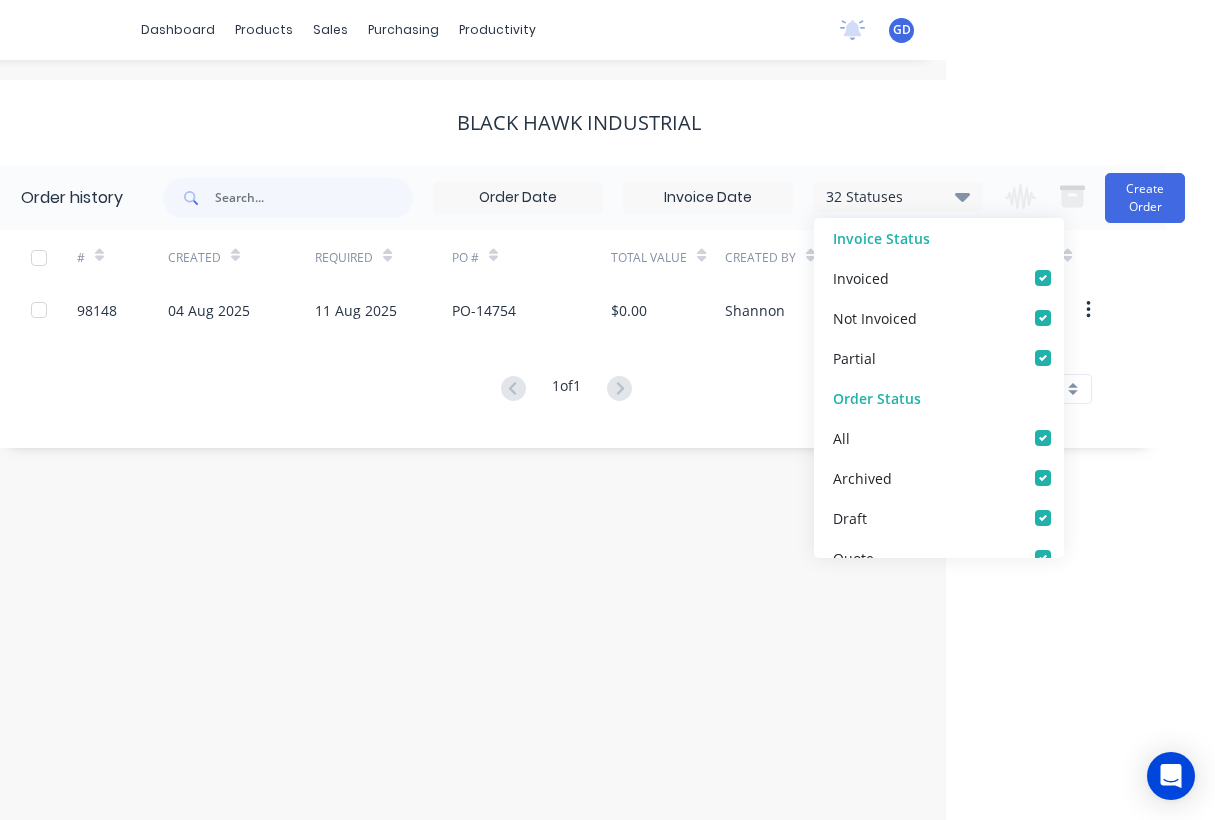 click on "#   Created   Required   PO #   Total Value   Created By   Status   Invoiced   98148 04 Aug 2025 11 Aug 2025 PO-14754 $0.00 Shannon Draft   1  of  1 10 5 10 15 20 25 30 35" at bounding box center [566, 329] 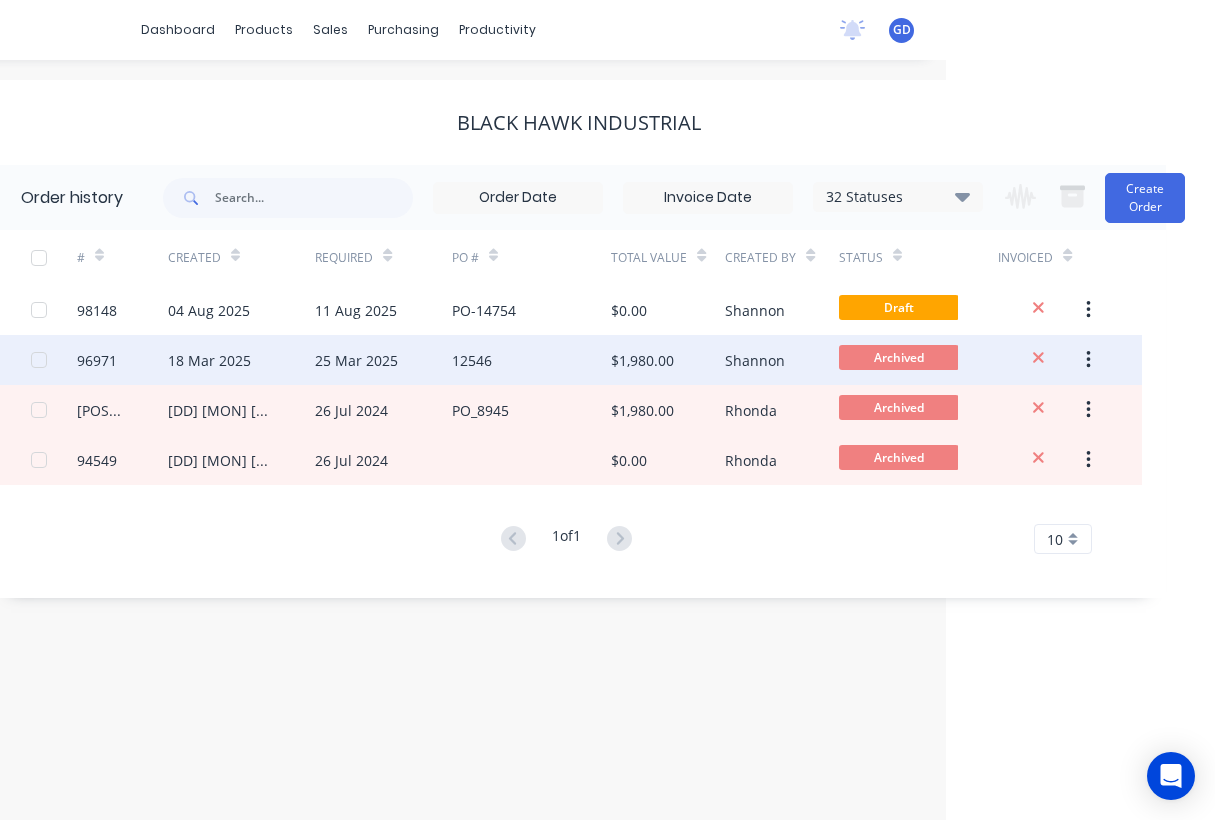 click on "96971" at bounding box center (97, 360) 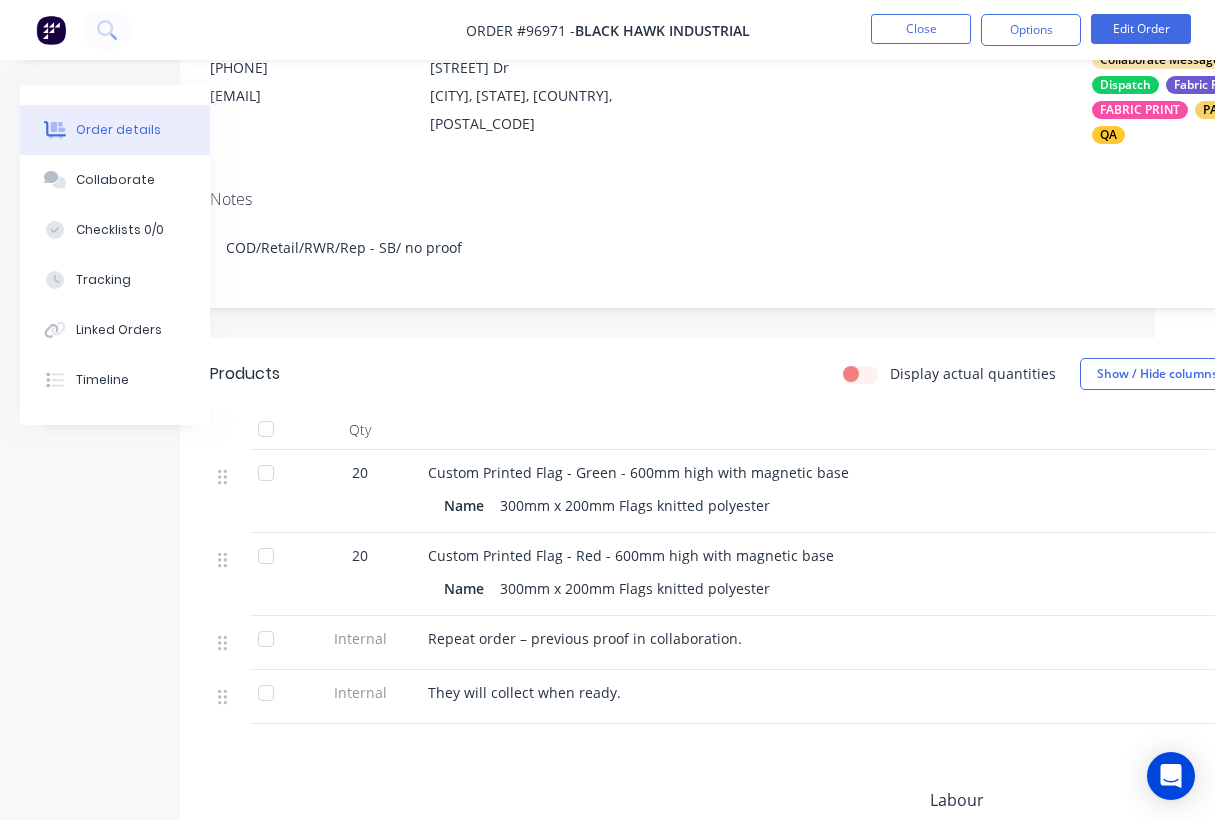 scroll, scrollTop: 252, scrollLeft: 0, axis: vertical 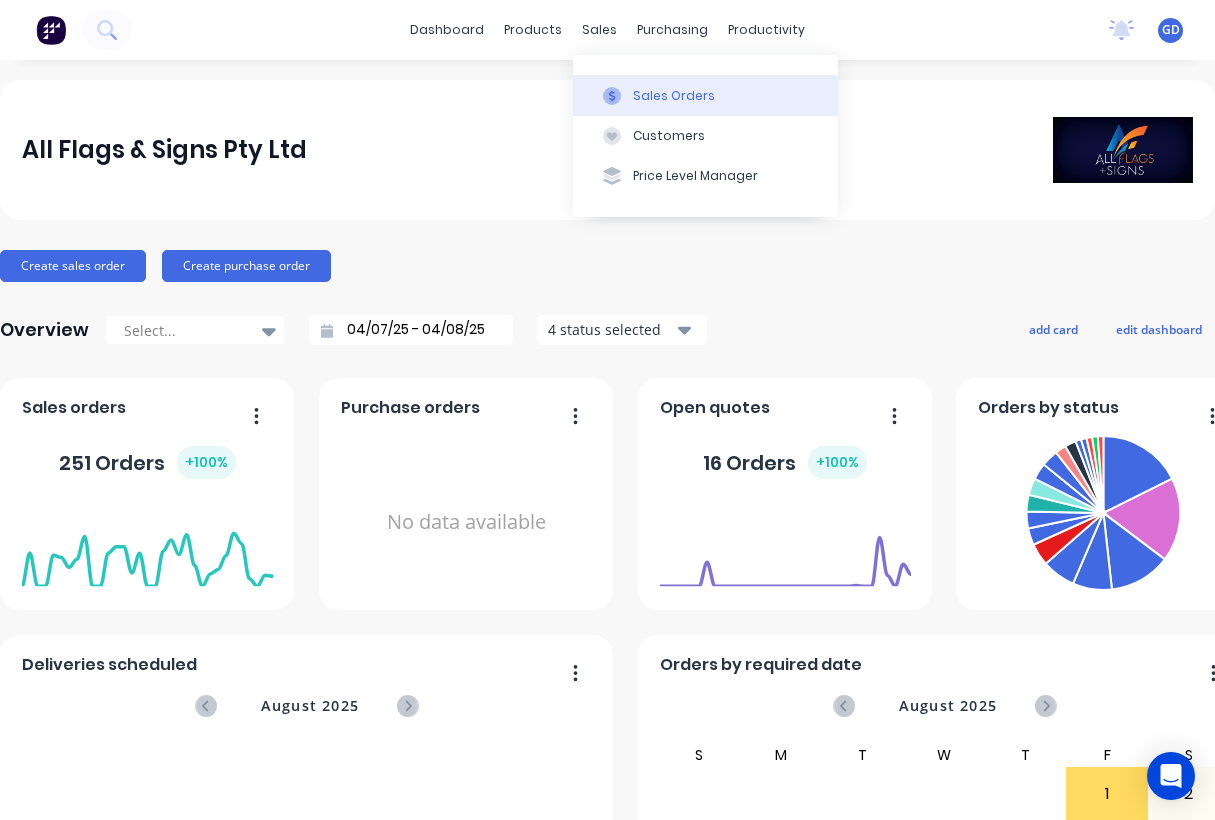 click on "Sales Orders" at bounding box center (674, 96) 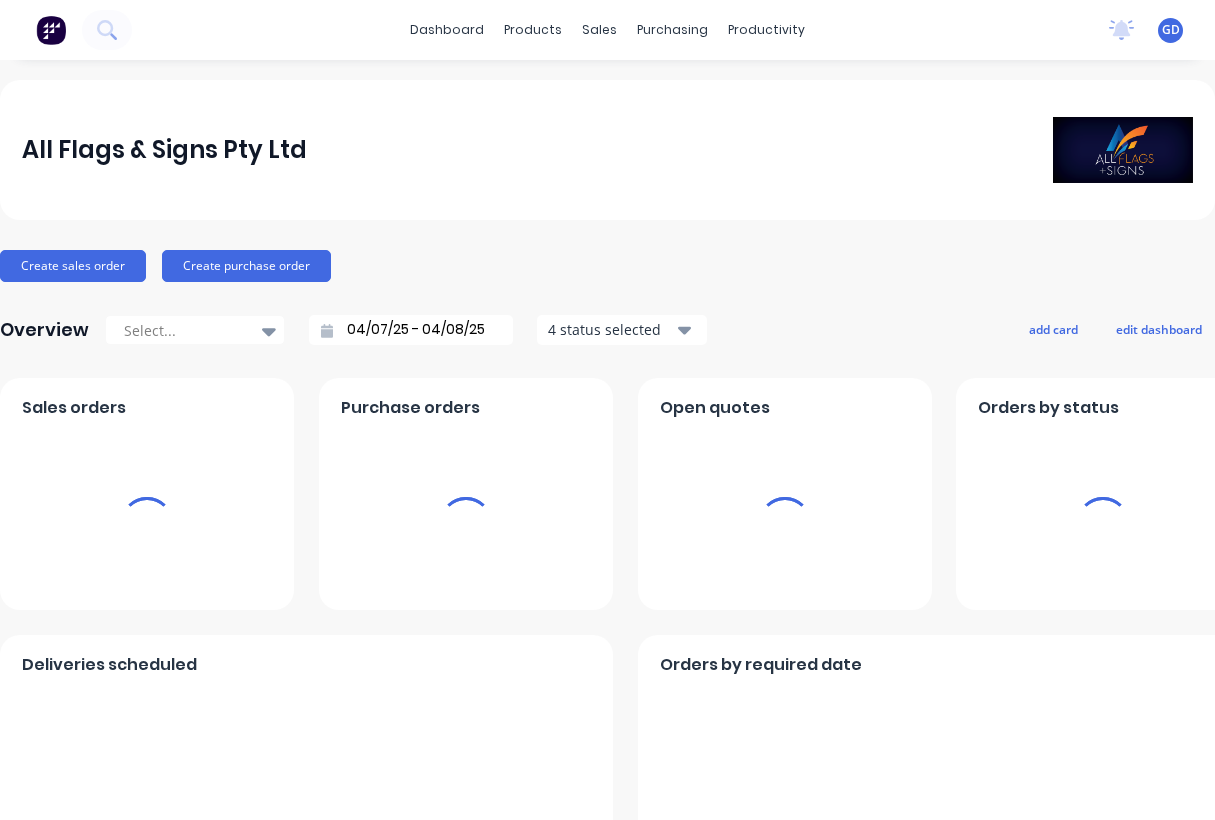 scroll, scrollTop: 0, scrollLeft: 0, axis: both 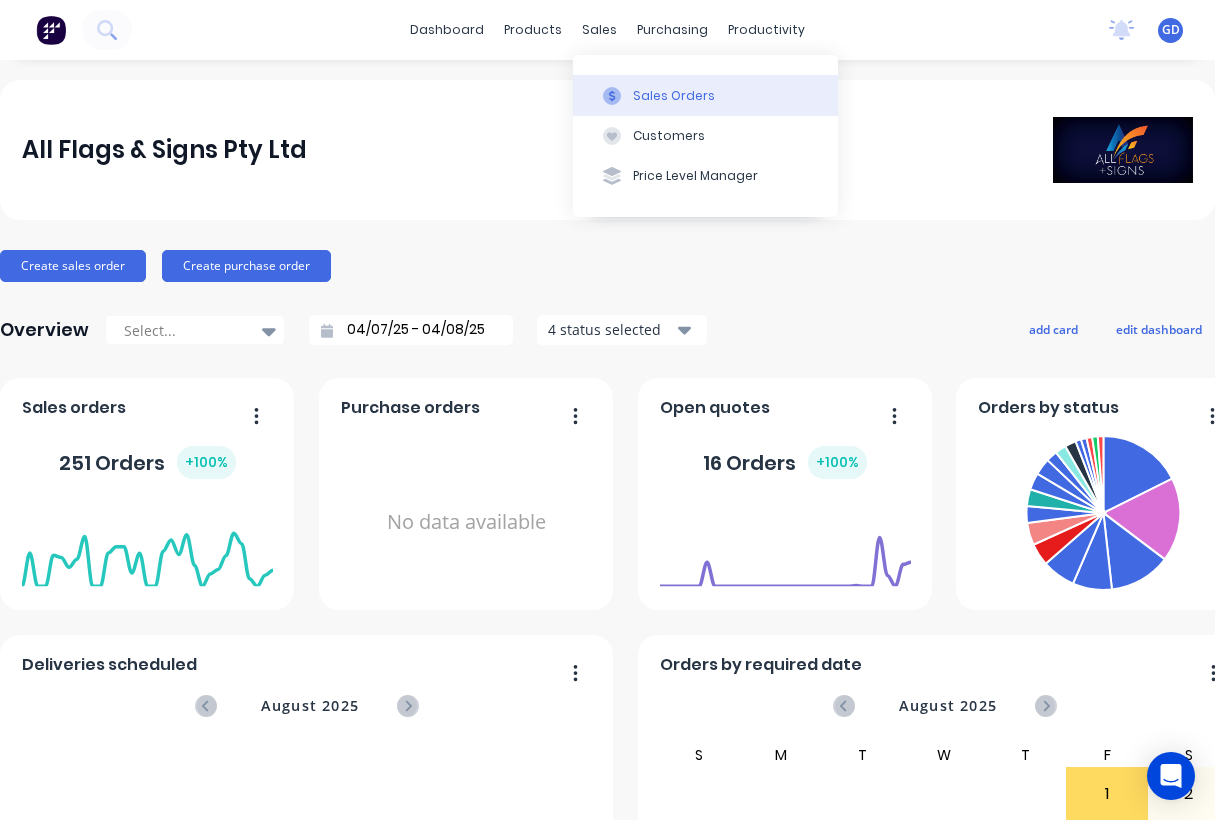 click on "Sales Orders" at bounding box center [674, 96] 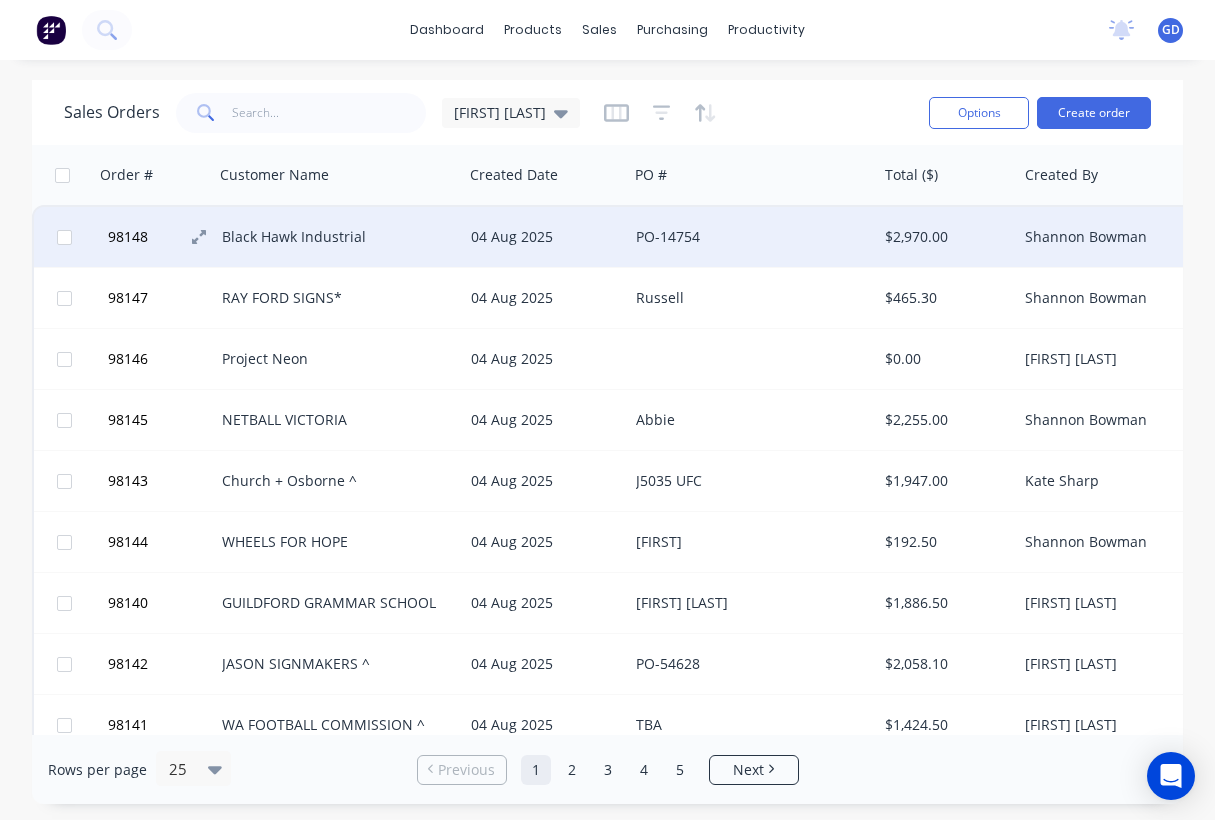 click on "98148" at bounding box center [128, 237] 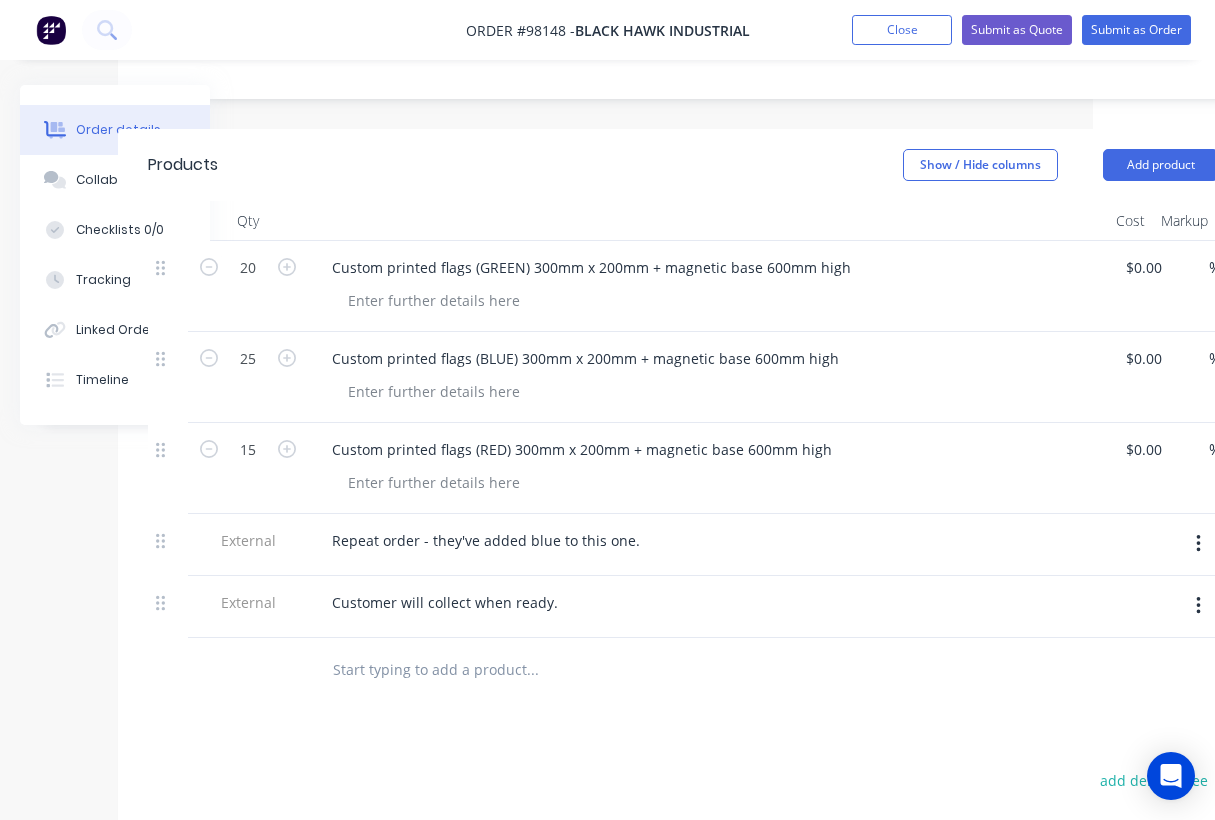 scroll, scrollTop: 463, scrollLeft: 0, axis: vertical 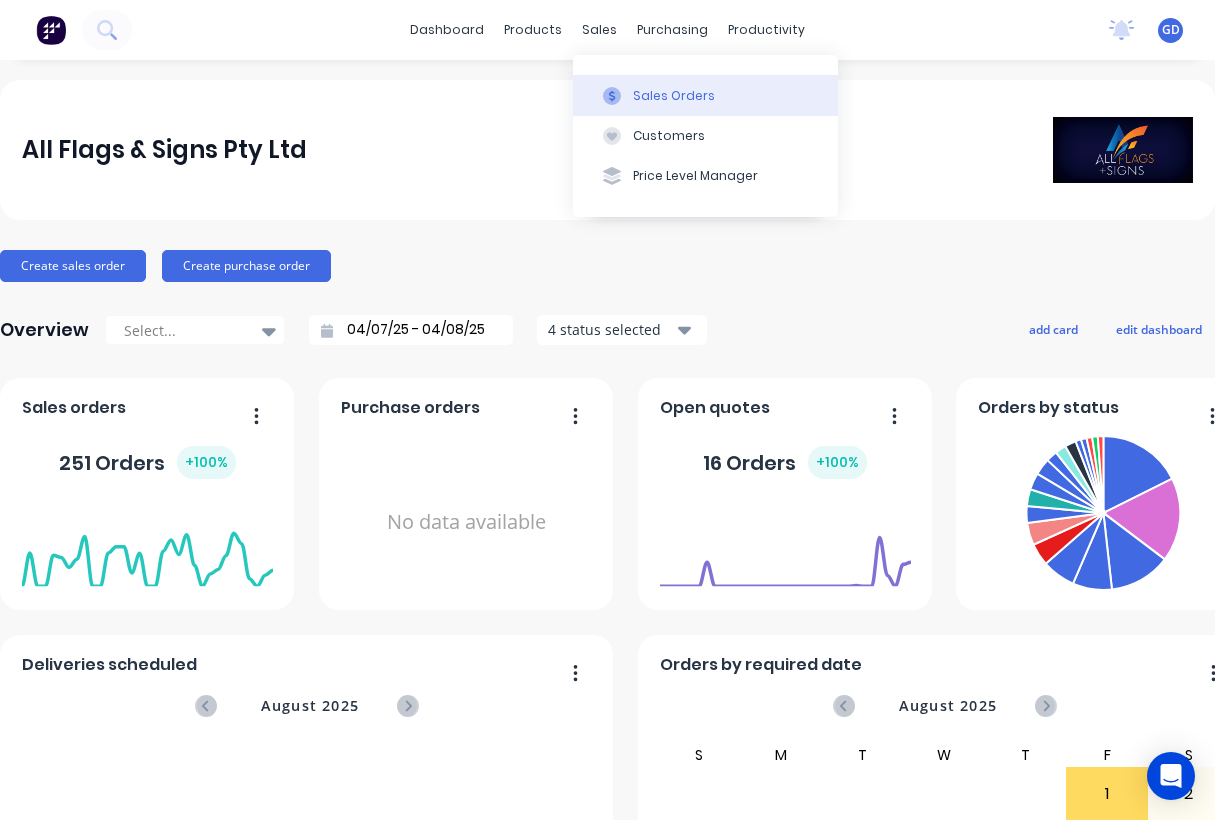 click on "Sales Orders" at bounding box center [705, 95] 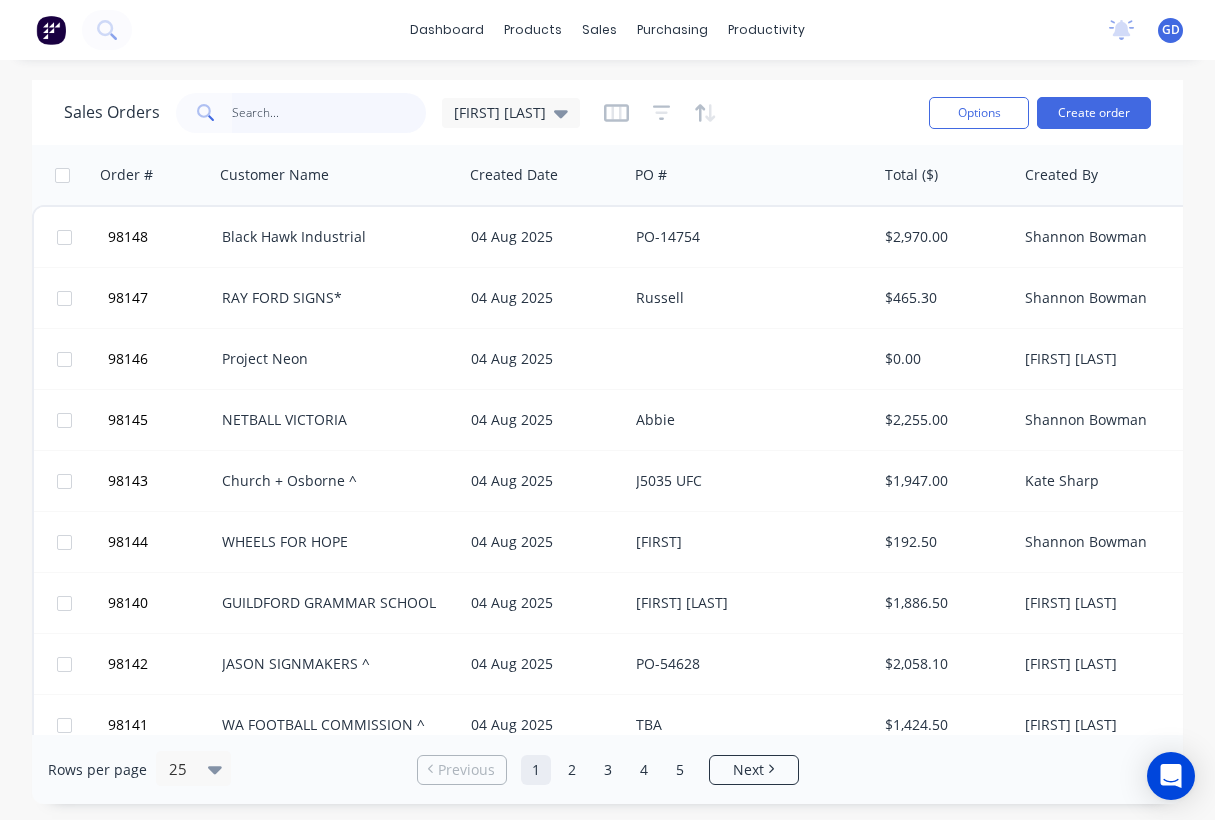 click at bounding box center [329, 113] 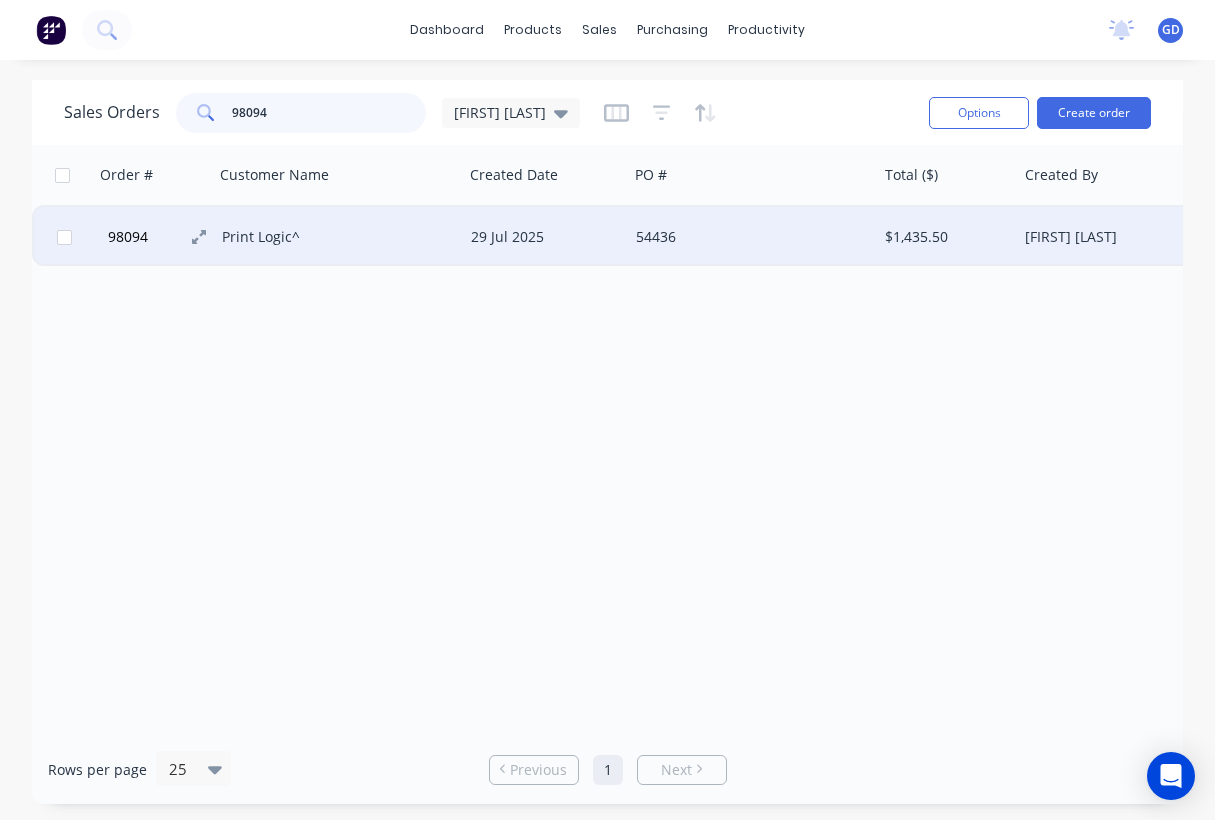 type on "98094" 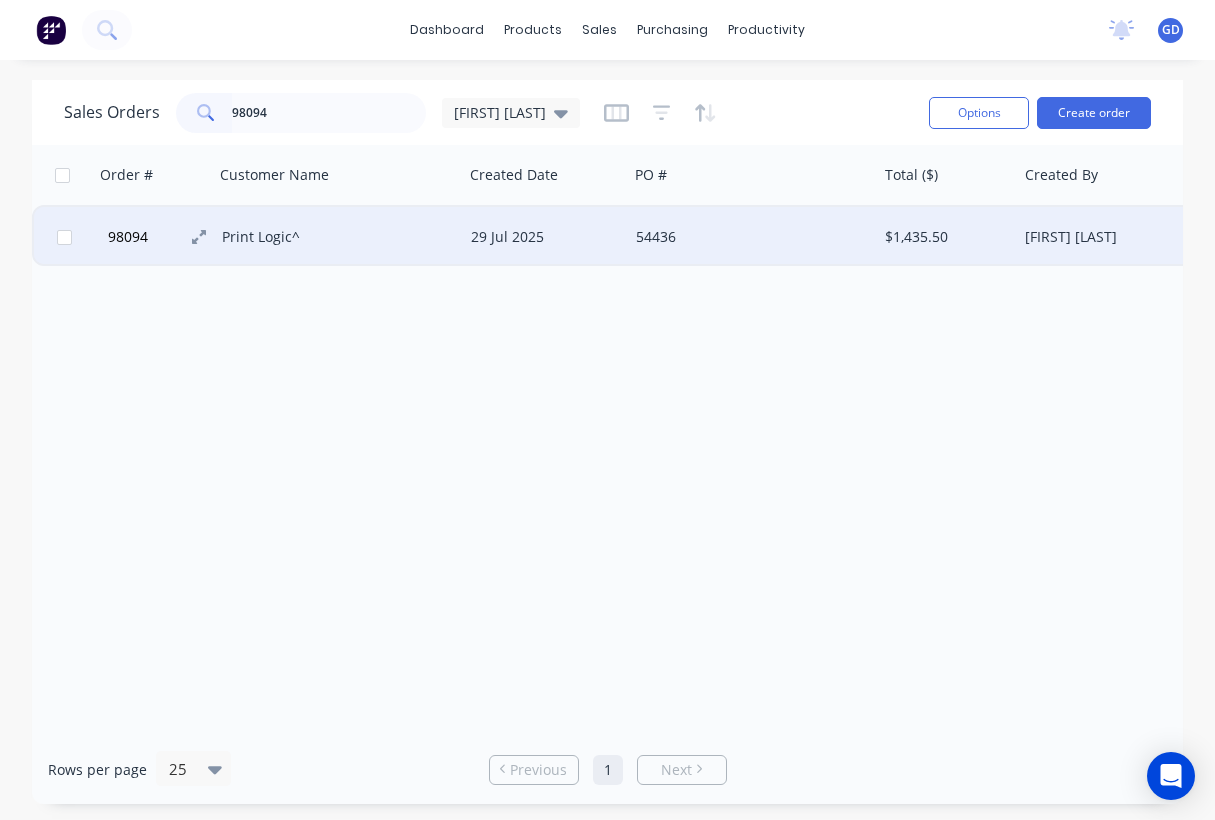click on "98094" at bounding box center [128, 237] 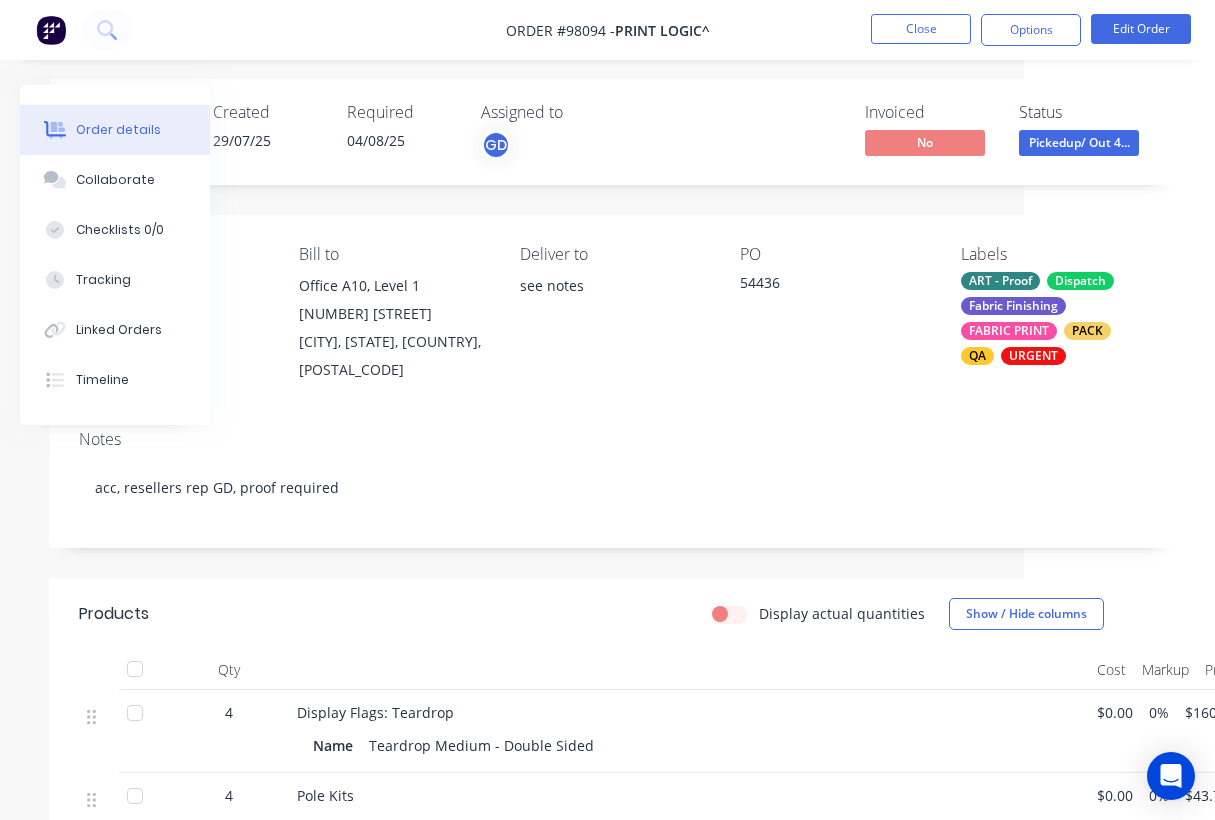 scroll, scrollTop: 6, scrollLeft: 0, axis: vertical 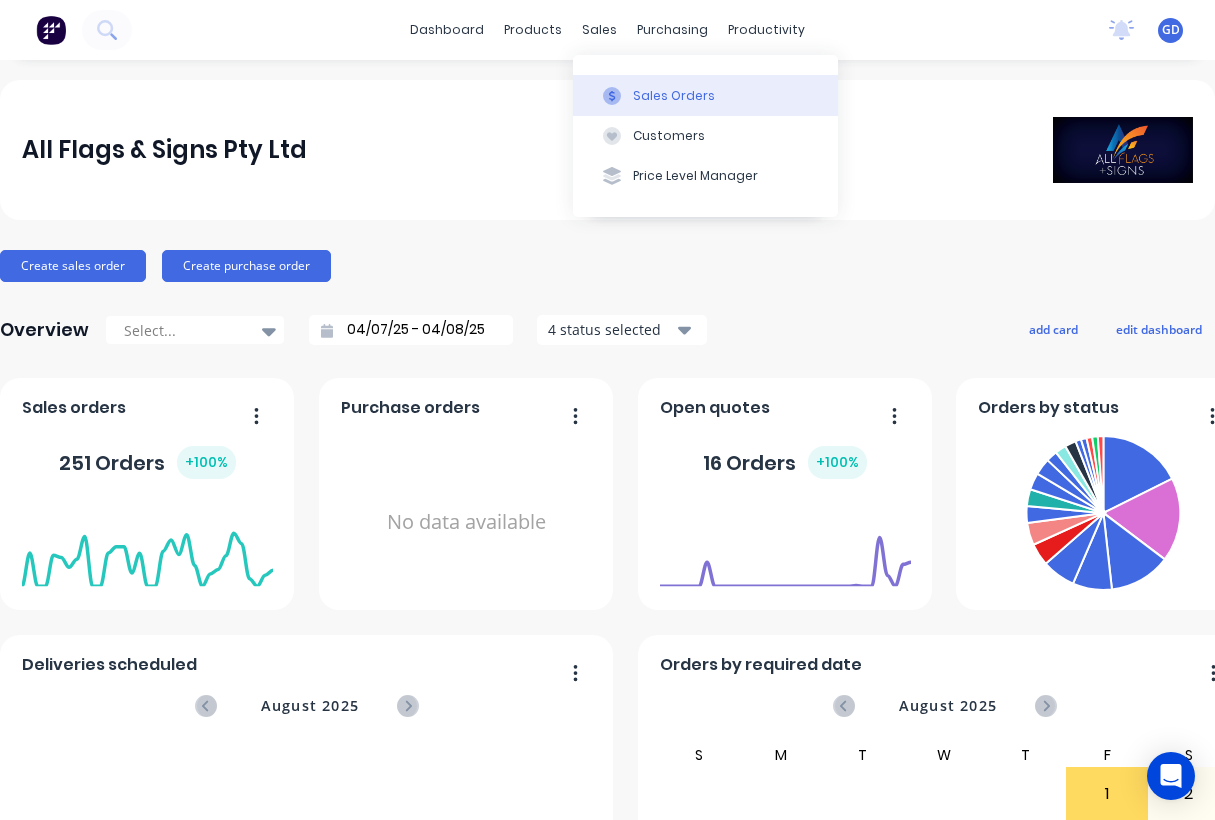 click on "Sales Orders" at bounding box center [674, 96] 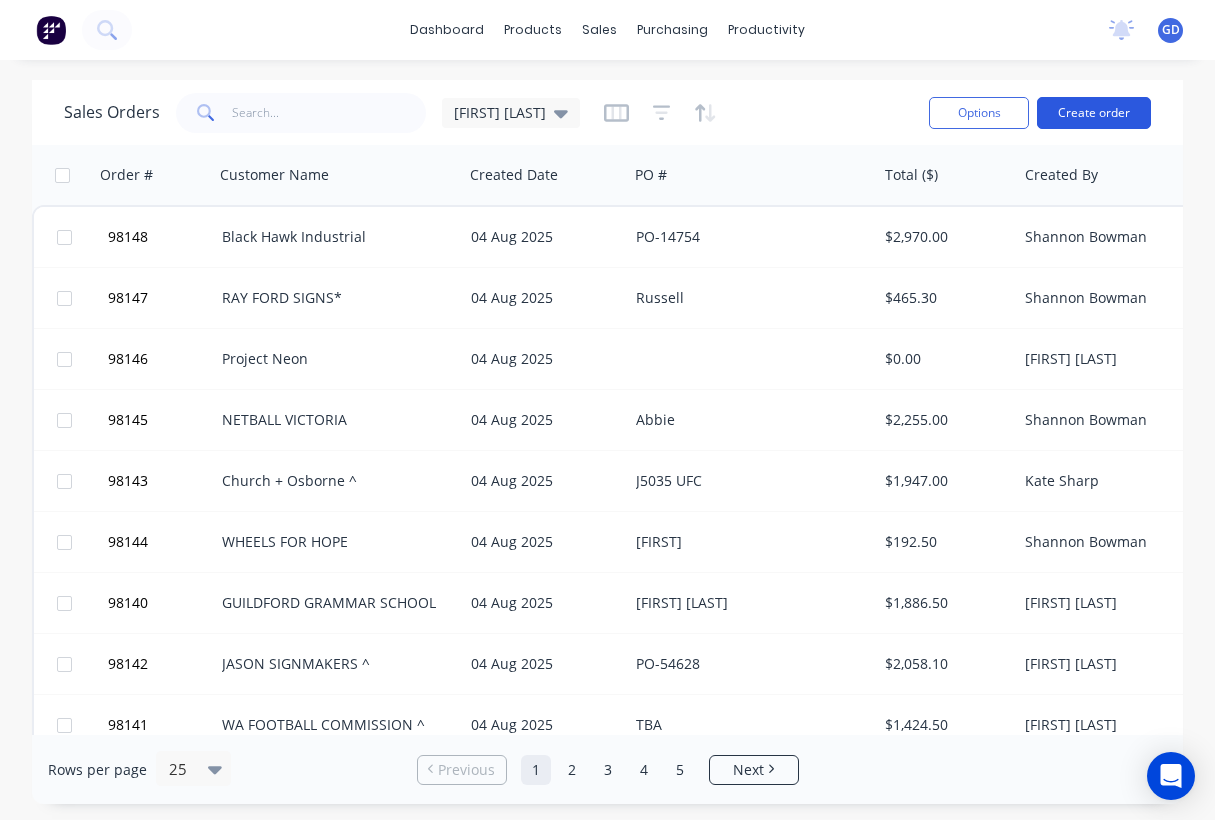 click on "Create order" at bounding box center (1094, 113) 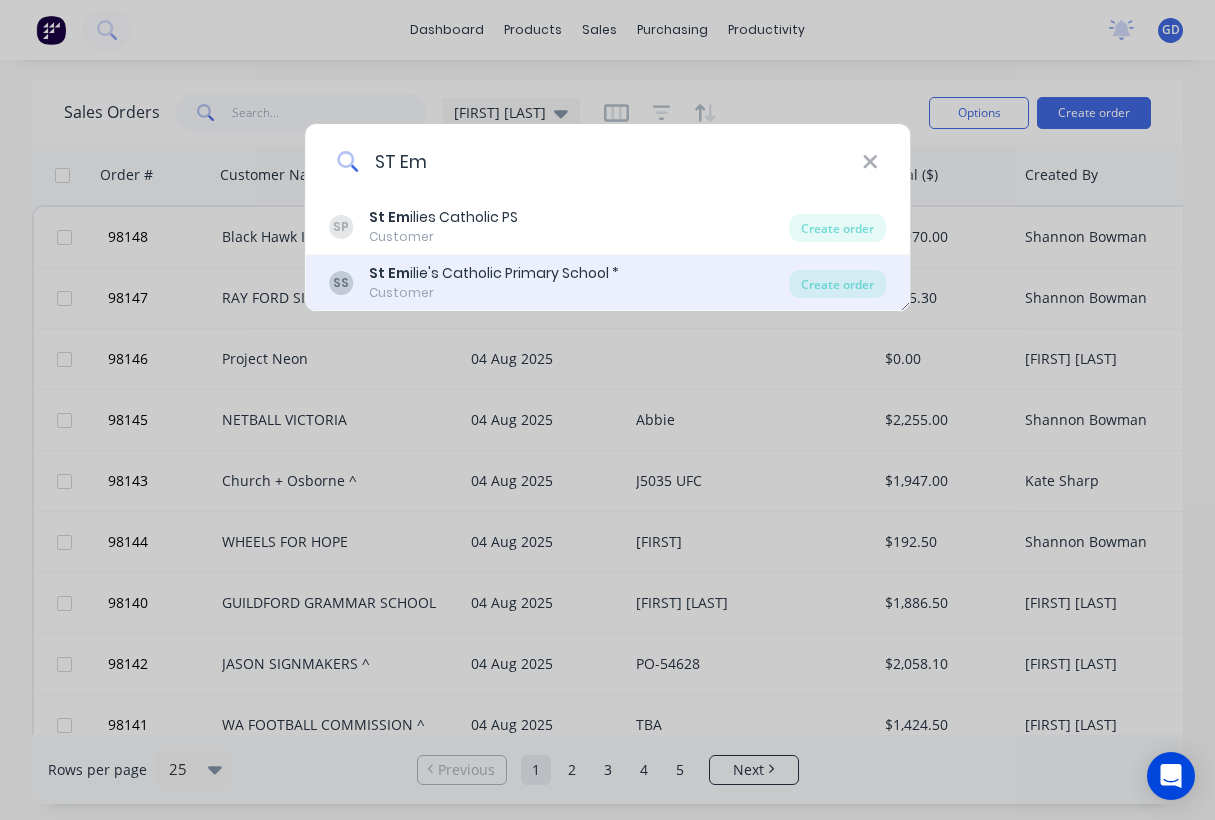 type on "ST Em" 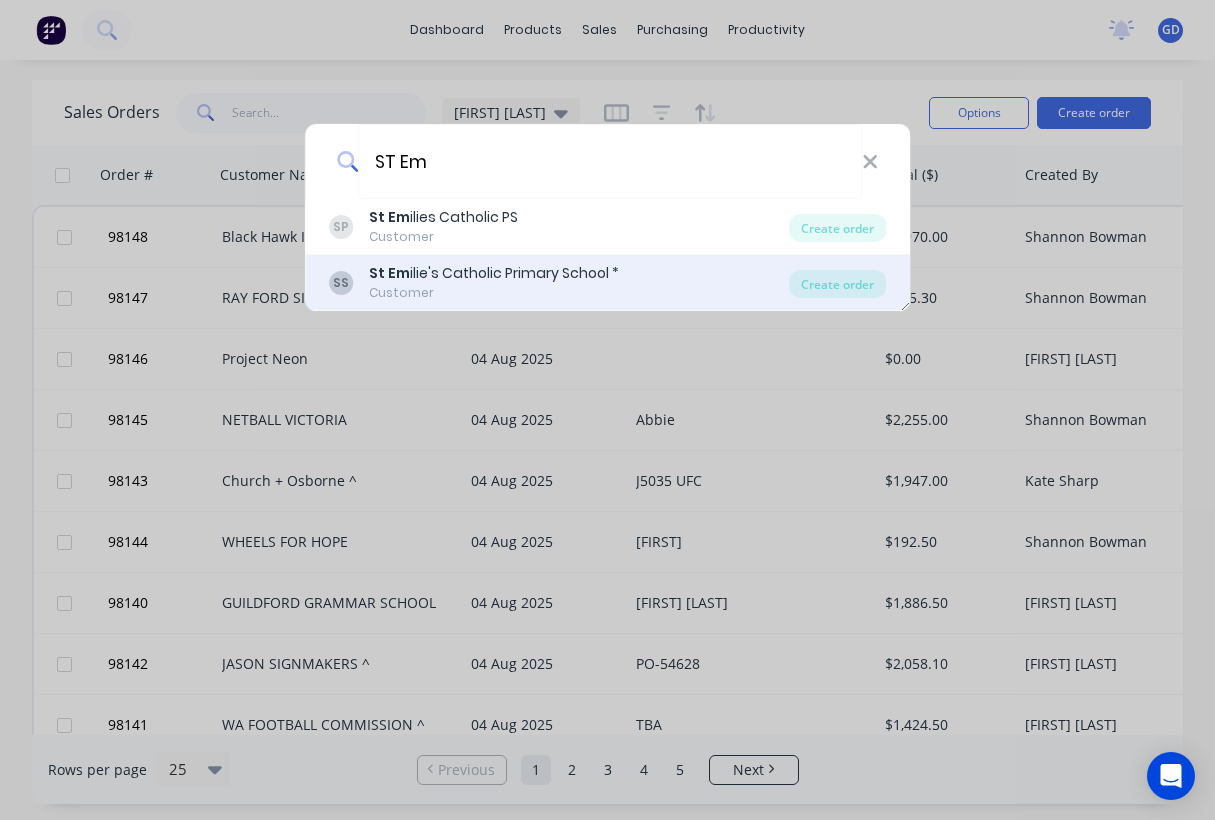 click on "St Em ilie's Catholic Primary School *" at bounding box center [494, 273] 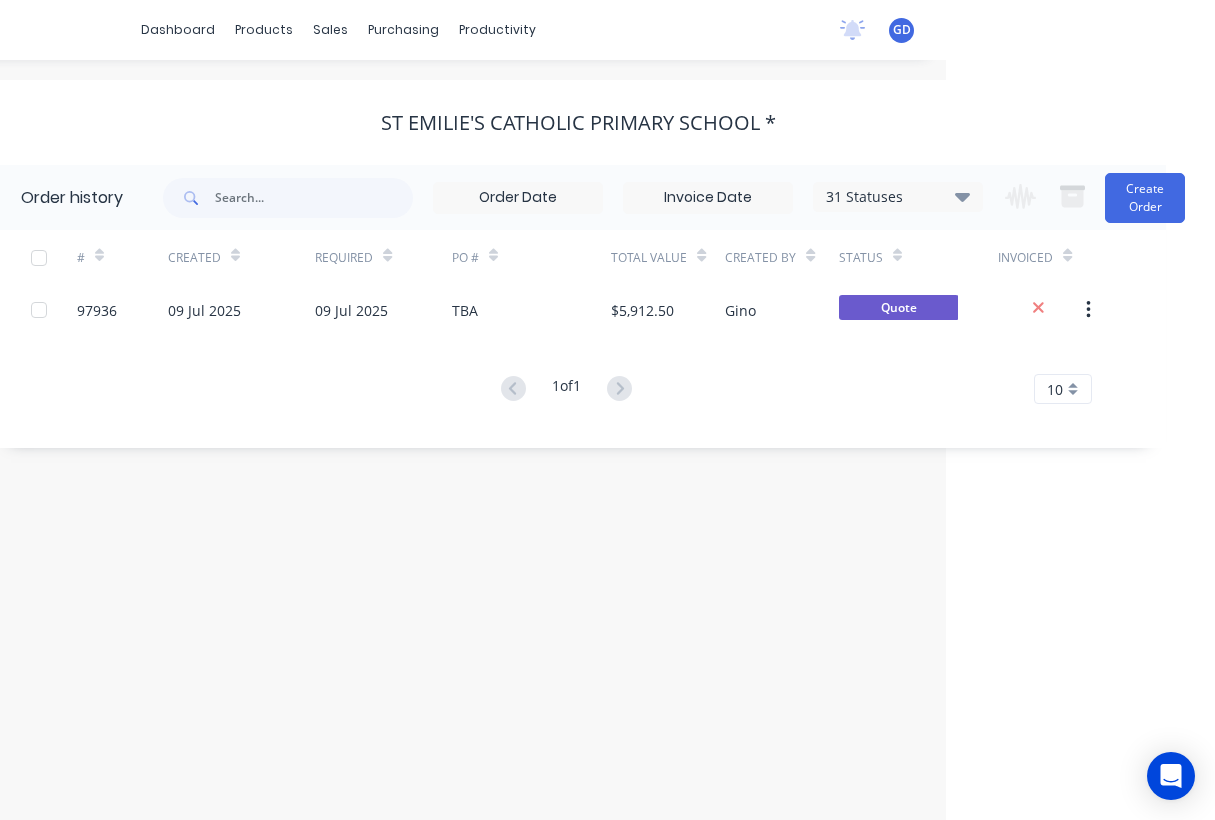 scroll, scrollTop: 0, scrollLeft: 269, axis: horizontal 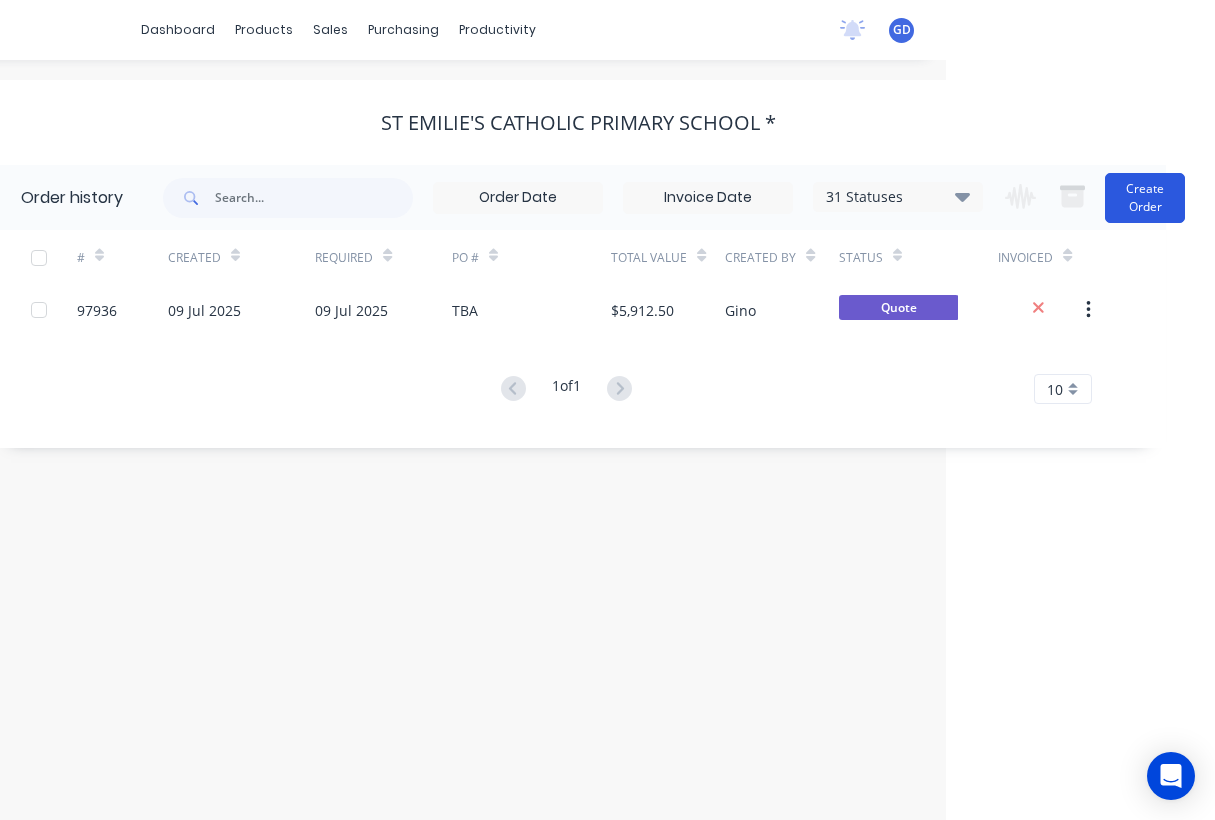 click on "Create Order" at bounding box center (1145, 198) 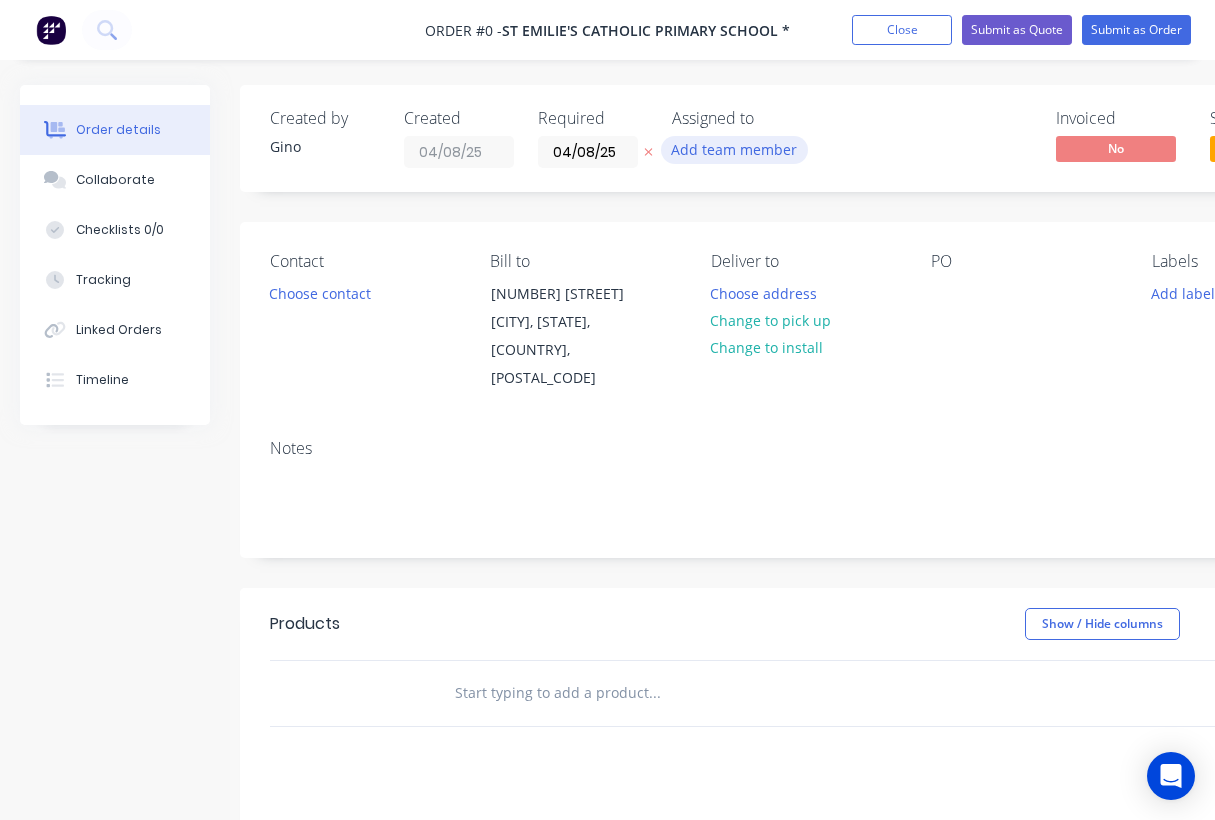 click on "Add team member" at bounding box center [734, 149] 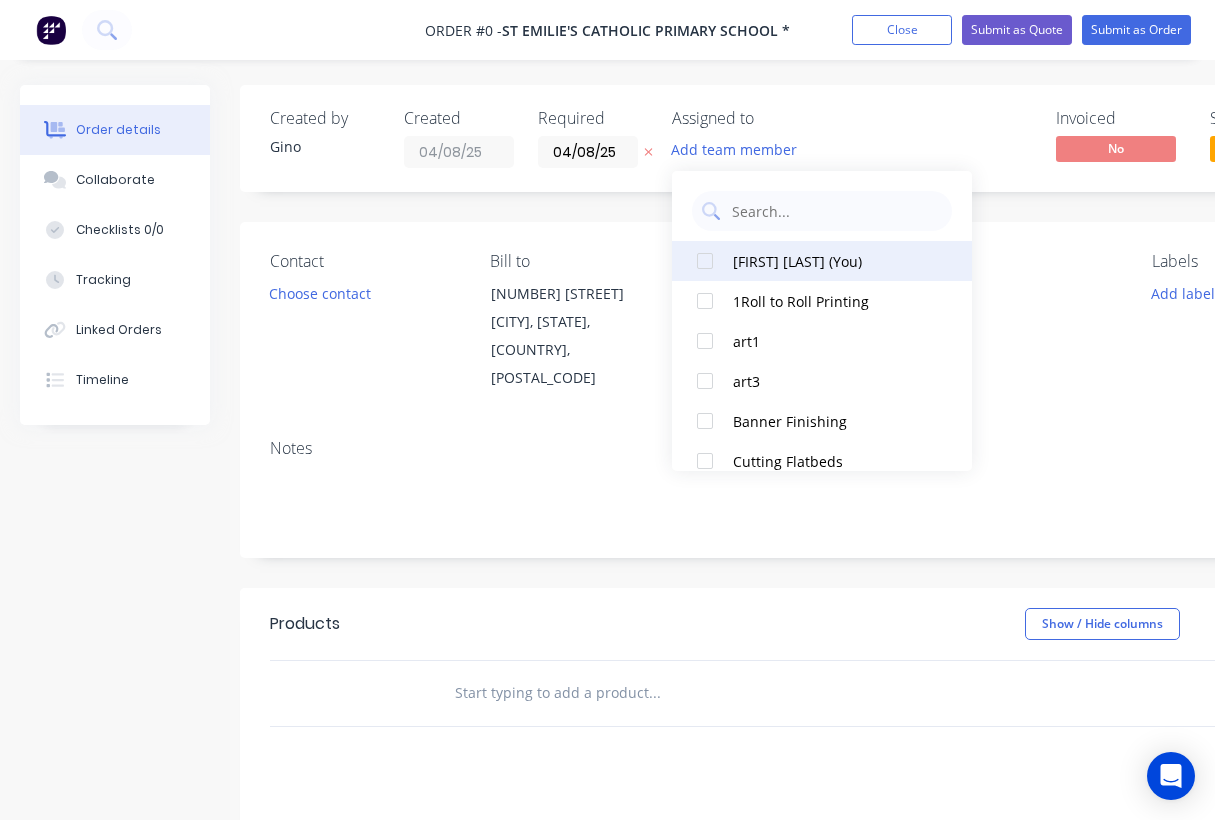 click on "Gino Dilello (You)" at bounding box center [833, 261] 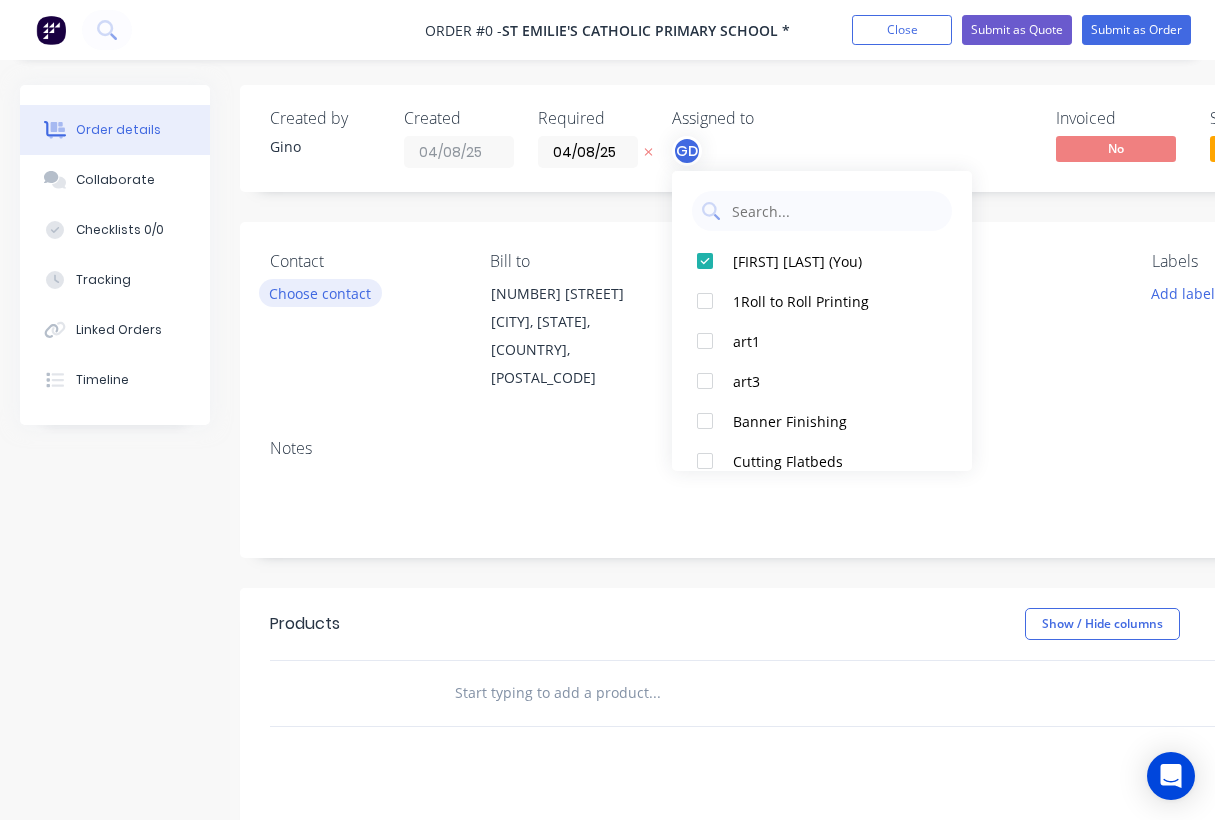 click on "Order details Collaborate Checklists 0/0 Tracking Linked Orders Timeline   Order details   Collaborate   Checklists   Tracking   Linked Orders   Timeline Created by Gino Created 04/08/25 Required 04/08/25 Assigned to GD Invoiced No Status Draft Contact Choose contact Bill to 151 AMHERST RD  CANNINGALE, Western Australia, Australia, 6155 Deliver to Choose address Change to pick up Change to install PO Labels Add labels Notes Products Show / Hide columns Add product     add delivery fee add markup add discount Labour $0.00 Sub total $0.00 Margin $0.00  ( 0 %) Tax $0.00 Total $0.00" at bounding box center [695, 661] 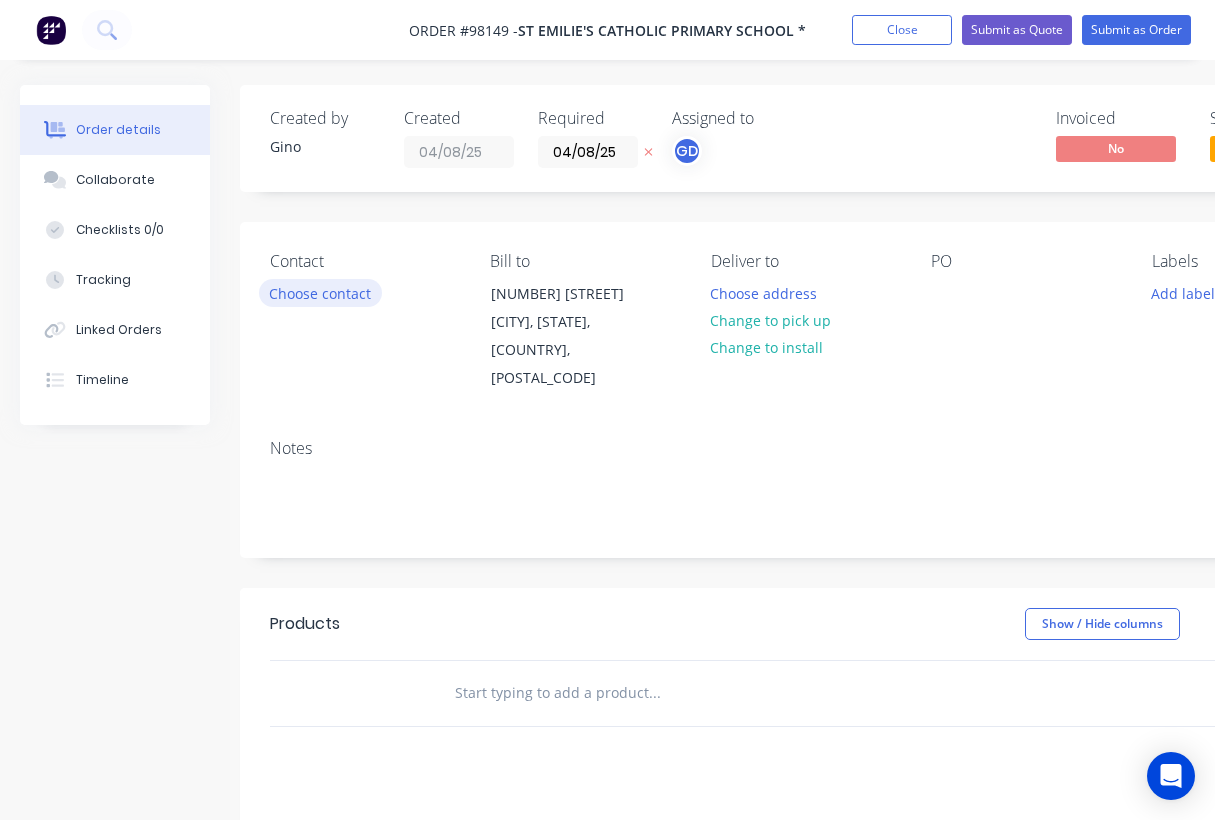 click on "Choose contact" at bounding box center (320, 292) 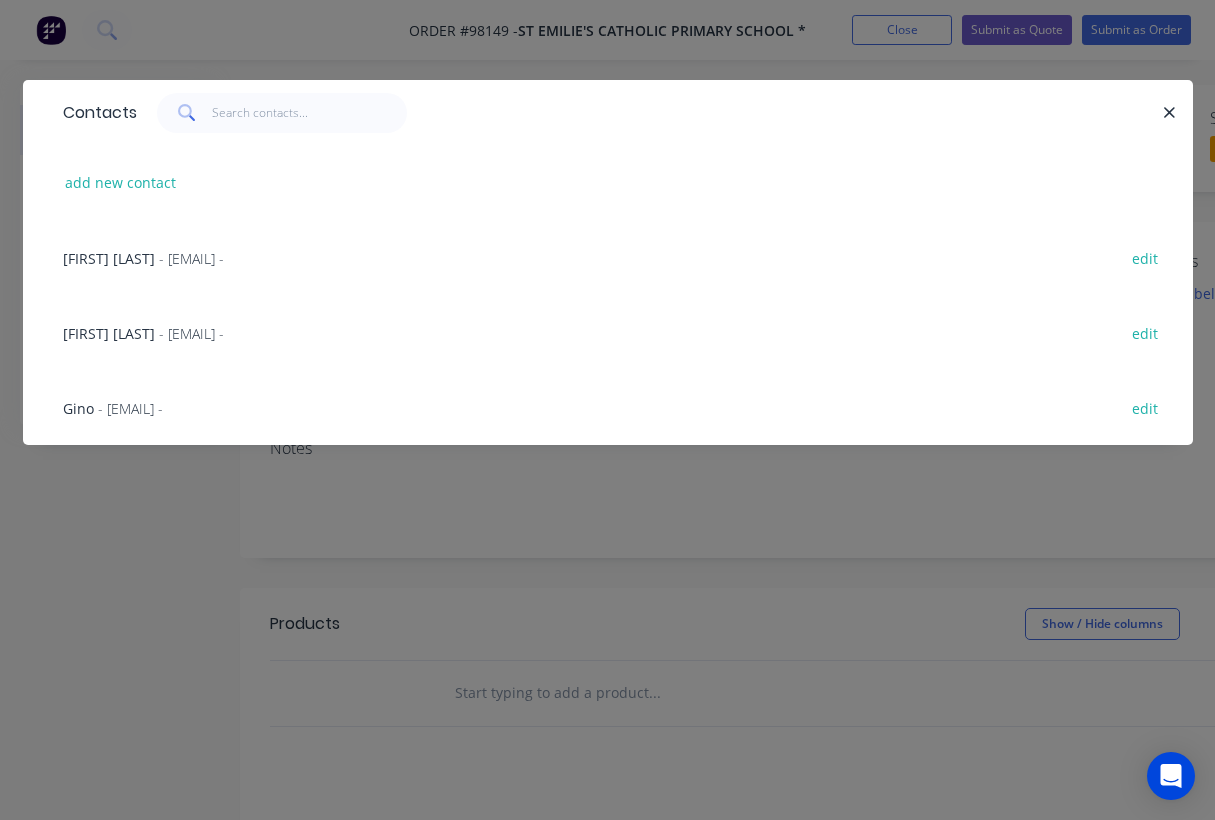 click on "Sara Tonkin" at bounding box center [109, 333] 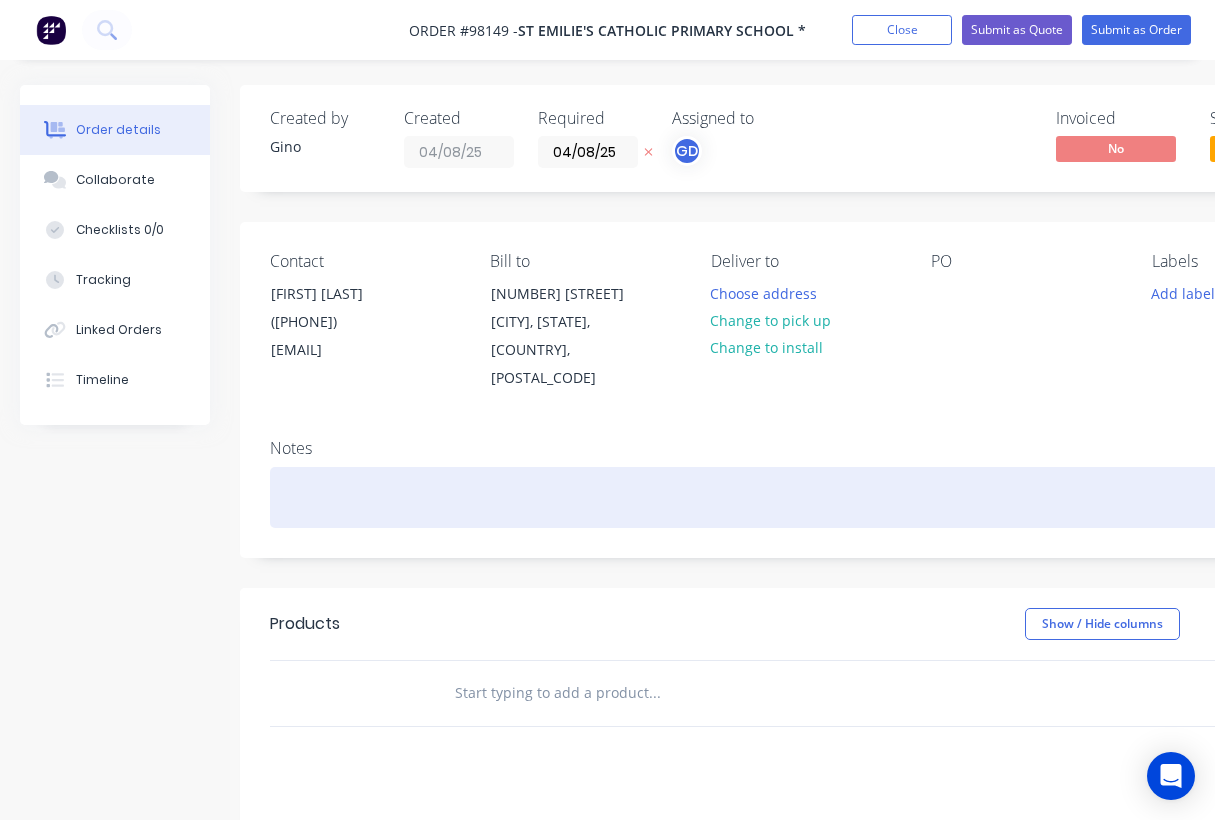 click at bounding box center (805, 497) 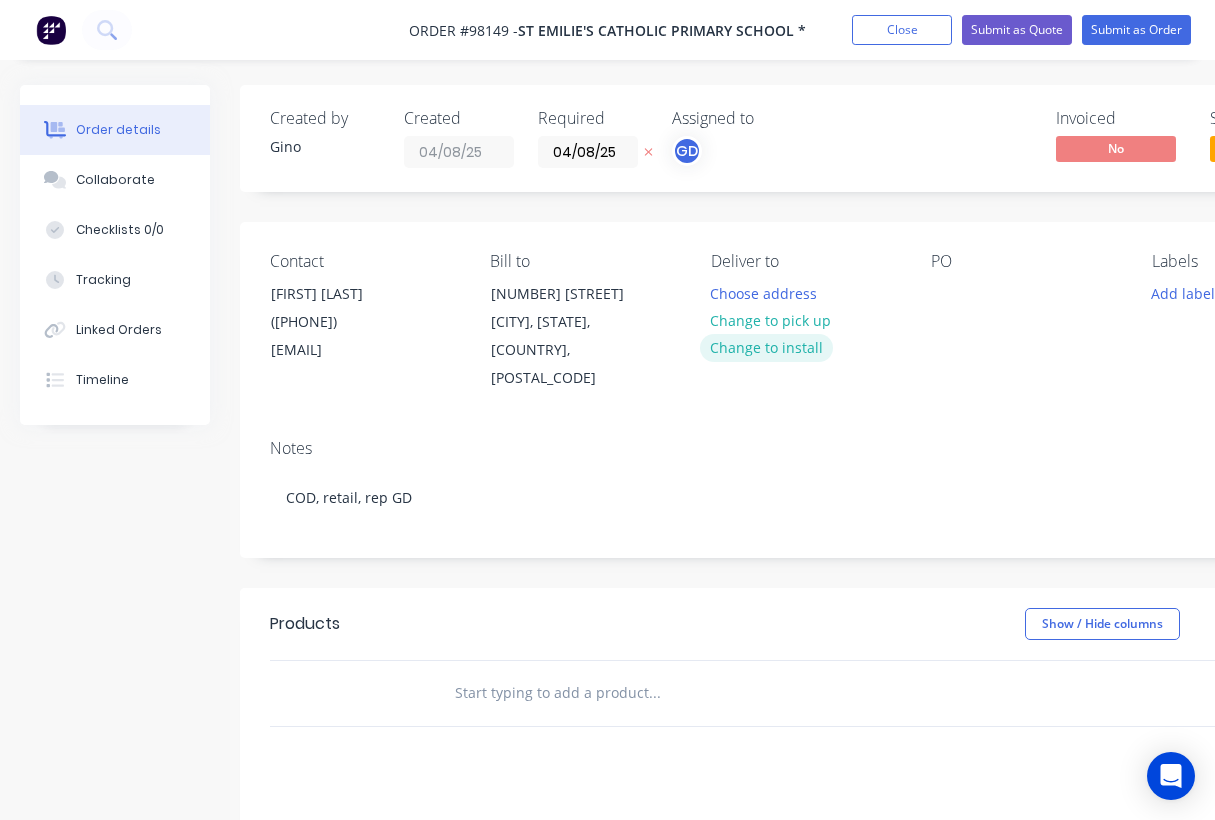 click on "Change to install" at bounding box center [767, 347] 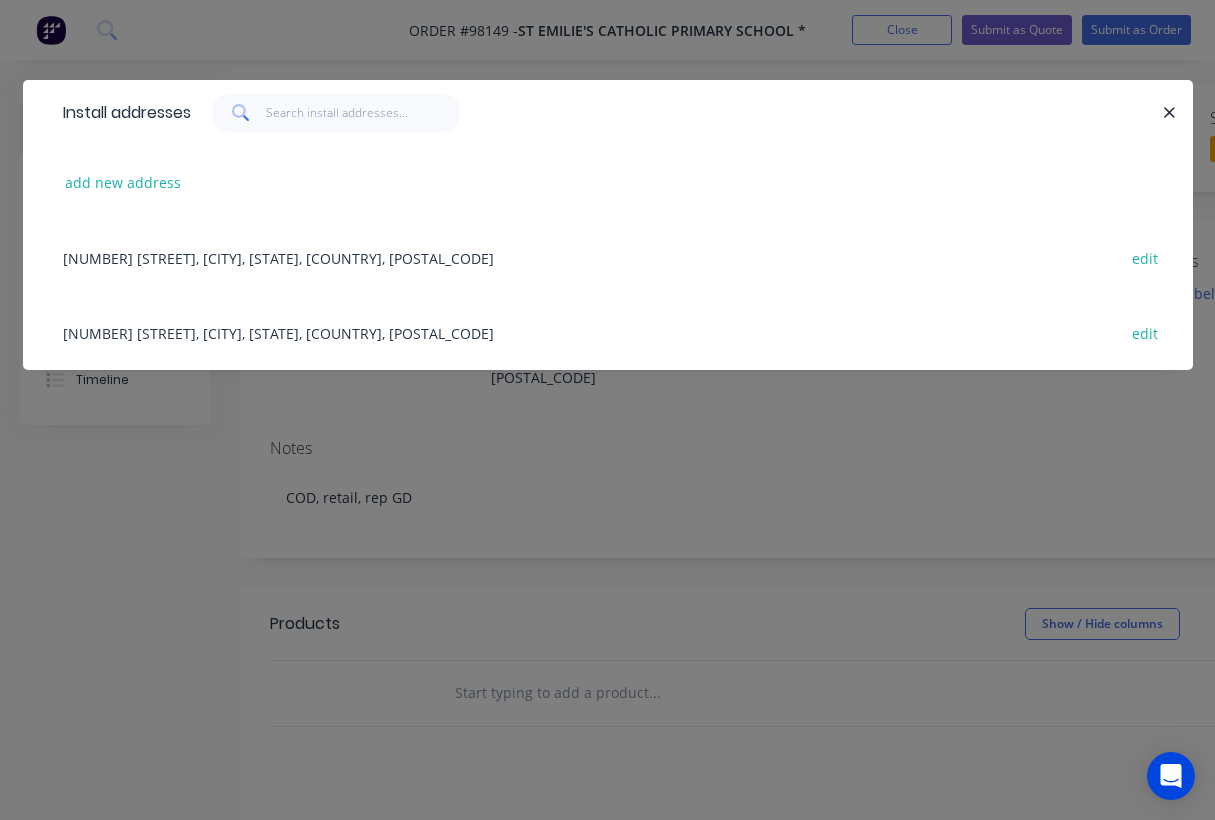 click on "151 AMHERST RD, CANNINGALE, Western Australia, Australia, 6155 edit" at bounding box center [608, 332] 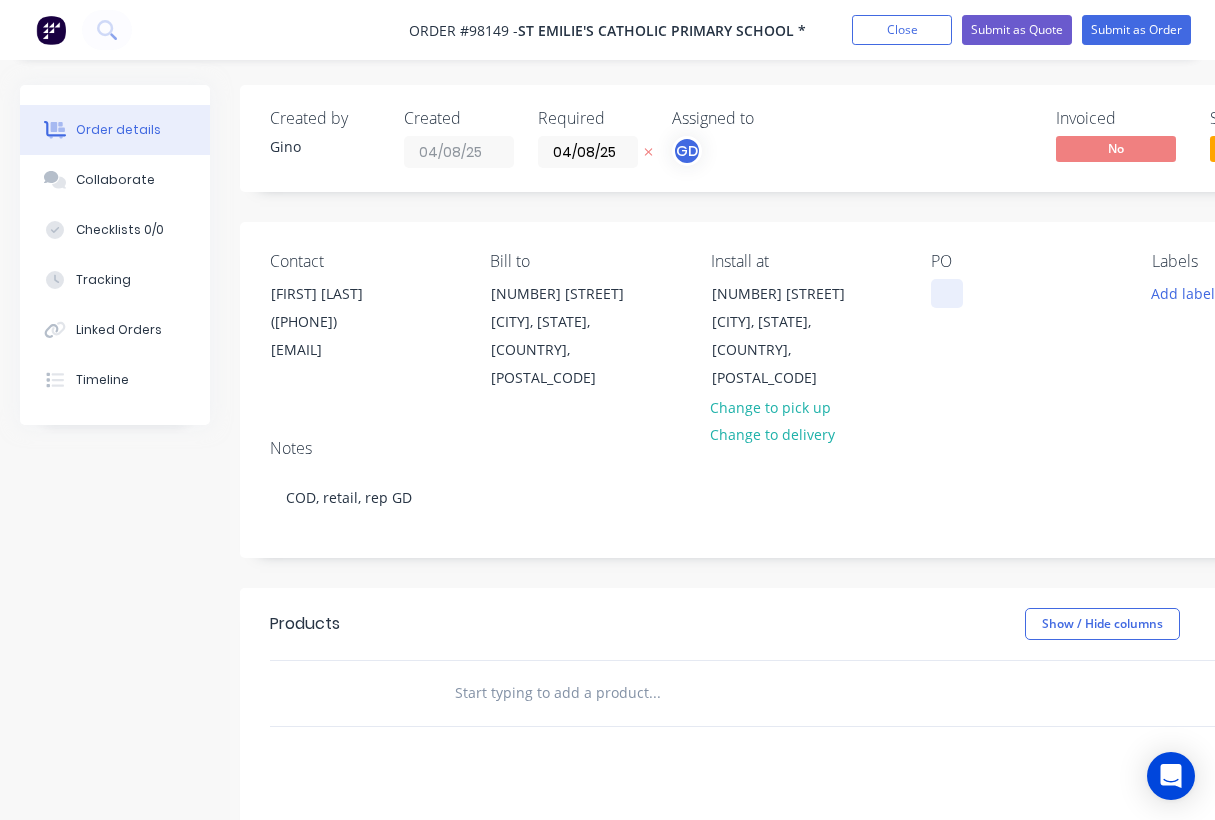 click at bounding box center (947, 293) 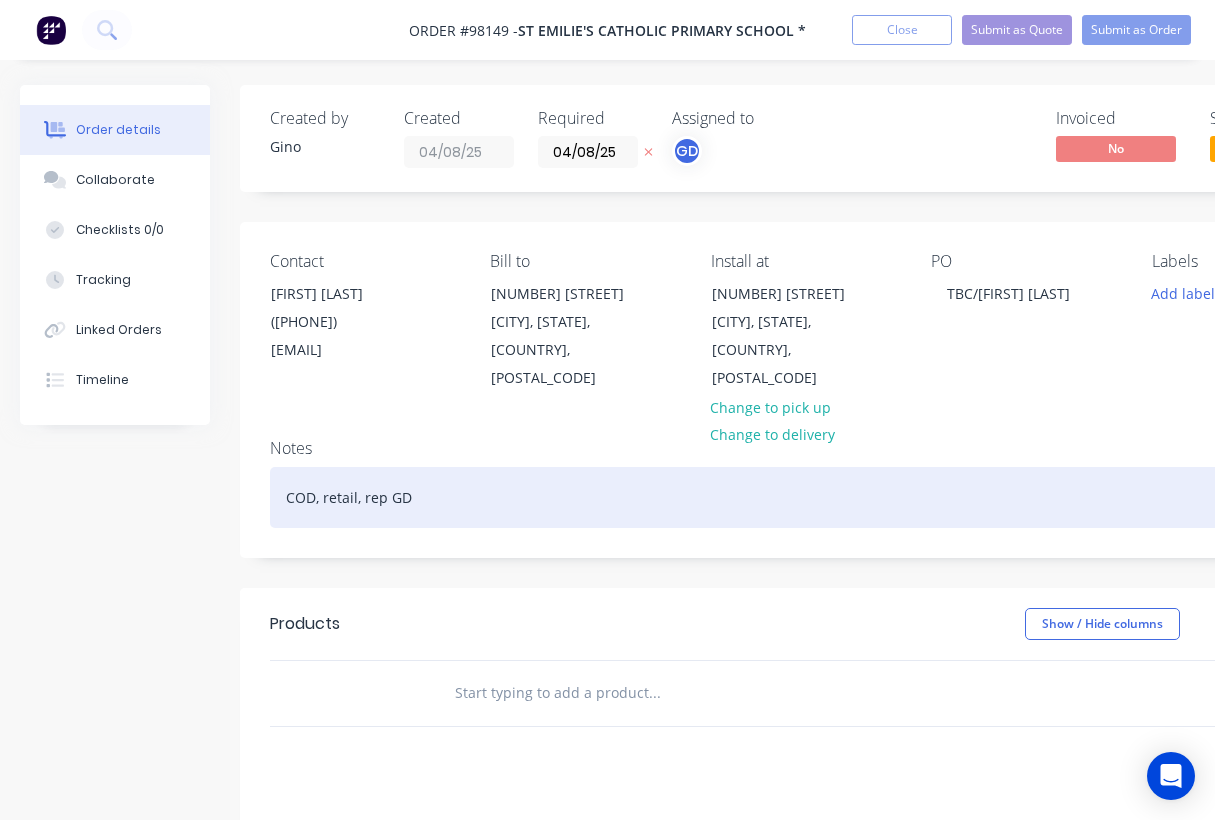 click on "COD, retail, rep GD" at bounding box center [805, 497] 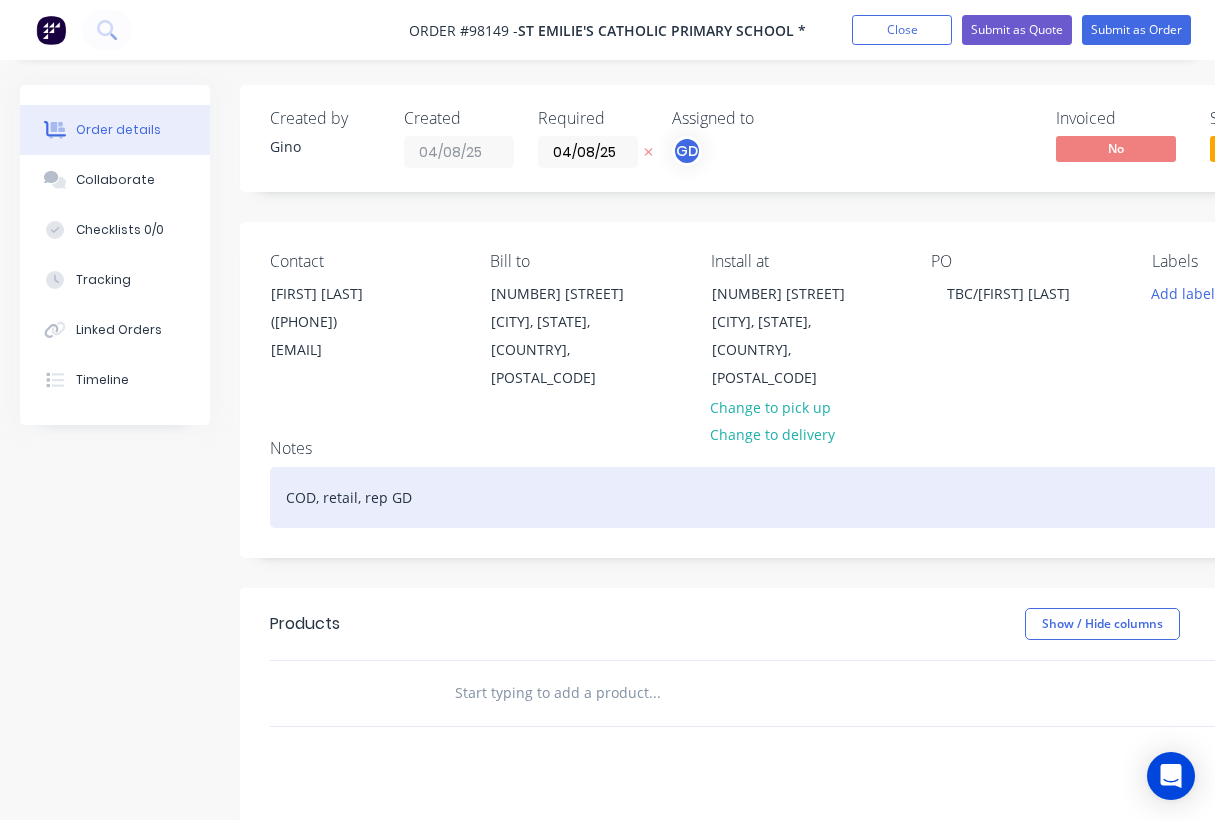 scroll, scrollTop: 0, scrollLeft: 117, axis: horizontal 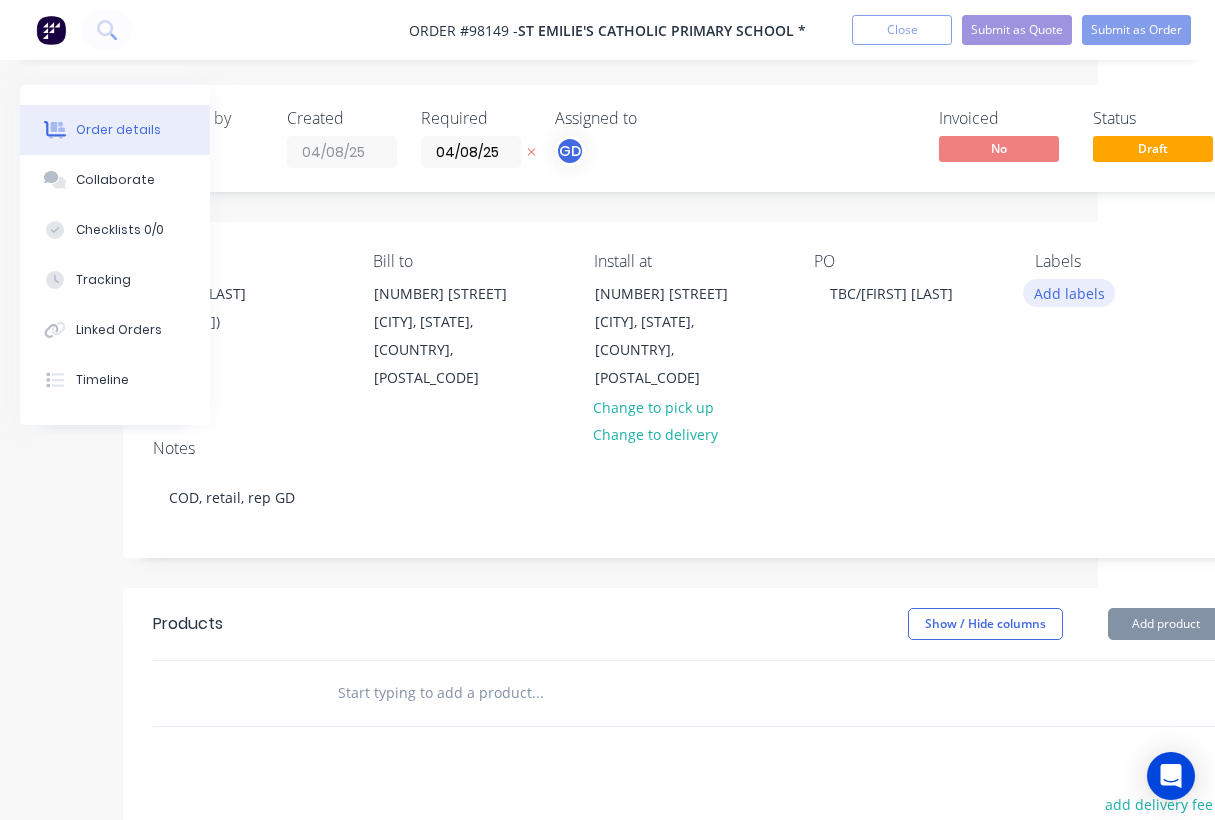 click on "Add labels" at bounding box center (1069, 292) 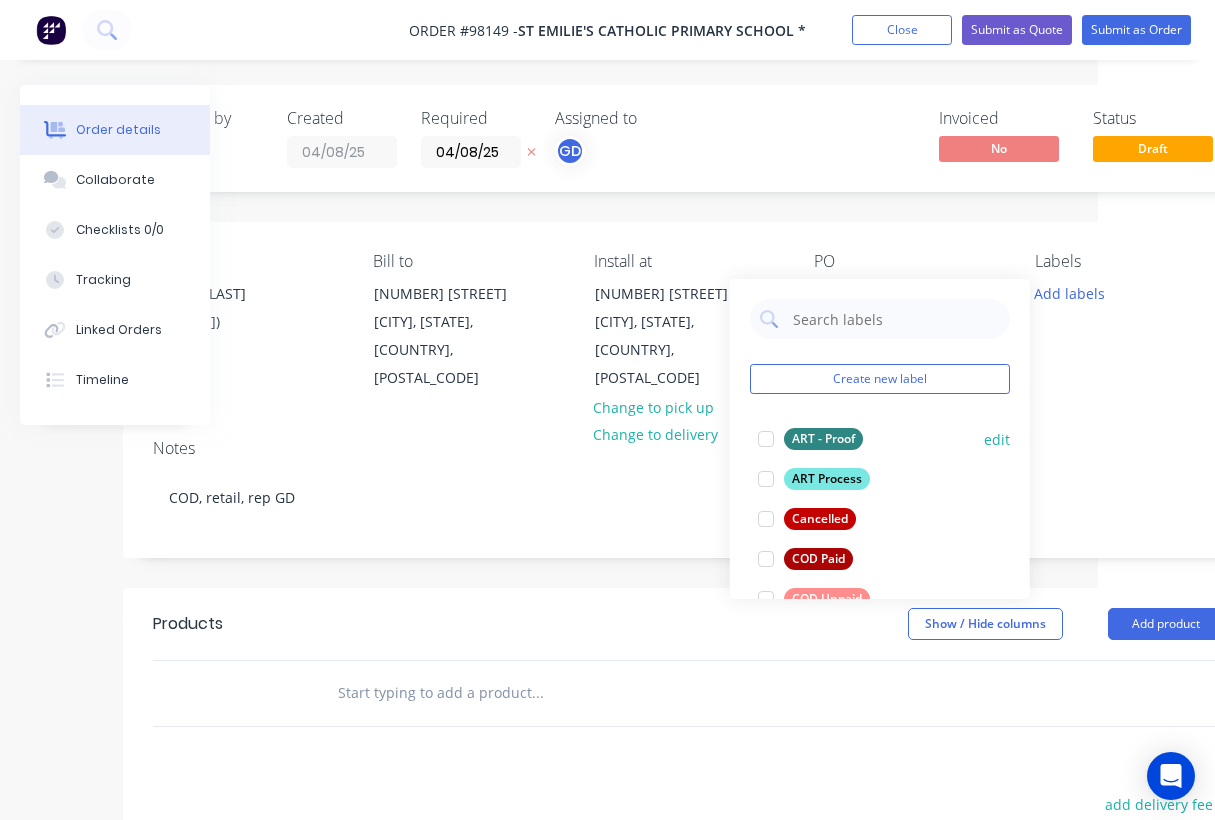 click on "ART - Proof" at bounding box center [823, 439] 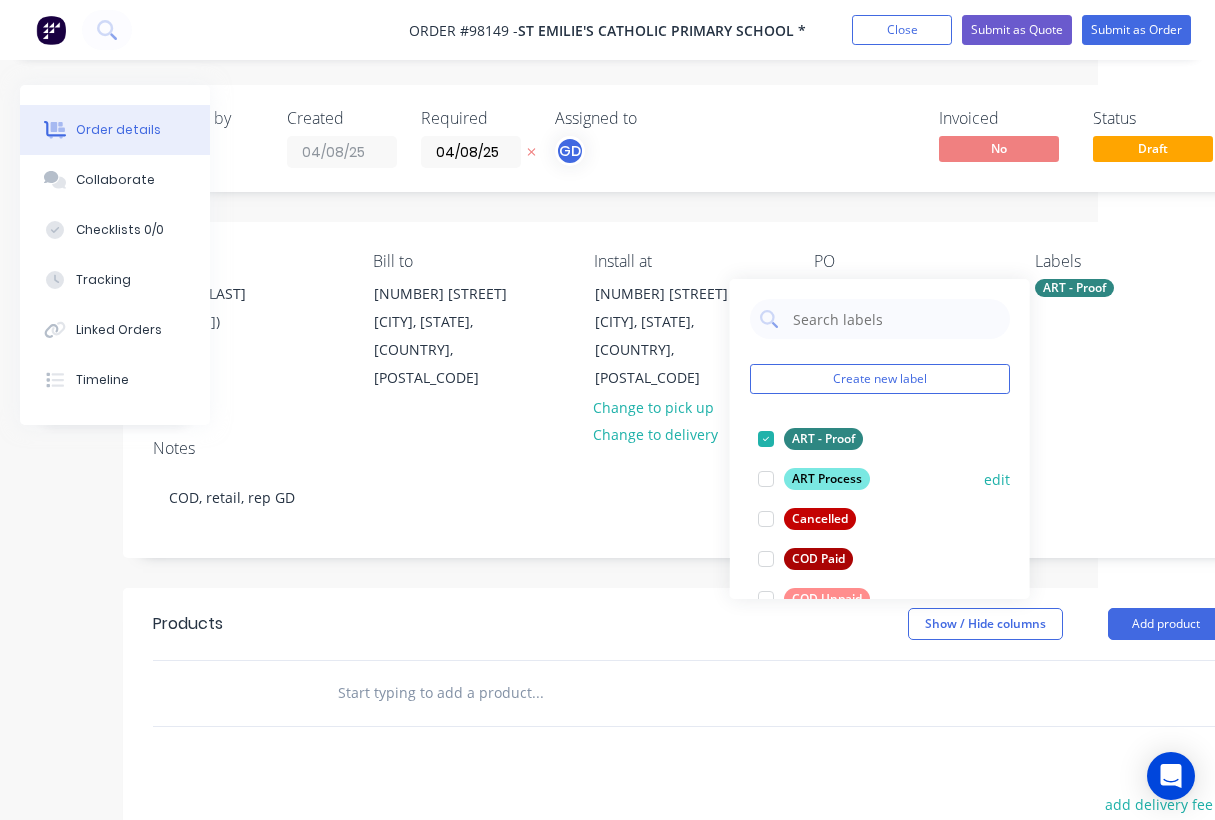 click on "ART Process" at bounding box center [827, 479] 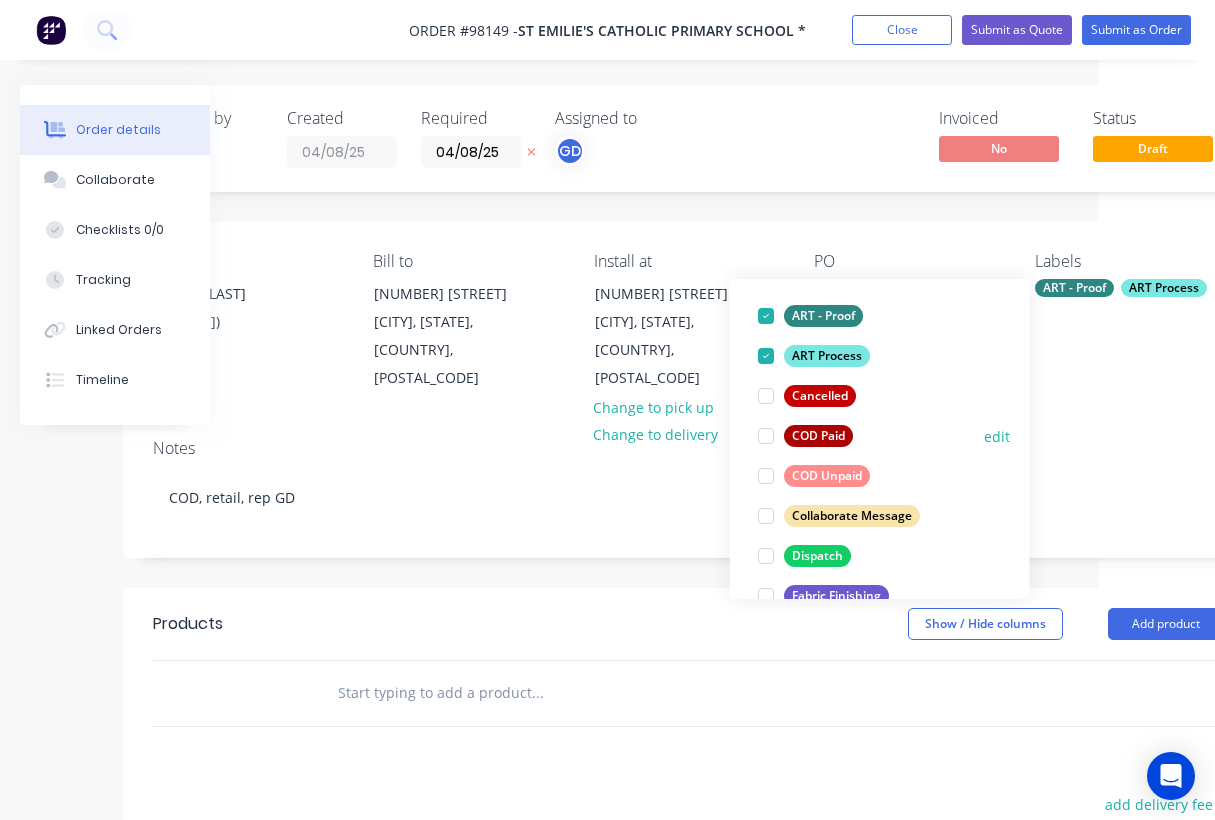 scroll, scrollTop: 131, scrollLeft: 0, axis: vertical 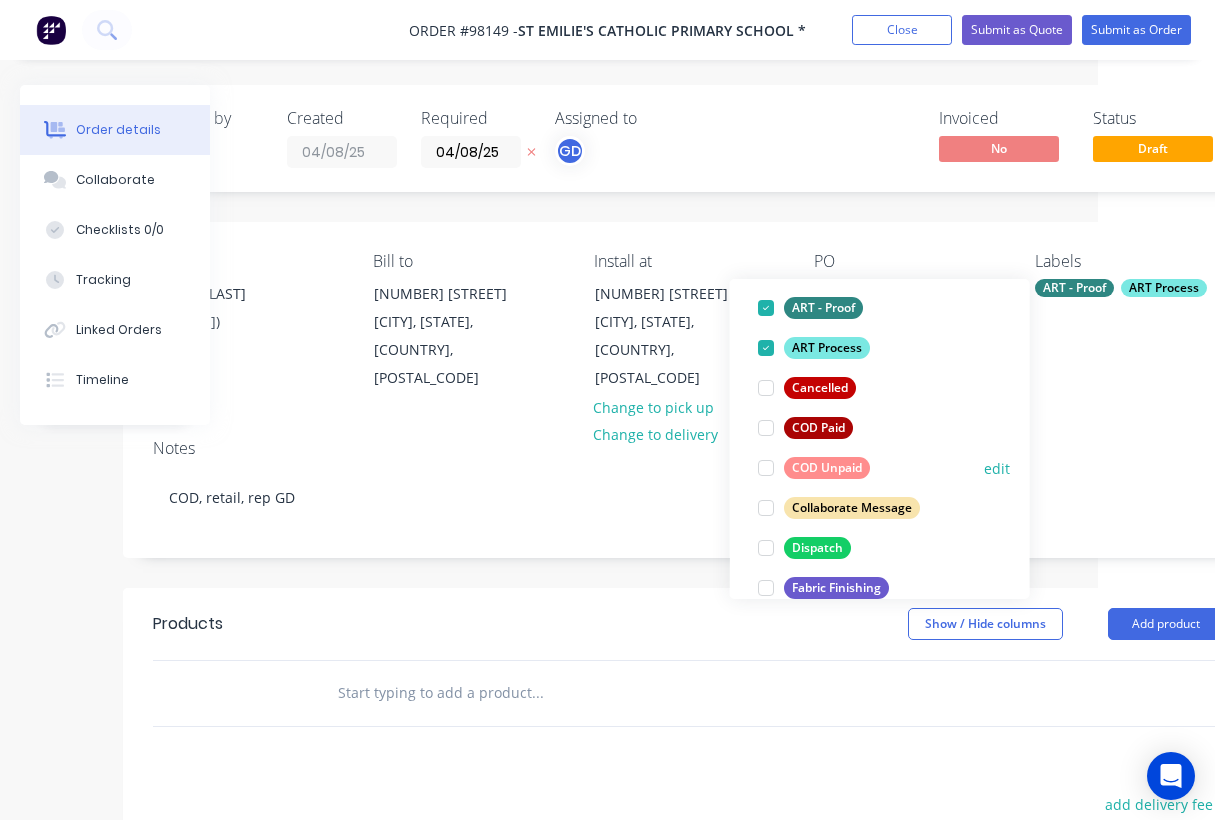click on "COD Unpaid" at bounding box center (827, 468) 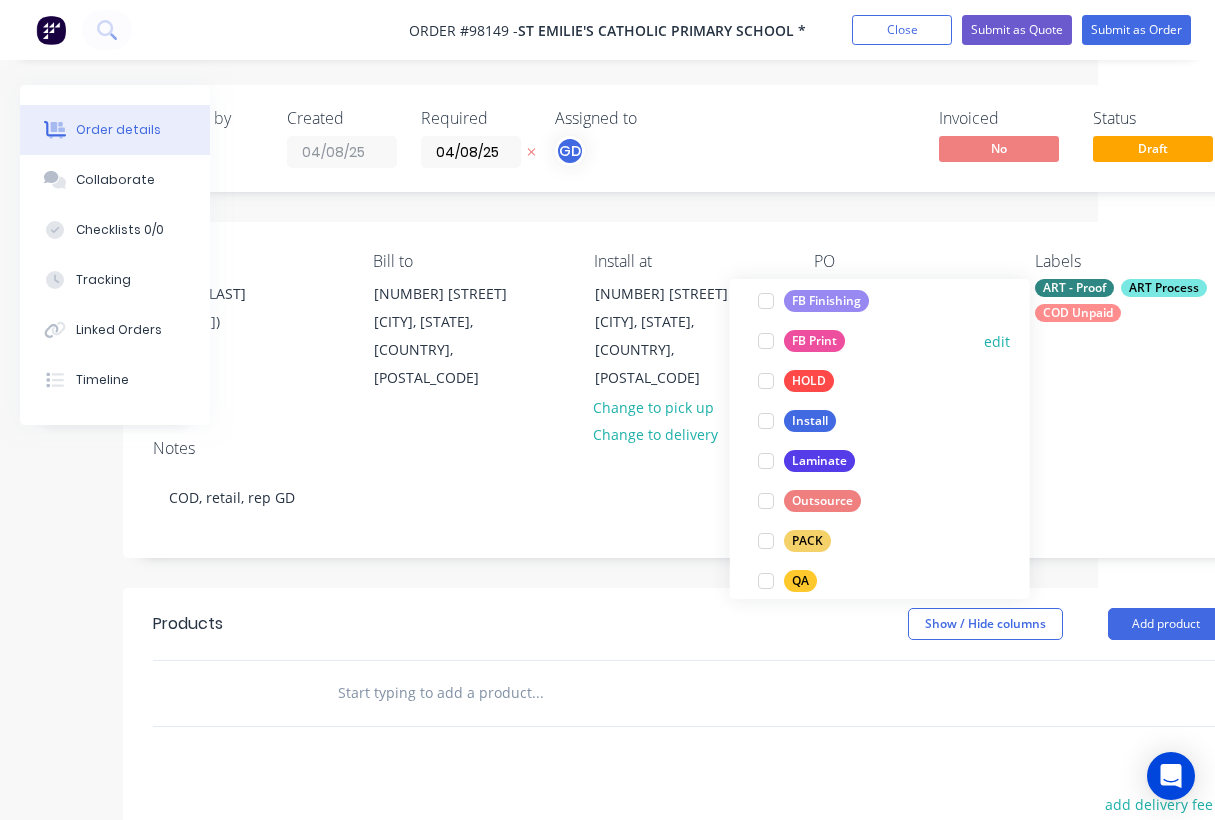 scroll, scrollTop: 539, scrollLeft: 0, axis: vertical 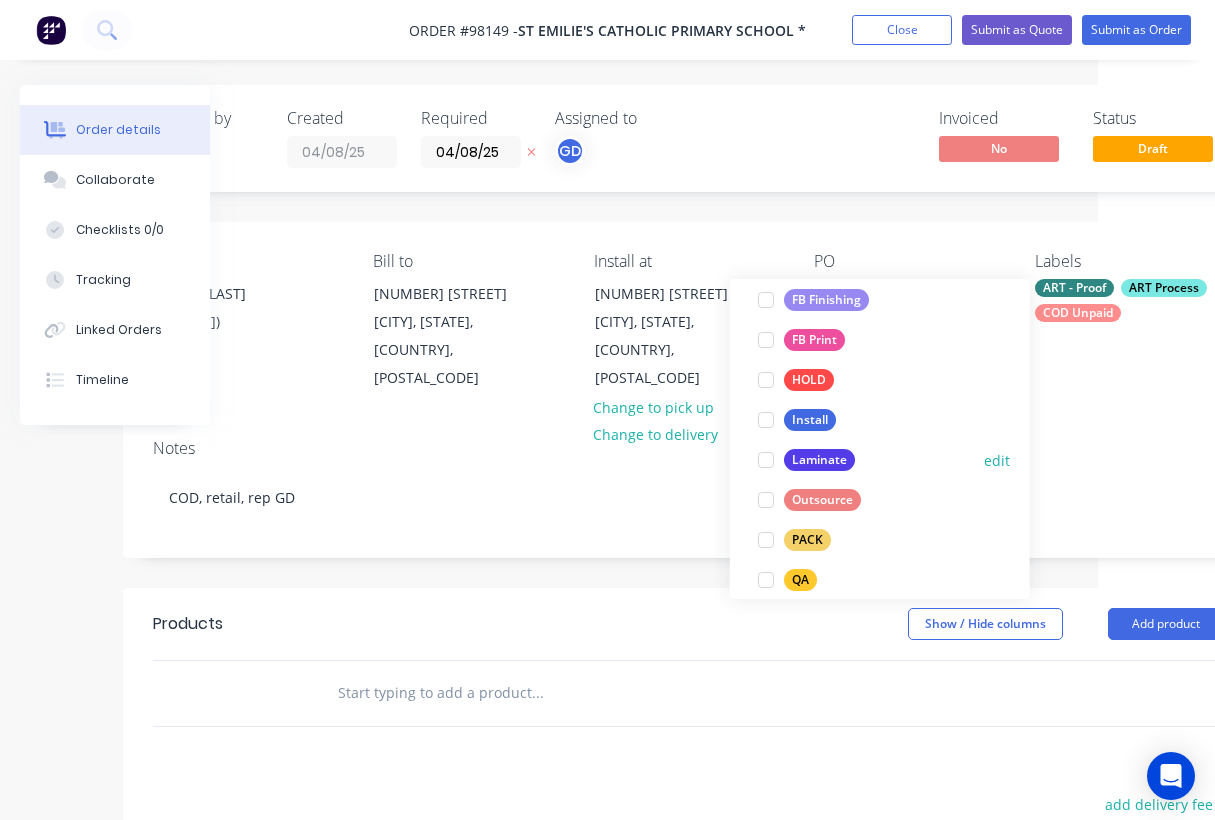 click on "Laminate" at bounding box center [819, 460] 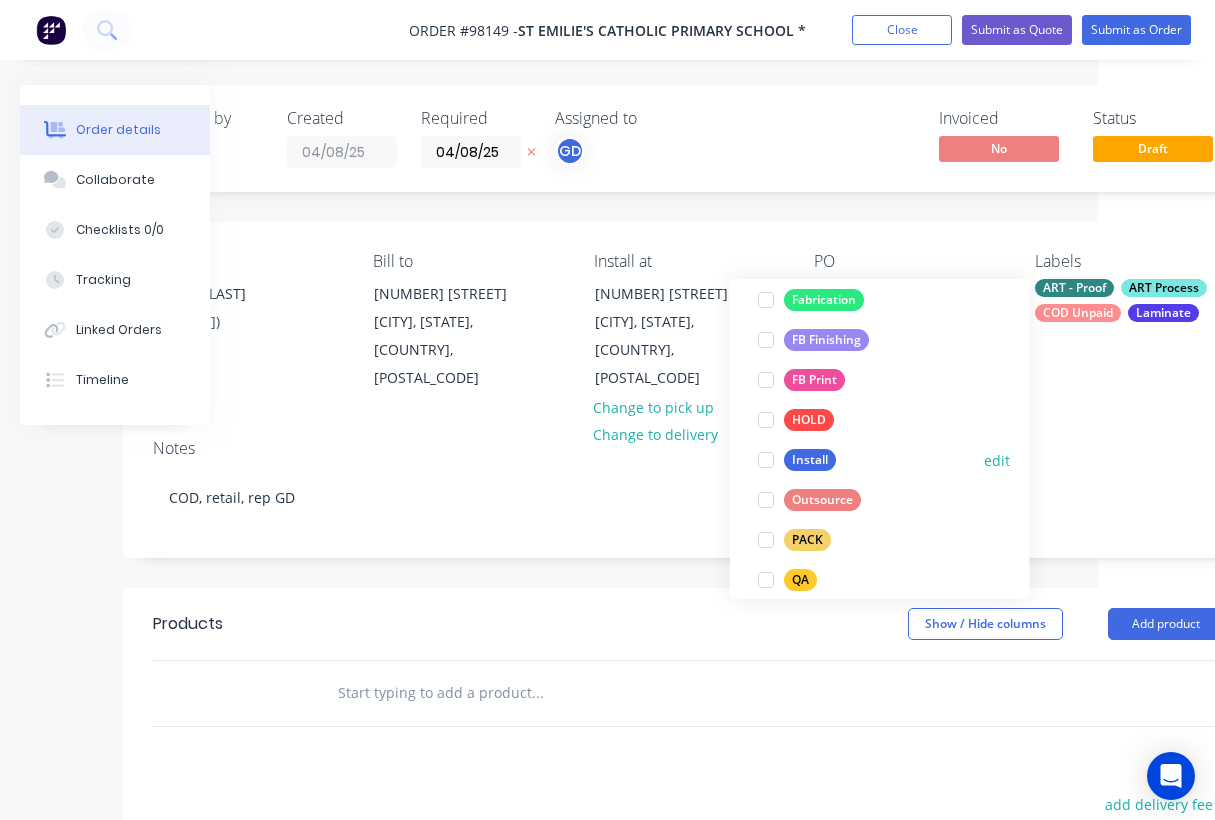 click on "Install" at bounding box center (810, 460) 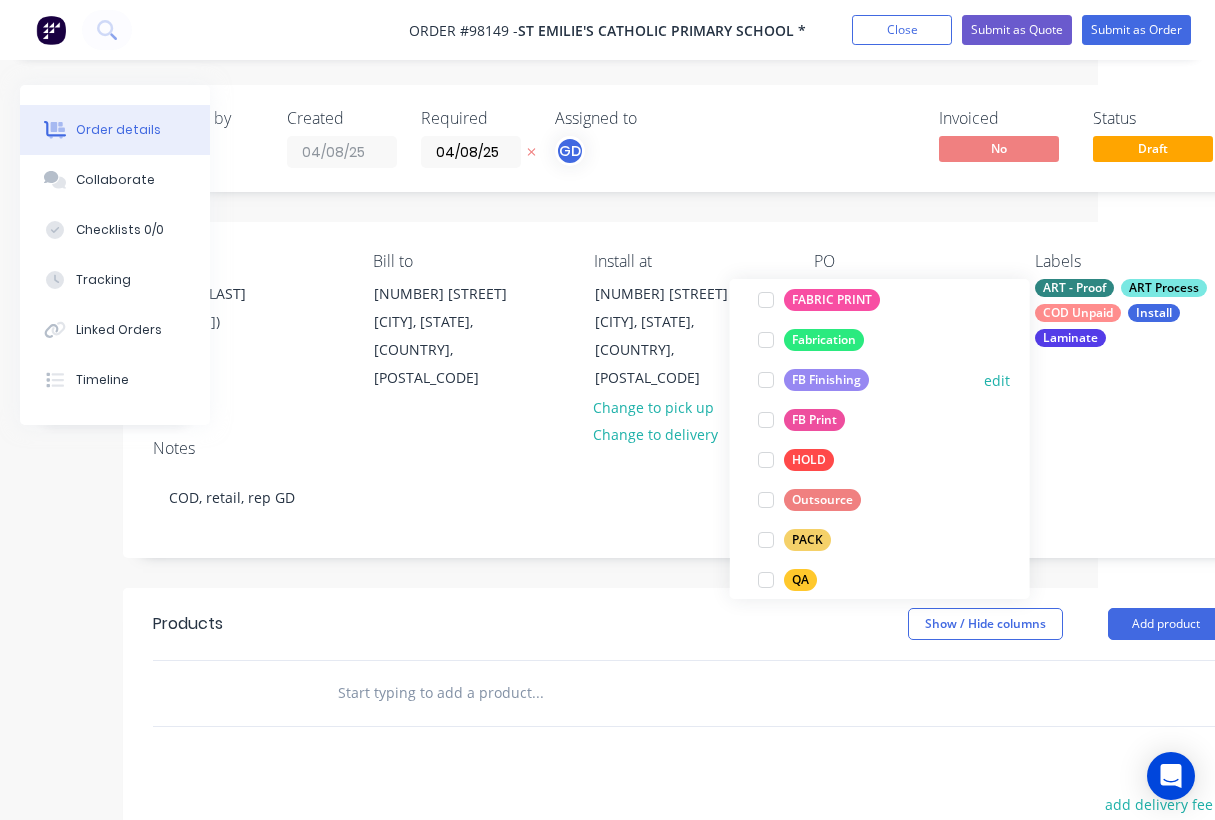click on "FB Finishing" at bounding box center [826, 380] 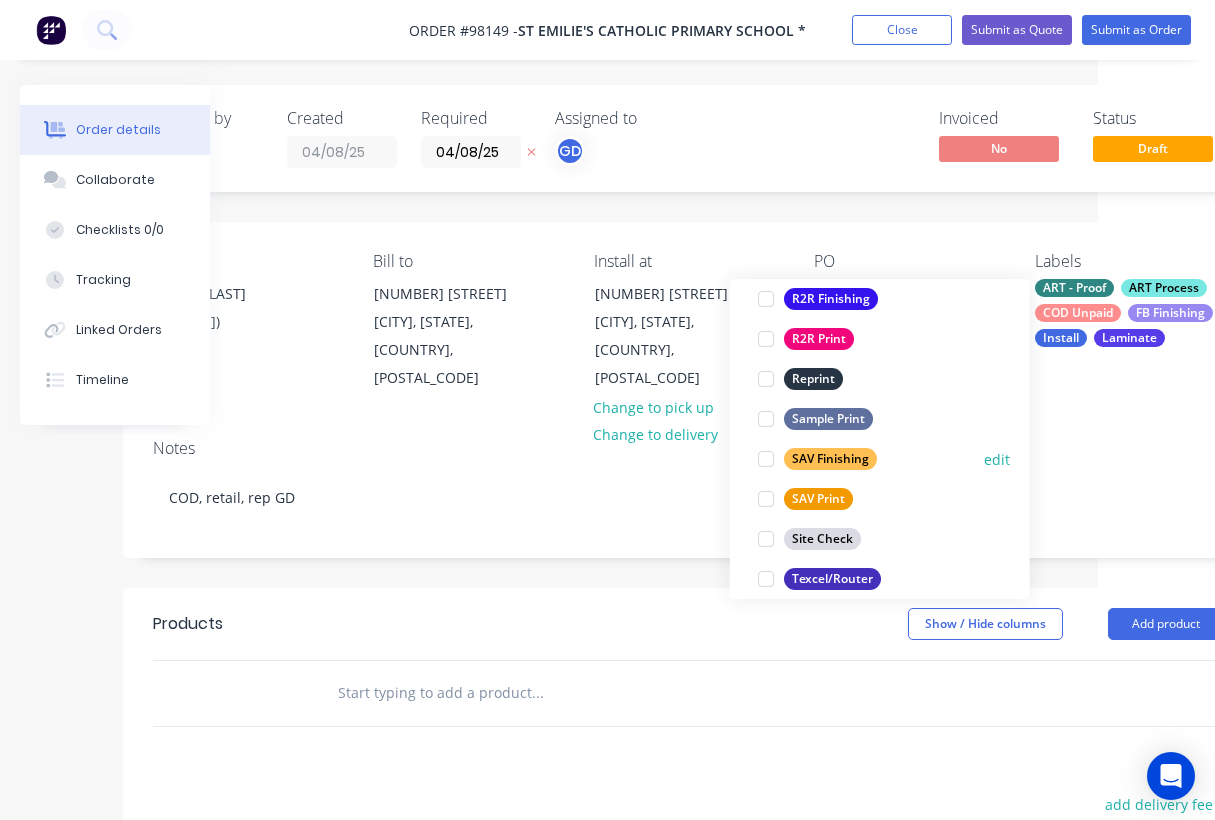 scroll, scrollTop: 866, scrollLeft: 0, axis: vertical 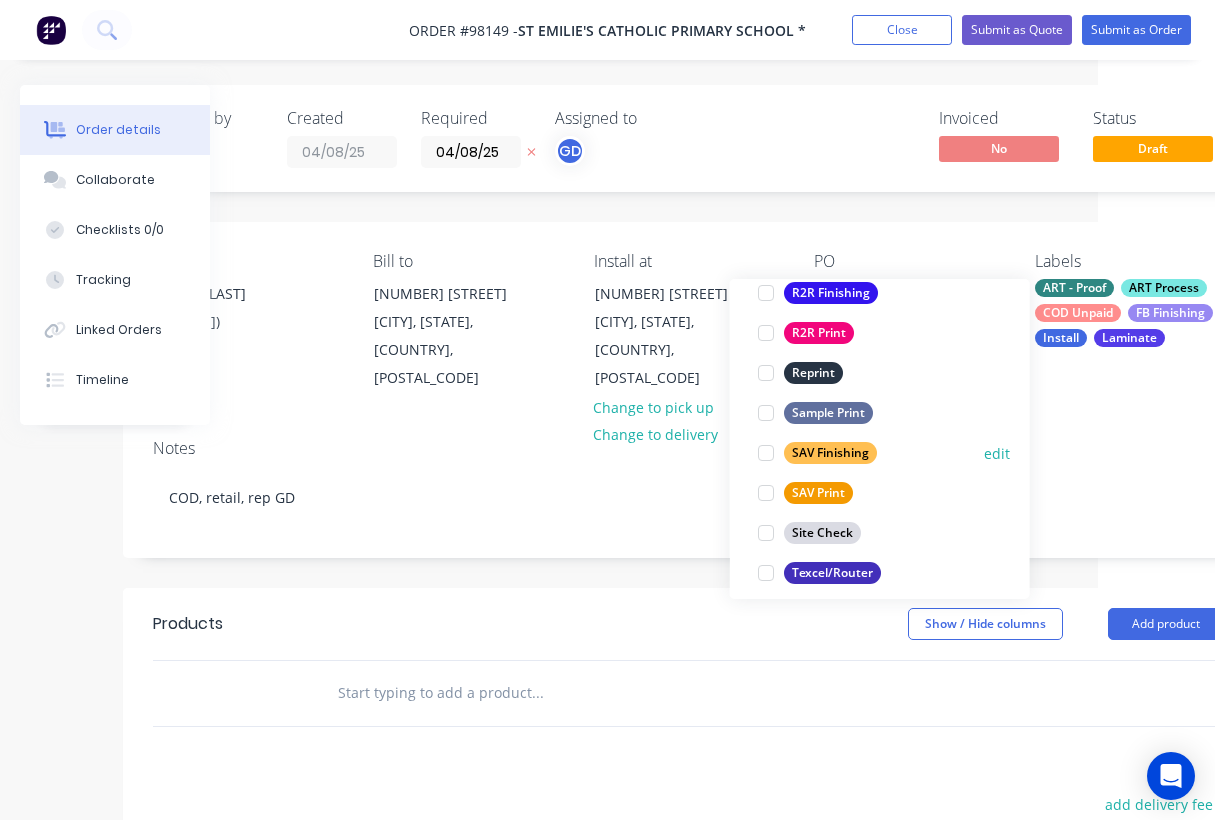 click on "SAV Finishing" at bounding box center (830, 453) 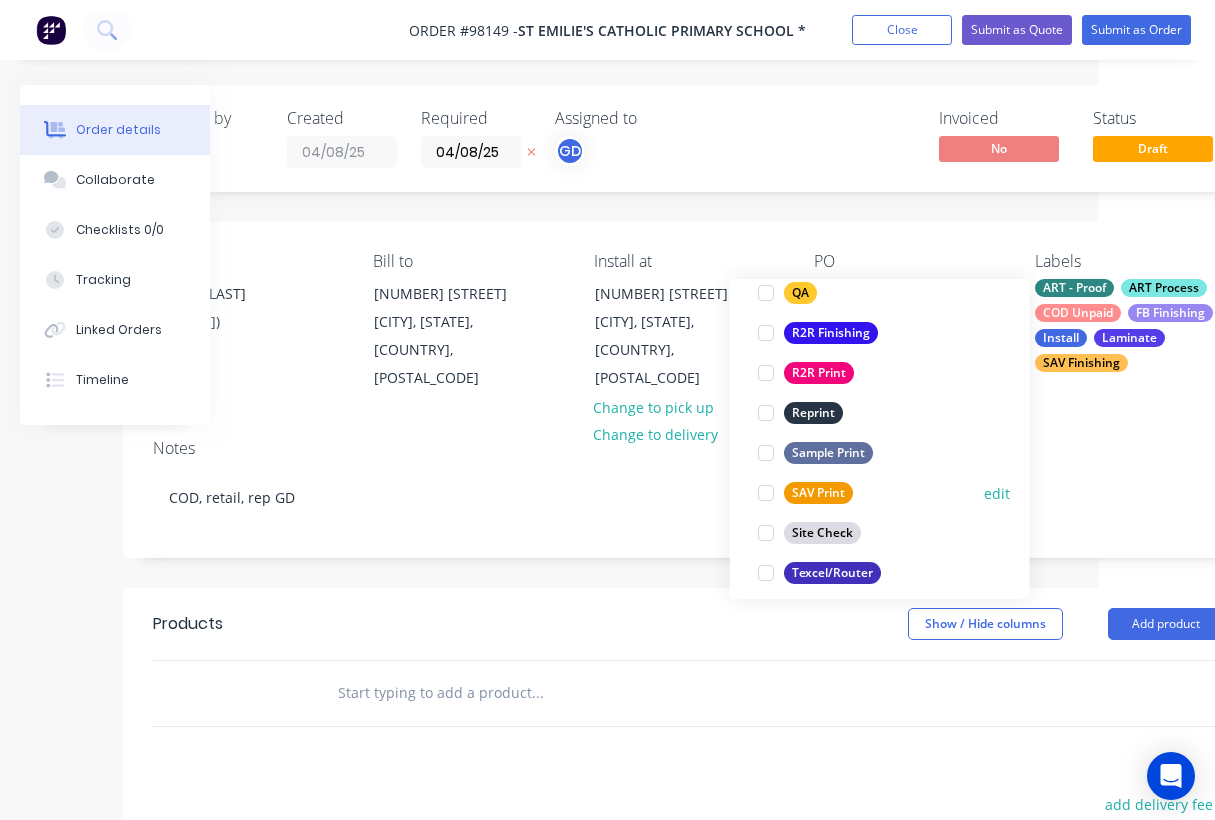 click on "SAV Print" at bounding box center [818, 493] 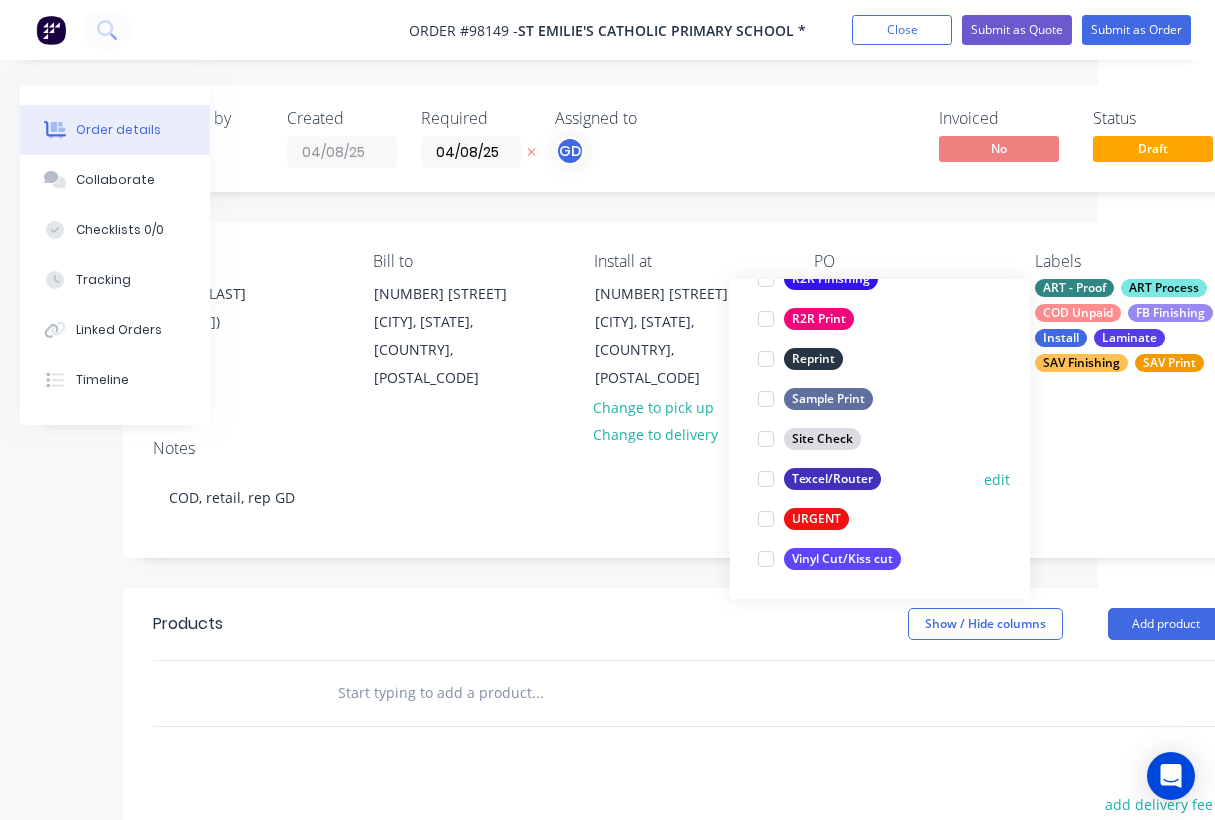 scroll, scrollTop: 960, scrollLeft: 0, axis: vertical 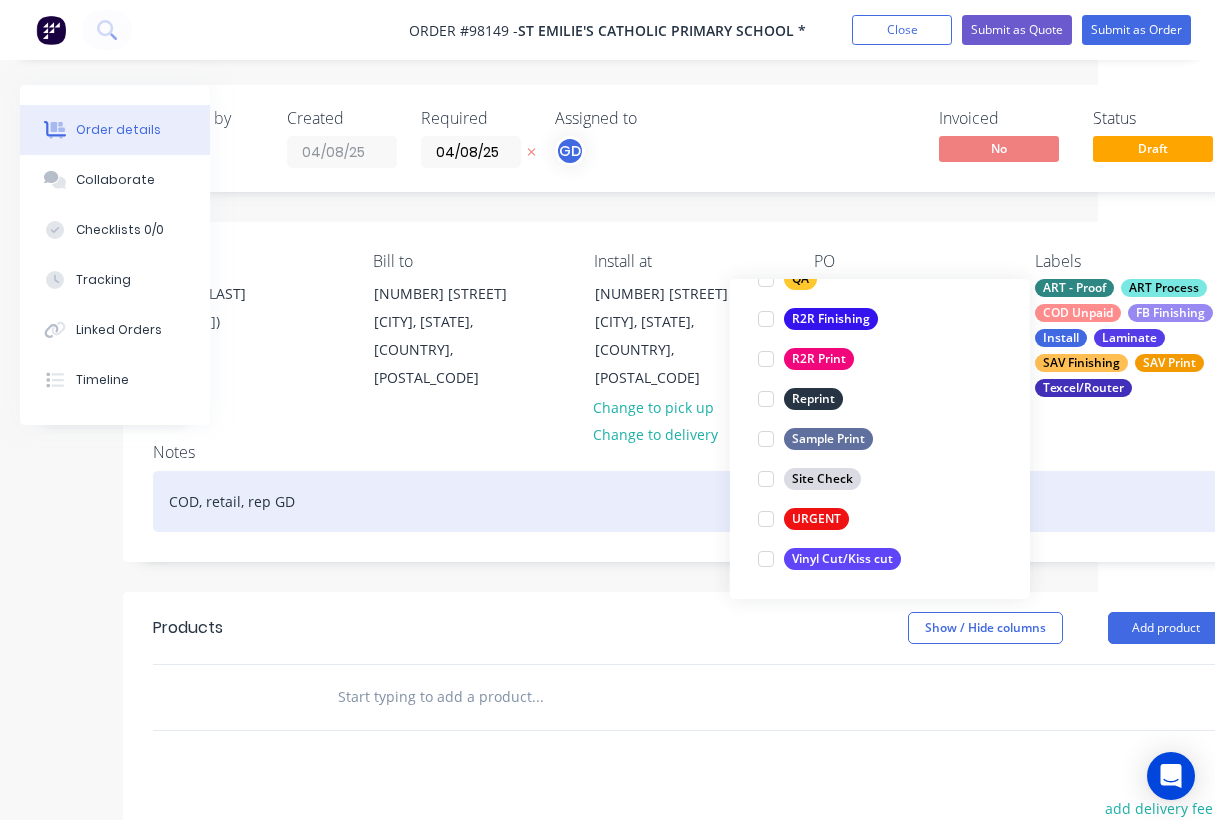 click on "COD, retail, rep GD" at bounding box center [688, 501] 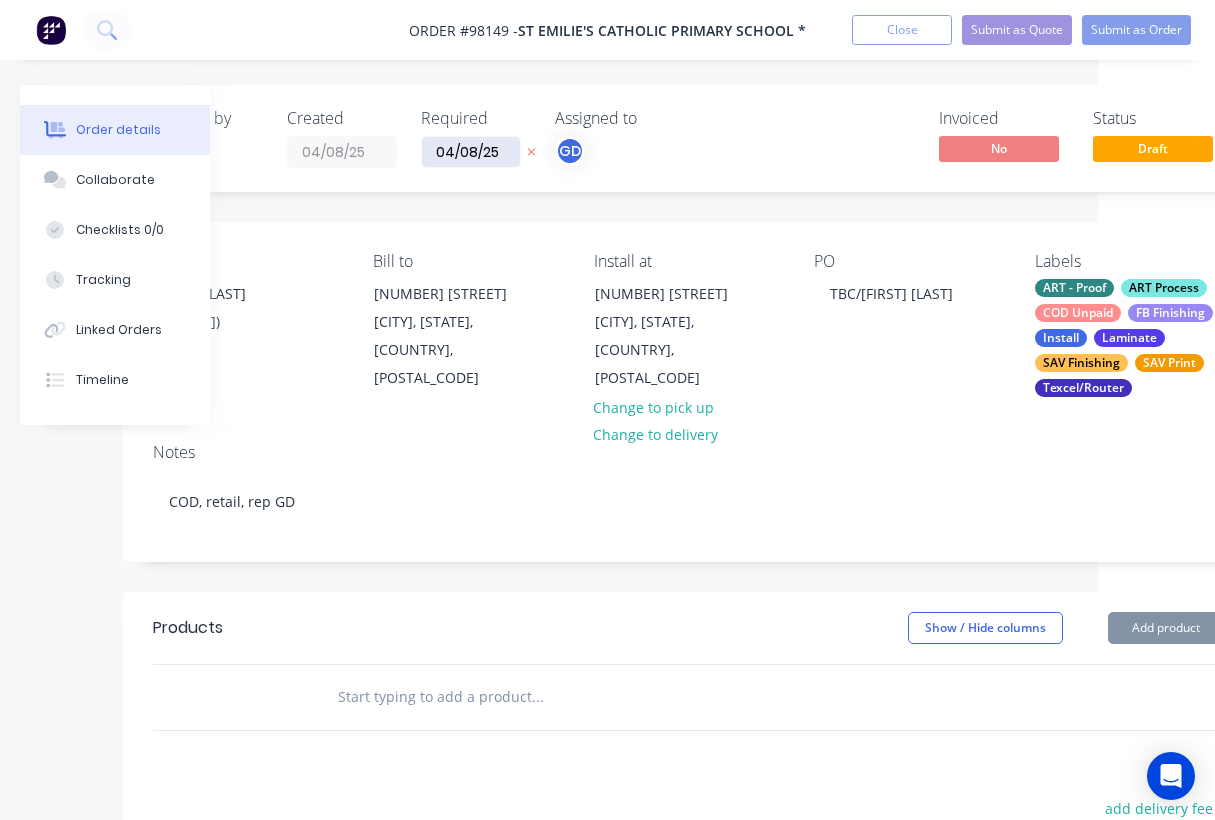 click on "04/08/25" at bounding box center [471, 152] 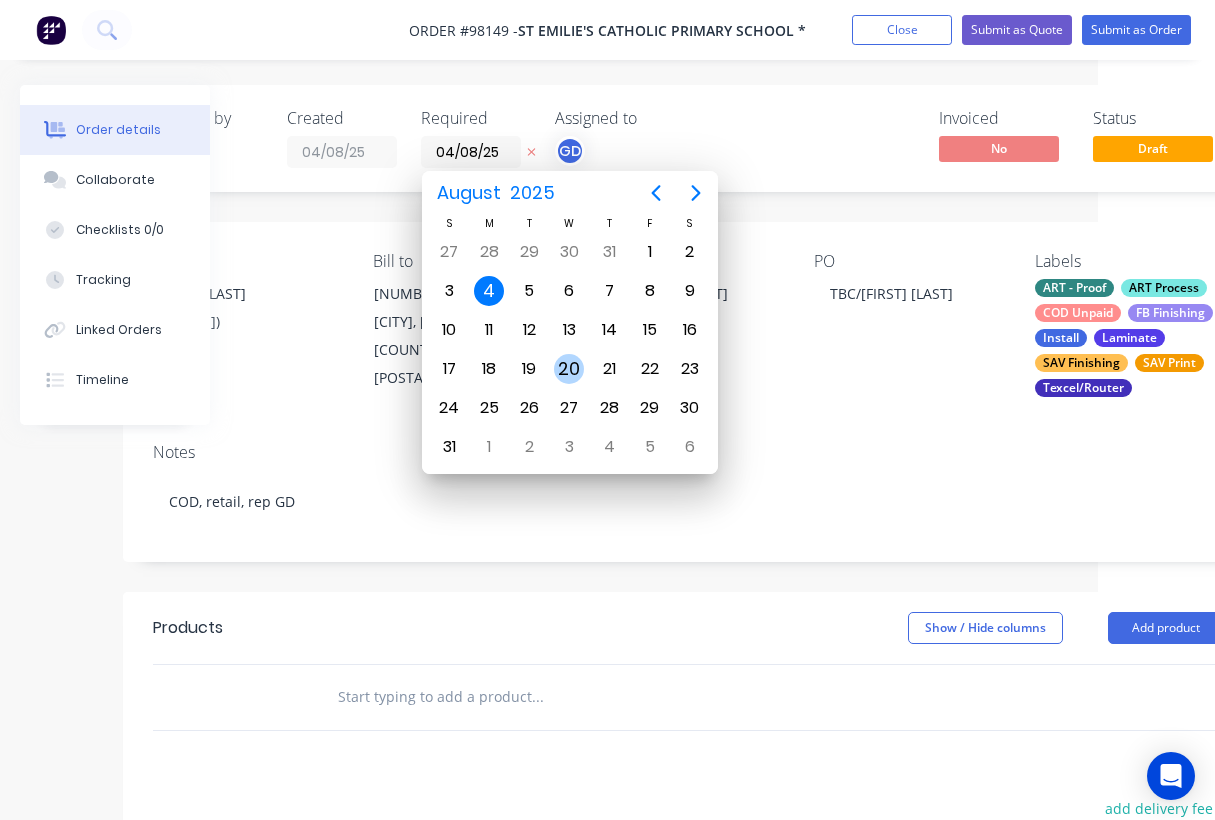 click on "20" at bounding box center [569, 369] 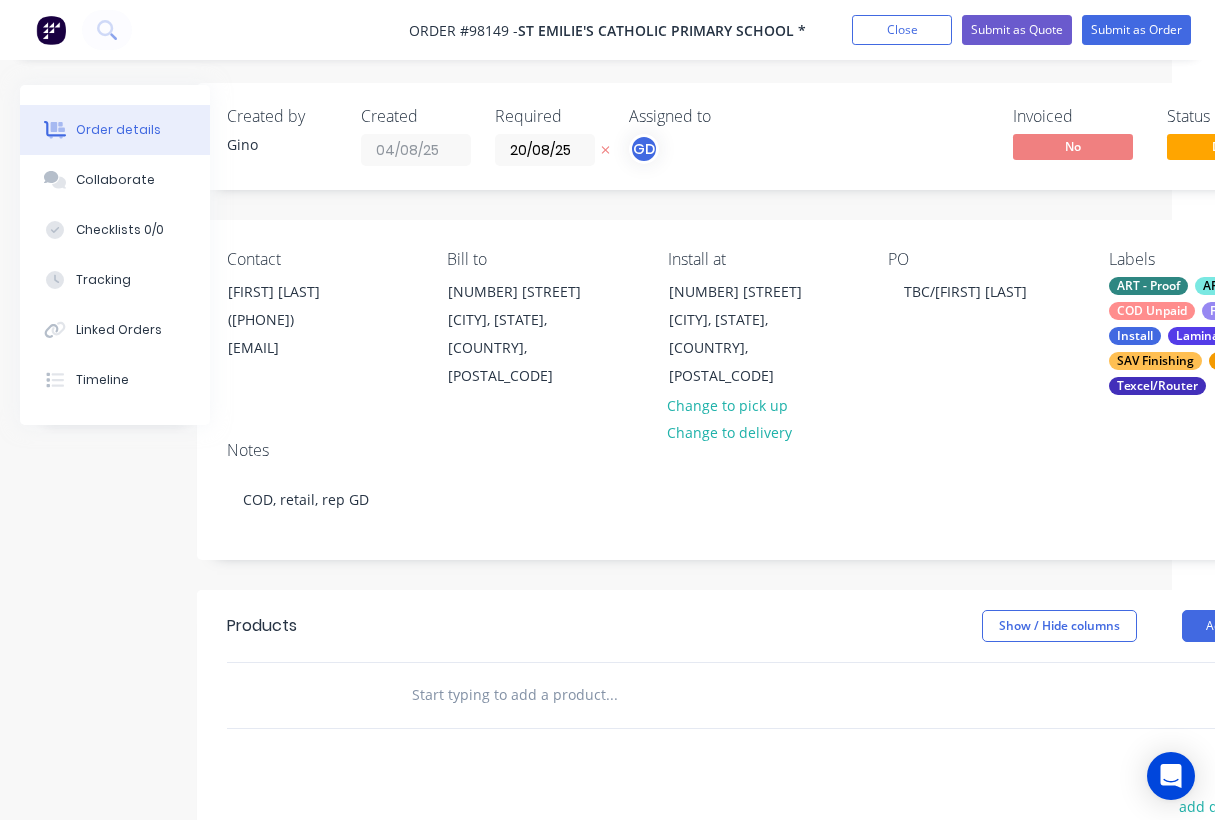 scroll, scrollTop: 4, scrollLeft: 43, axis: both 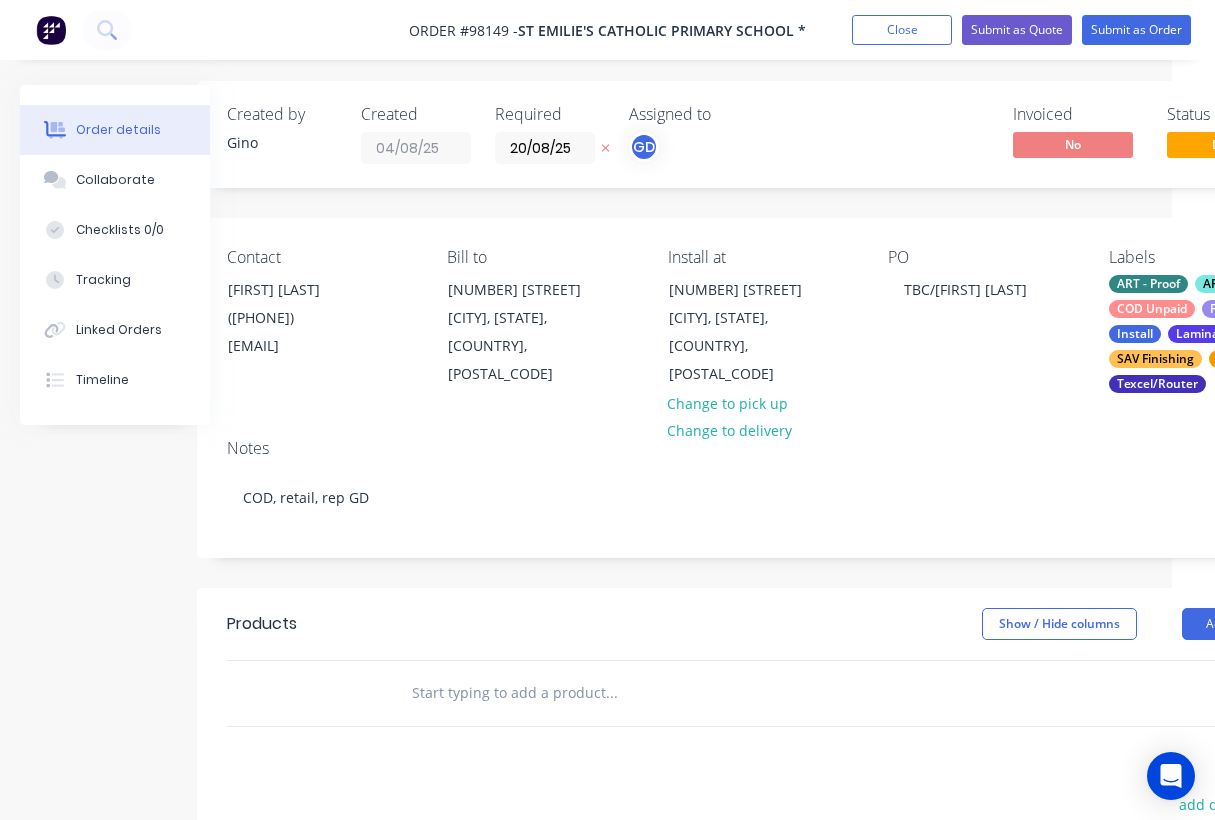 click at bounding box center (611, 693) 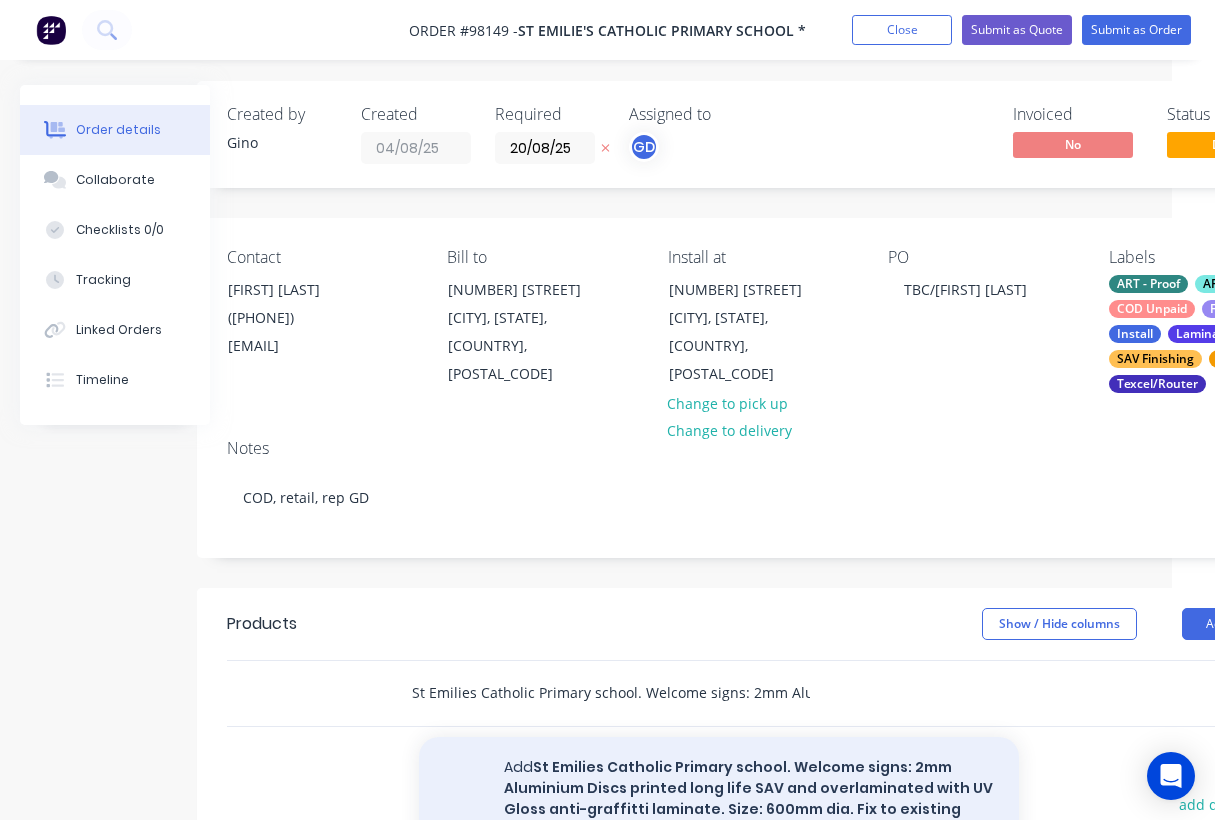 type on "St Emilies Catholic Primary school. Welcome signs: 2mm Aluminium Discs printed long life SAV and overlaminated with UV Gloss anti-graffitti laminate. Size: 600mm dia. Fix to existing poles or walls at the school as per attached examples. Installation included. Fixing method to be determined after site visit, 1 of two options Opt 1 stainless steel fixings Opt 2 if on poles channel and bracket." 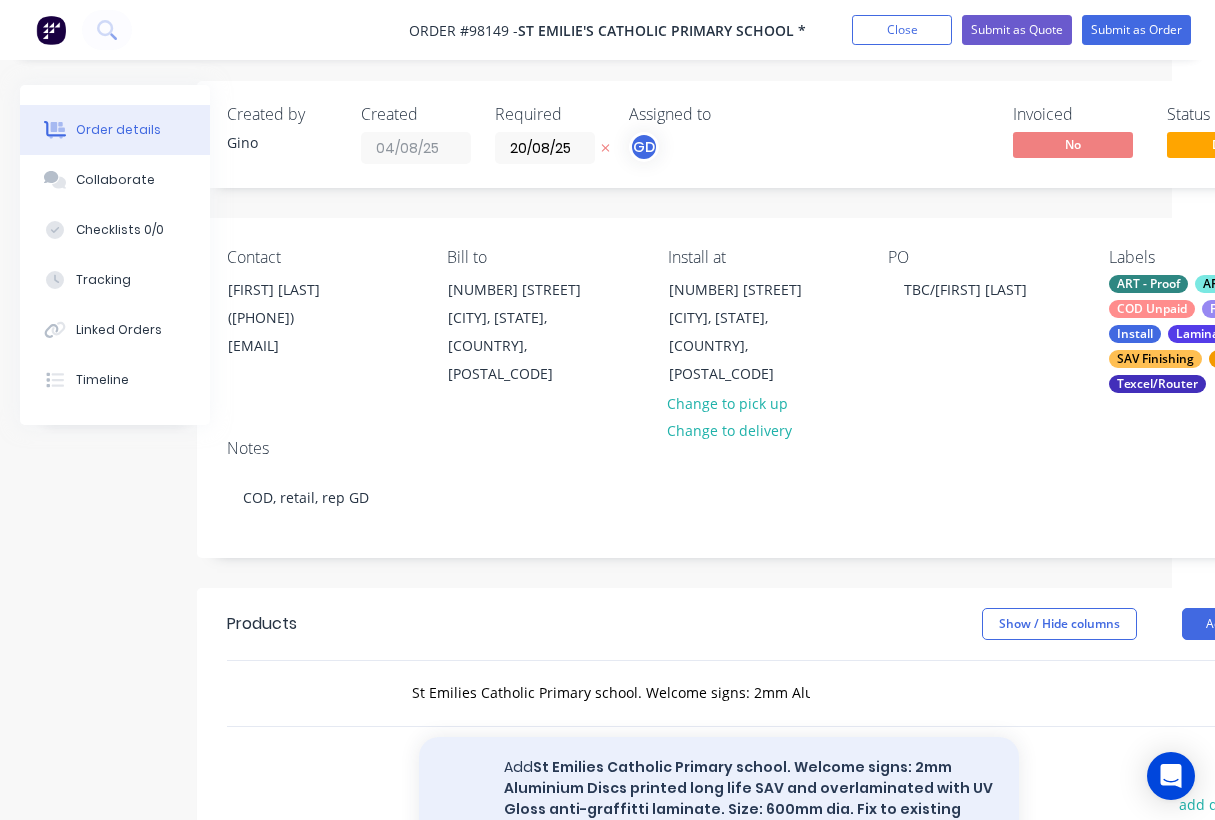 click on "Add  St Emilies Catholic Primary school. Welcome signs: 2mm Aluminium Discs printed long life SAV and overlaminated with UV Gloss anti-graffitti laminate. Size: 600mm dia. Fix to existing poles or walls at the school as per attached examples. Installation included. Fixing method to be determined after site visit, 1 of two options Opt 1 stainless steel fixings Opt 2 if on poles channel and bracket.  to order" at bounding box center [719, 830] 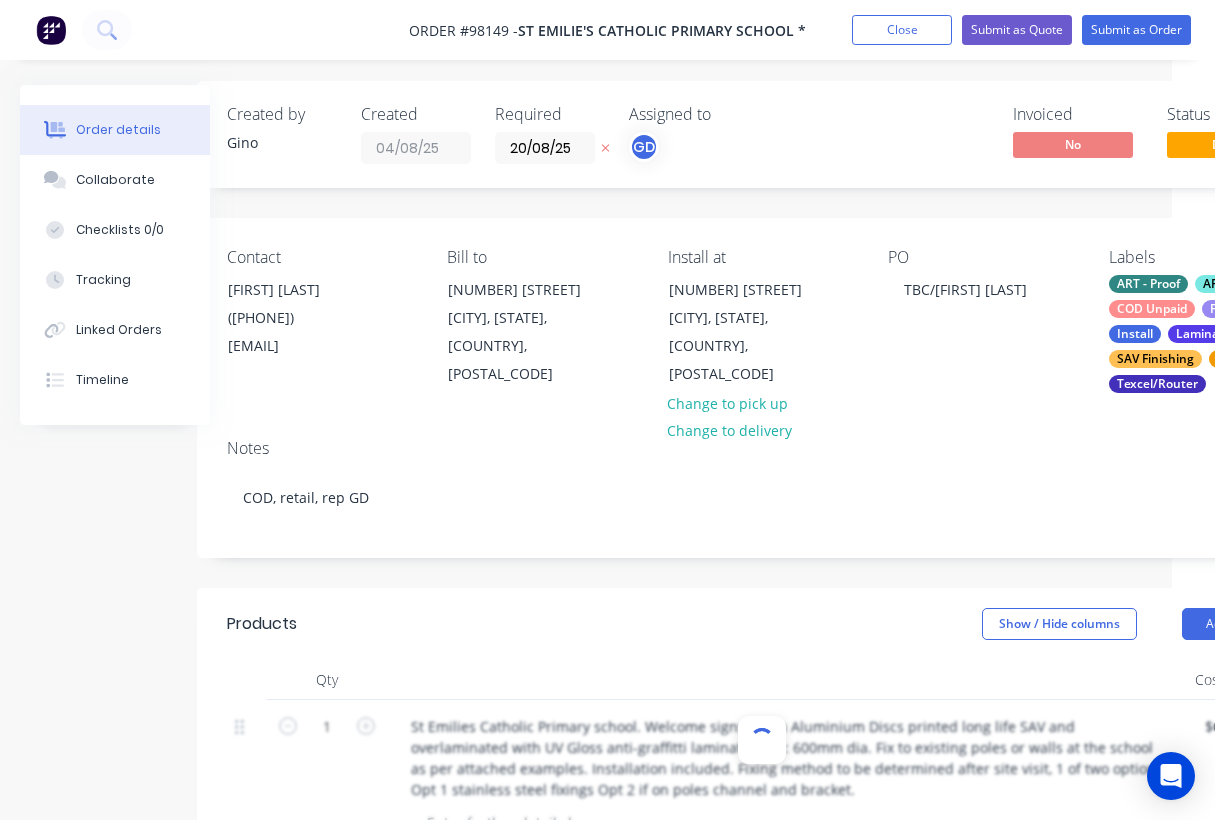 type 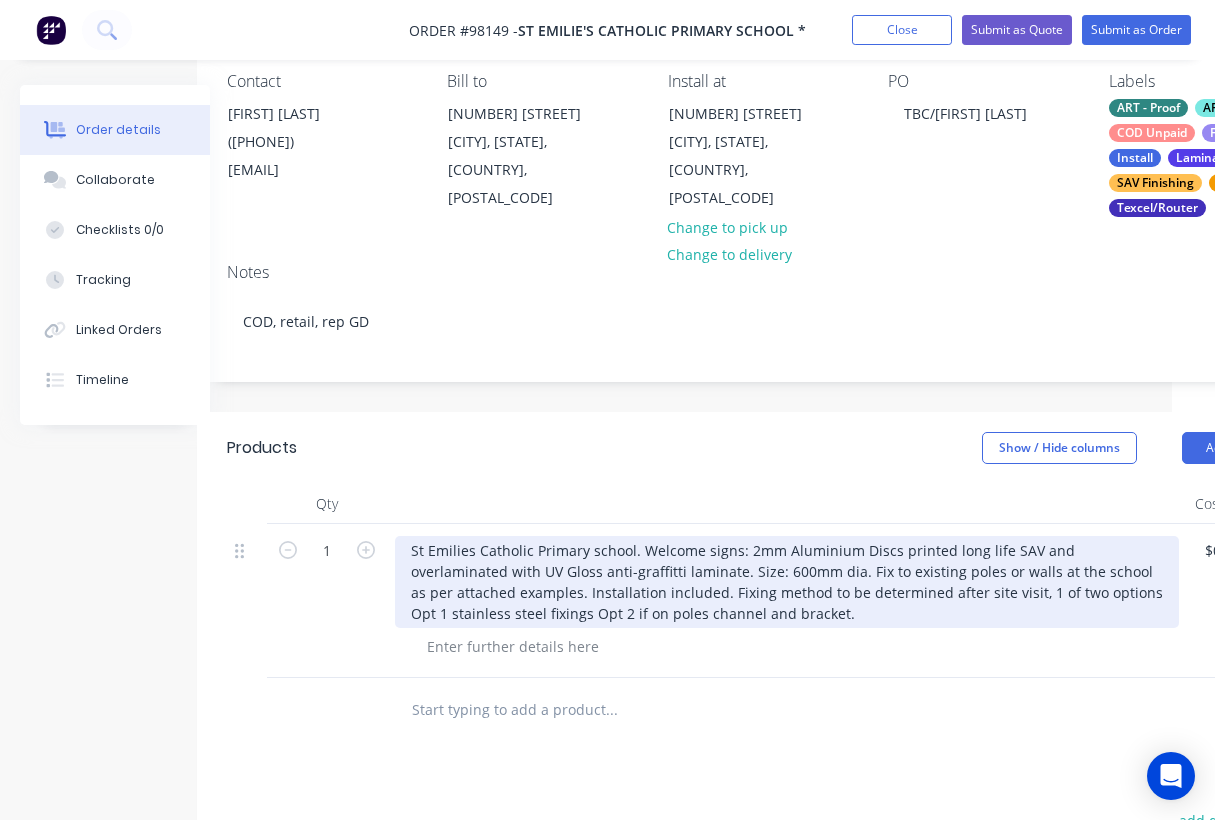 scroll, scrollTop: 189, scrollLeft: 43, axis: both 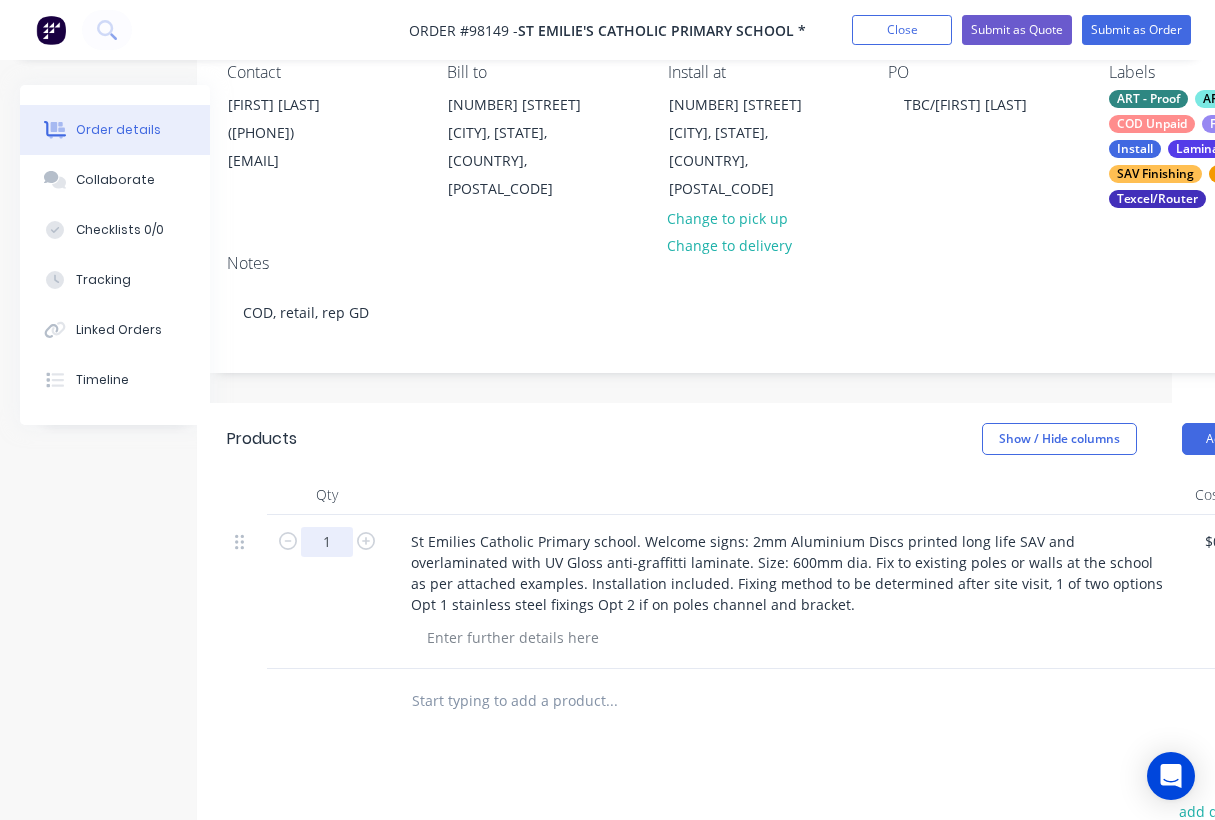 click on "1" at bounding box center [327, 542] 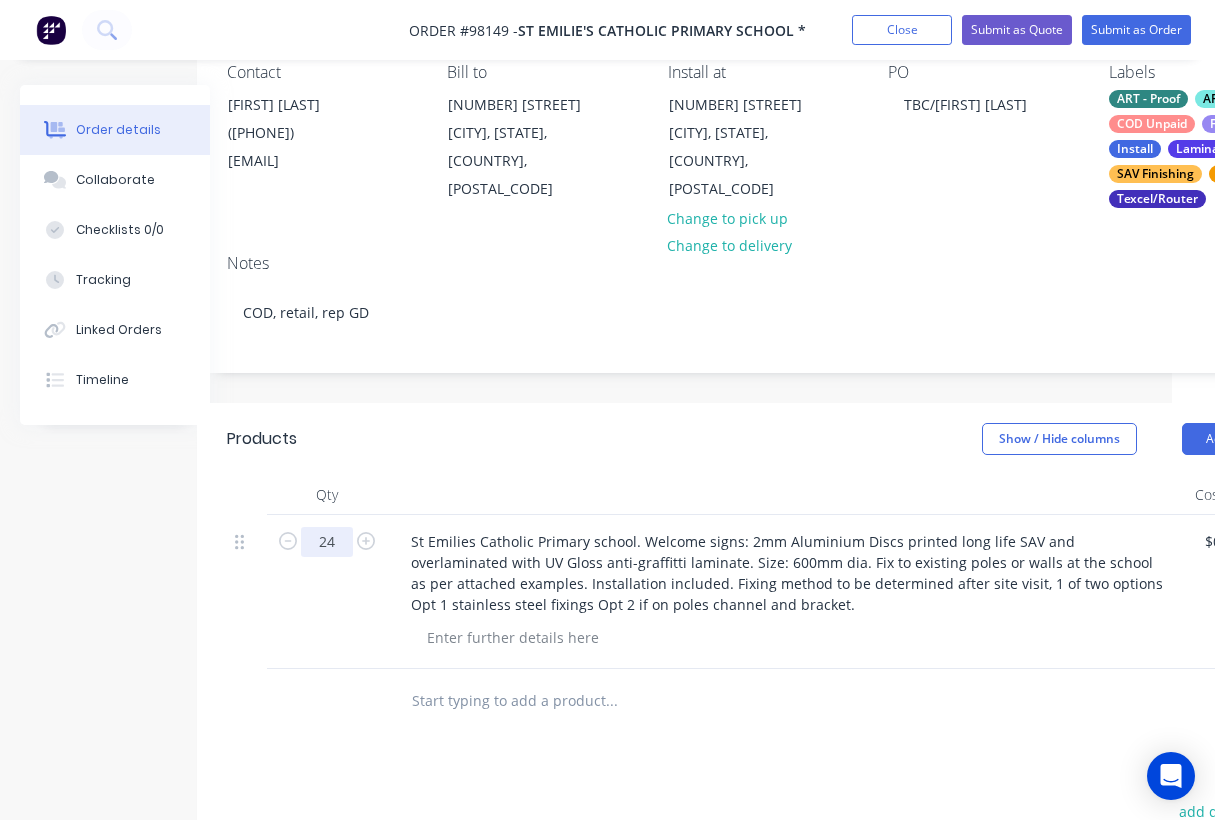 type on "24" 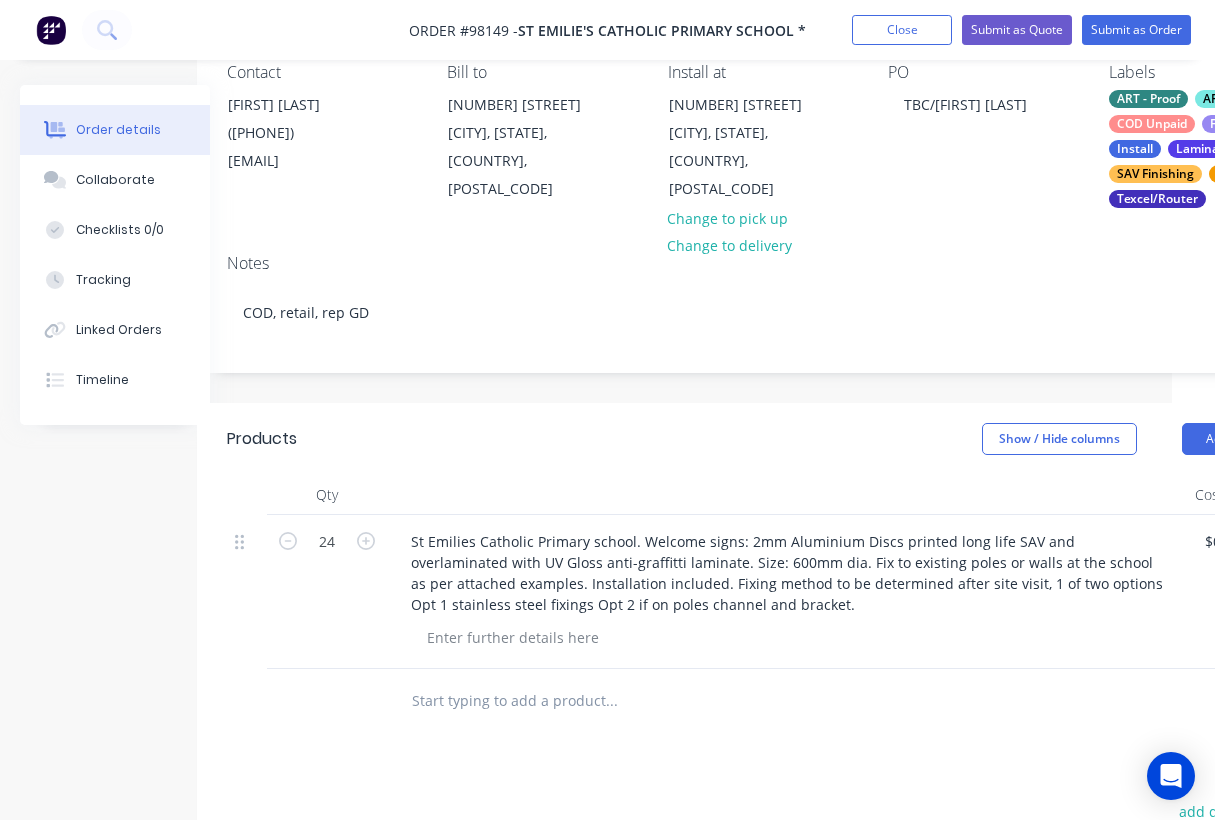 click on "Products Show / Hide columns Add product" at bounding box center (762, 439) 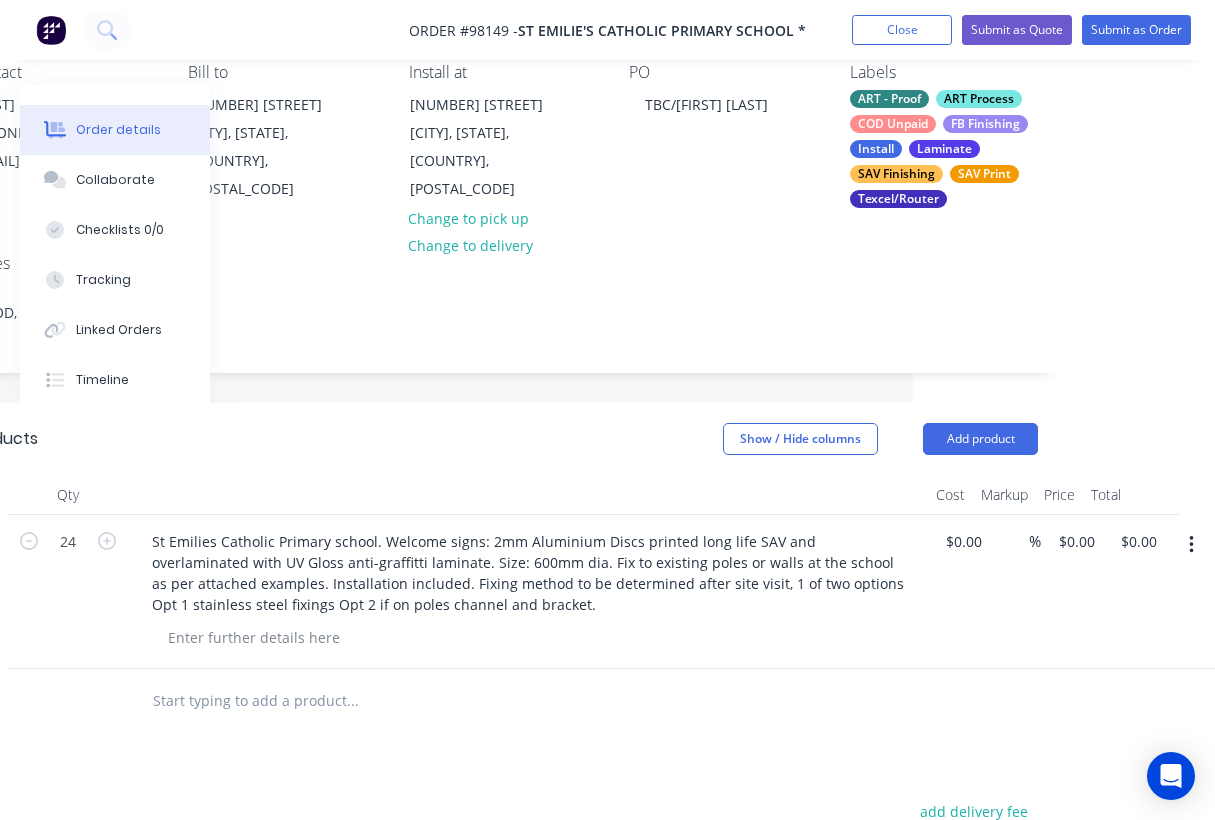 scroll, scrollTop: 189, scrollLeft: 302, axis: both 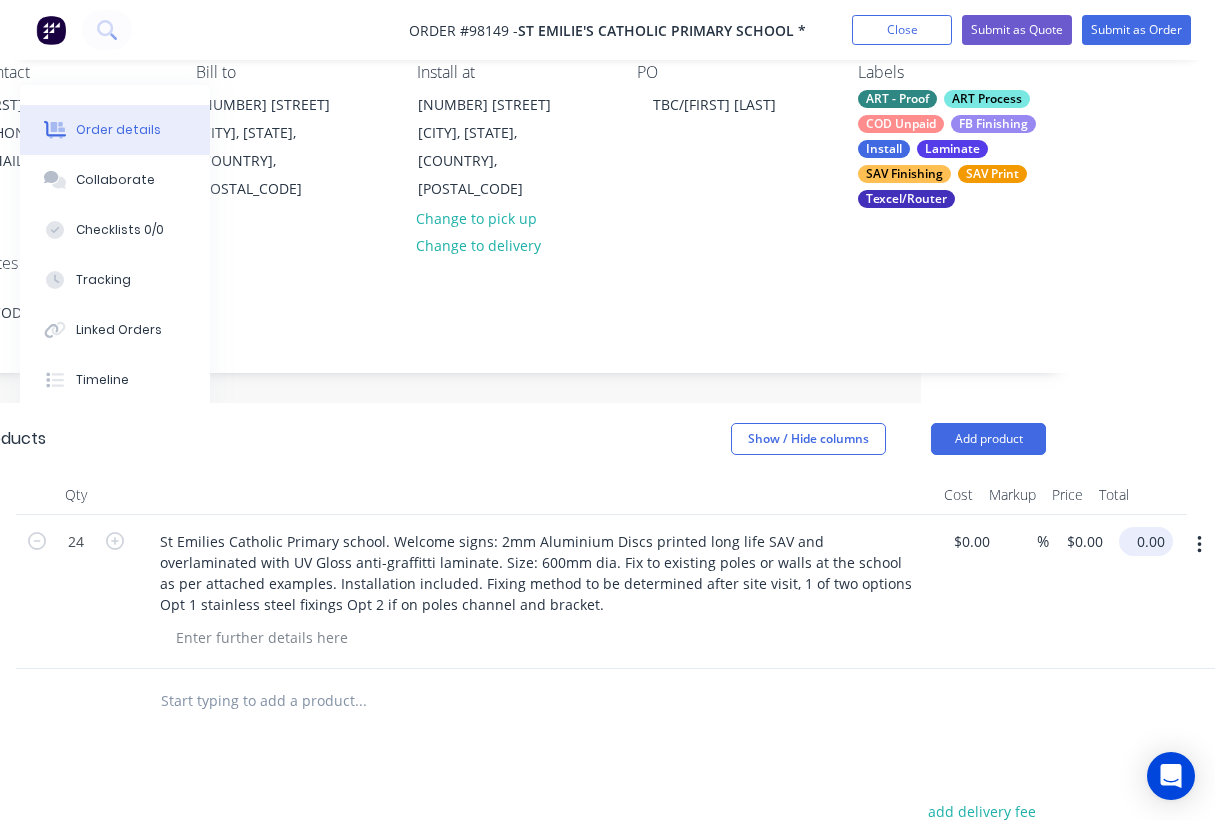 click on "0.00" at bounding box center [1150, 541] 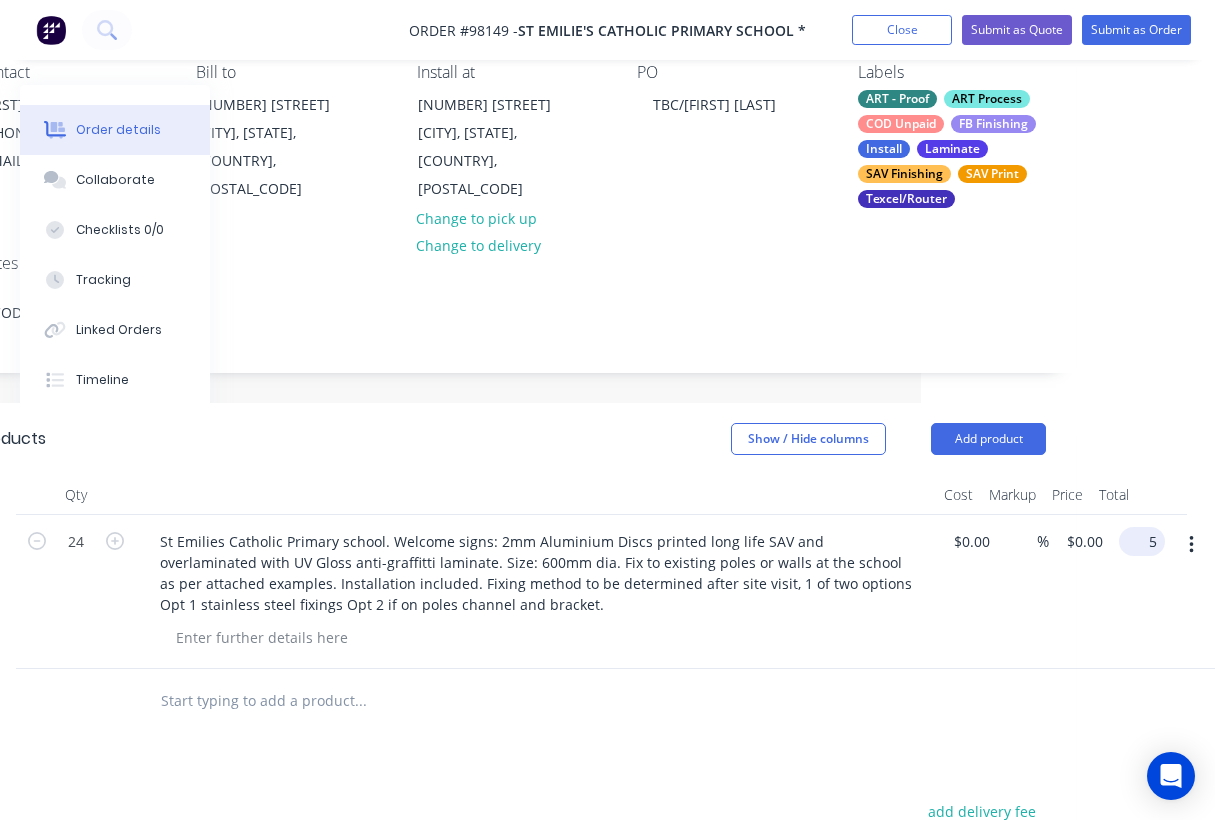 scroll, scrollTop: 189, scrollLeft: 279, axis: both 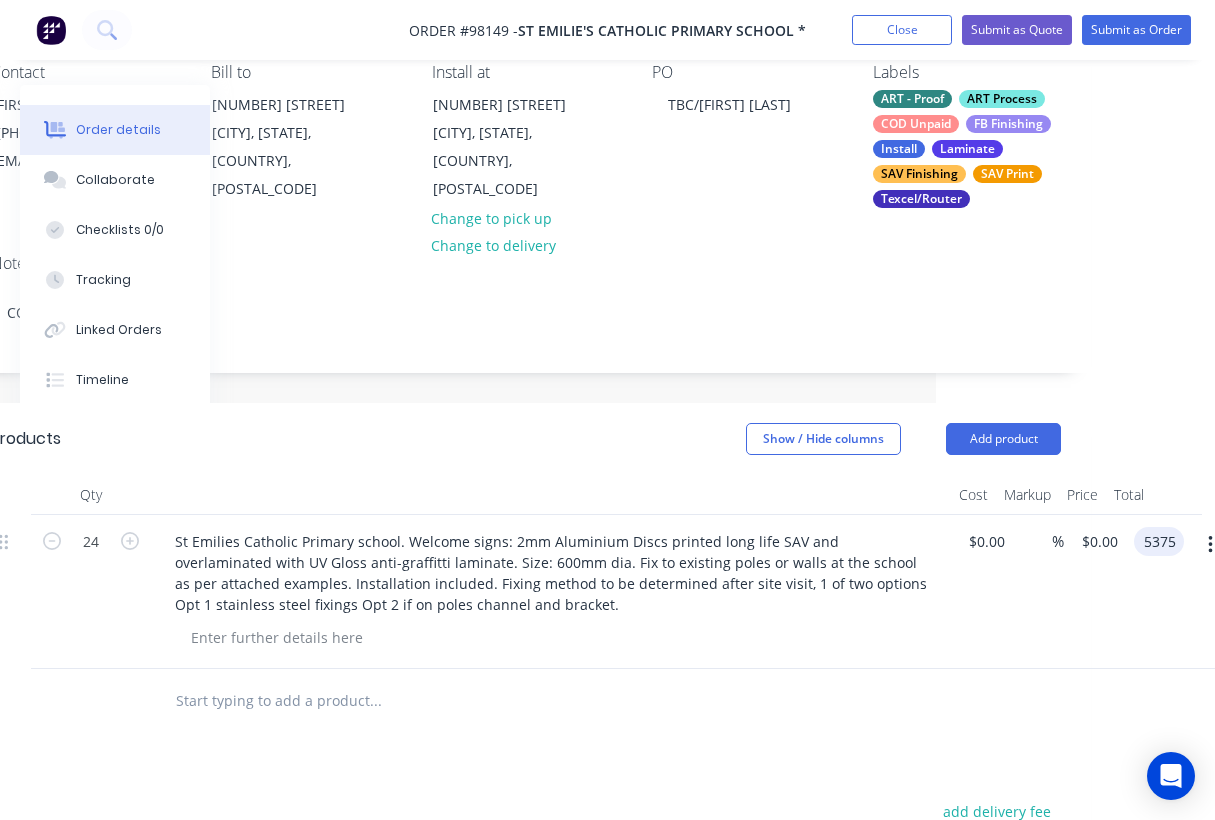 type on "$5,375.00" 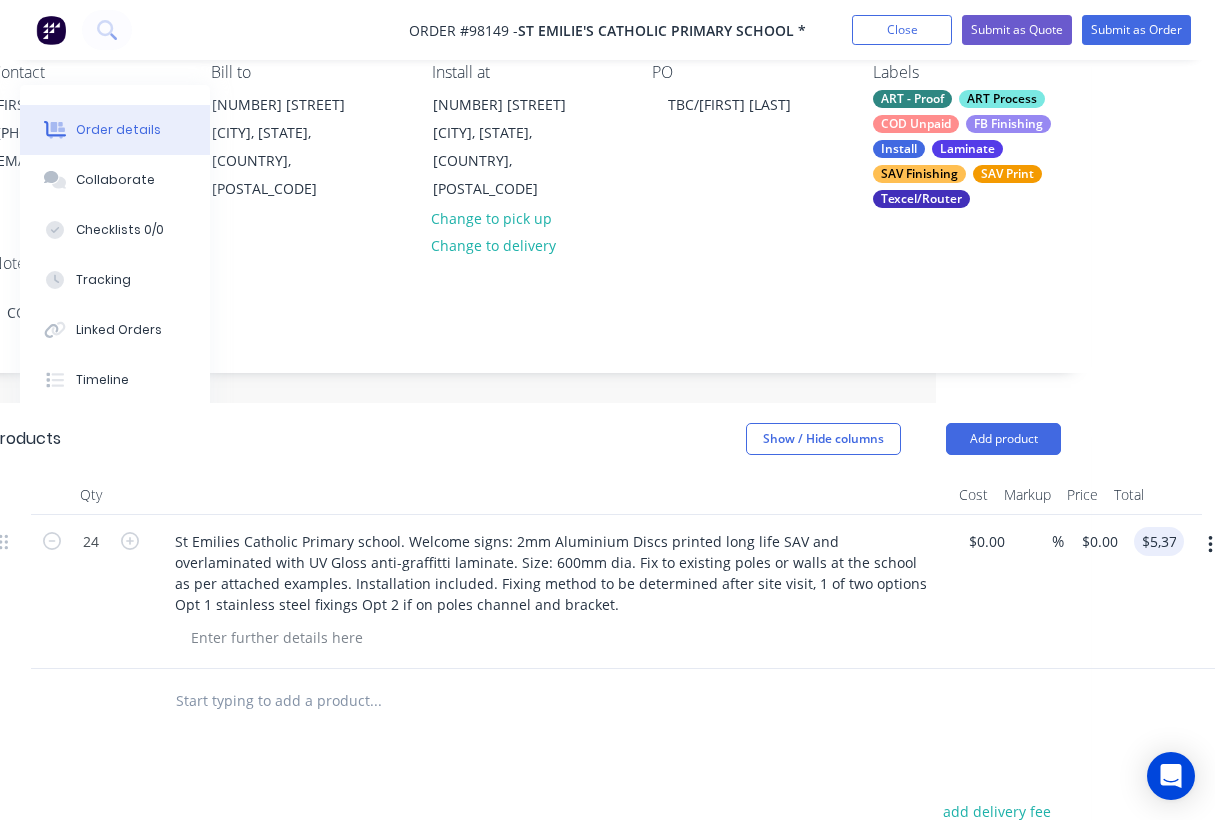 type on "$223.9583" 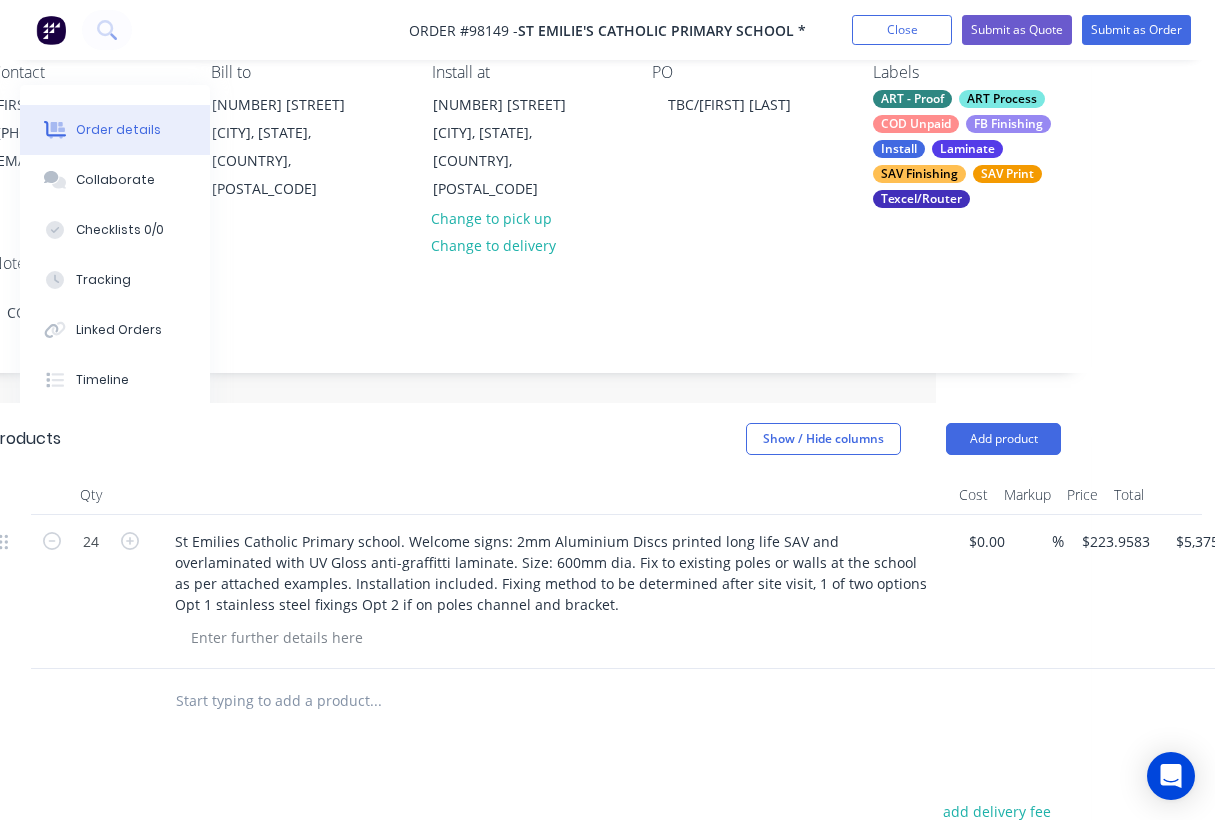 click at bounding box center [526, 701] 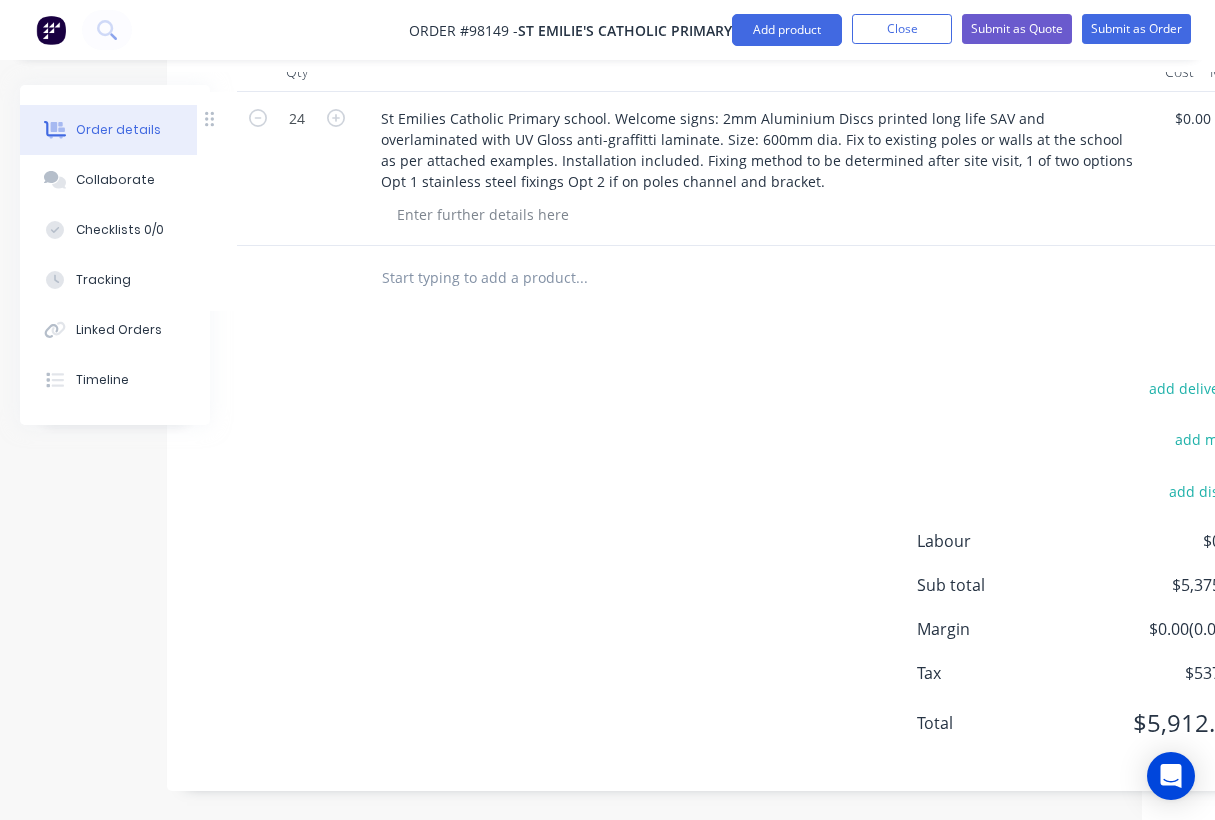 scroll, scrollTop: 612, scrollLeft: 0, axis: vertical 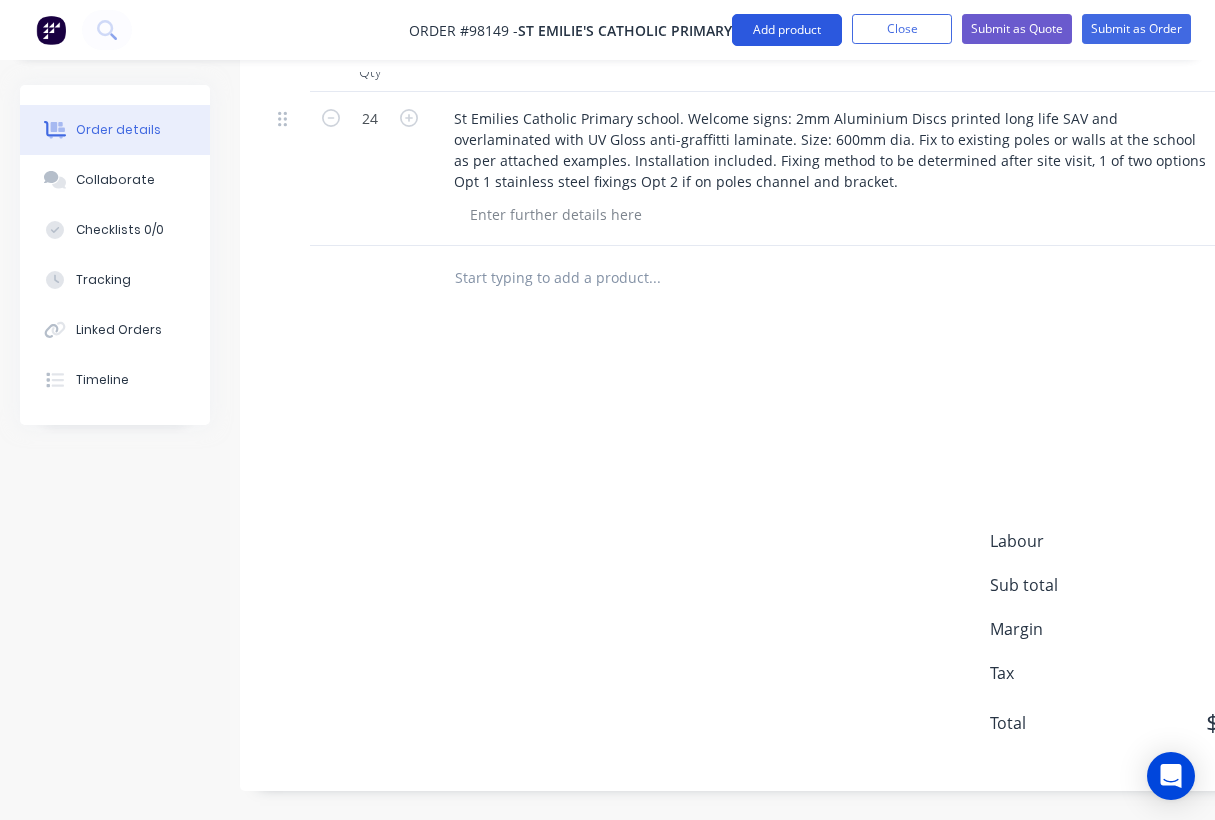click on "Add product" at bounding box center (787, 30) 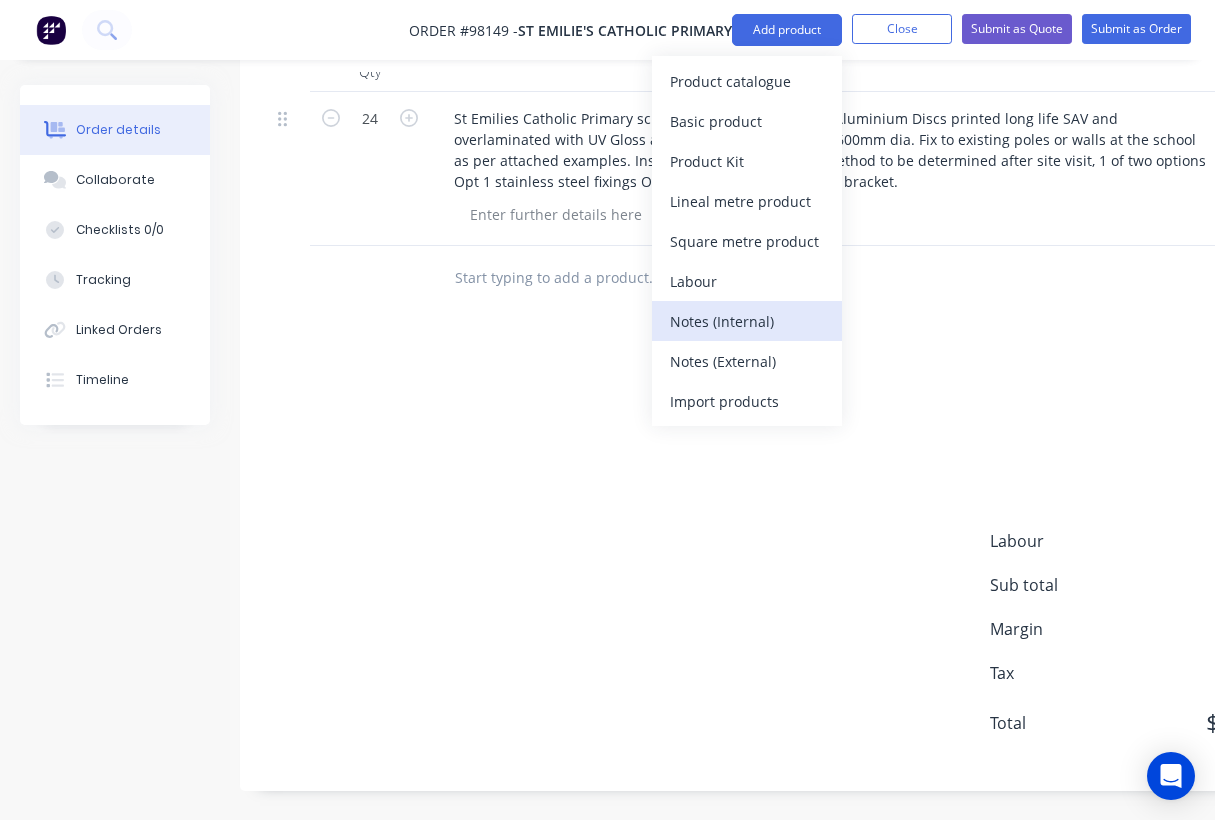 click on "Notes (Internal)" at bounding box center (747, 321) 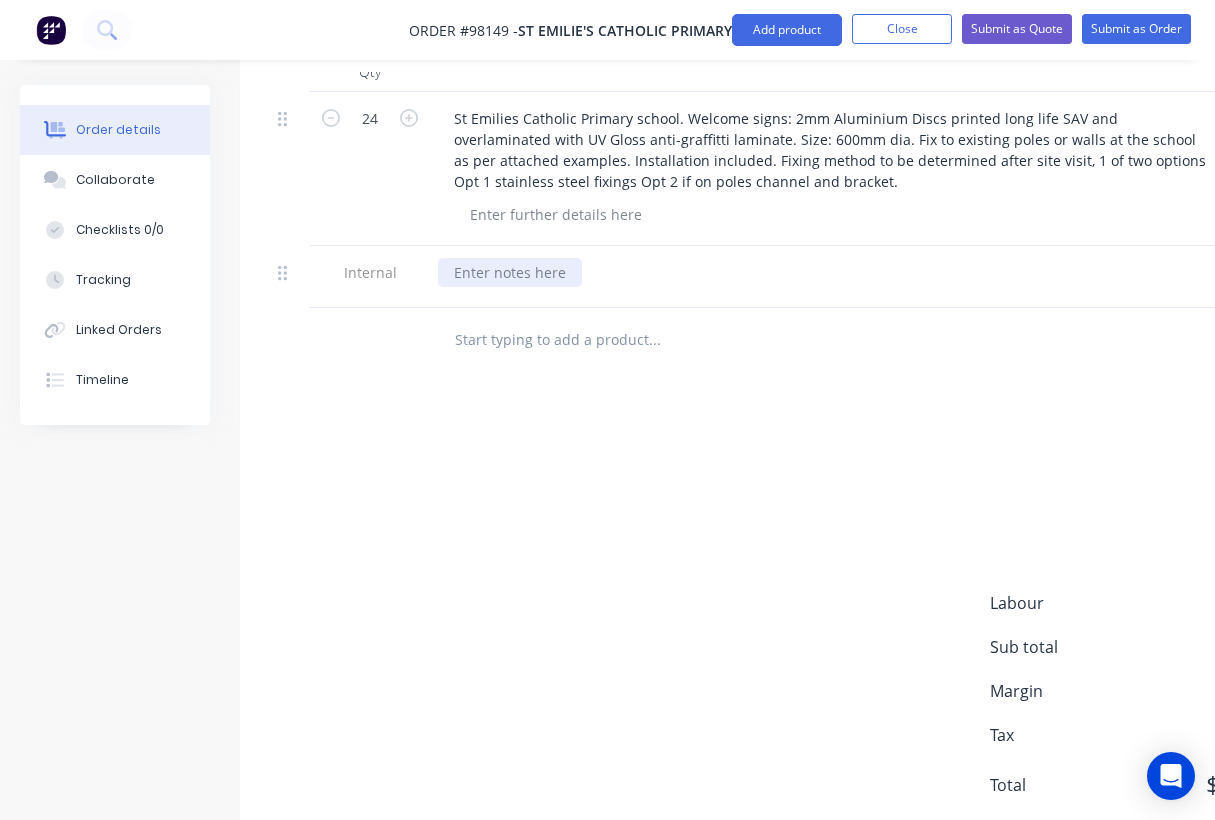 click at bounding box center (510, 272) 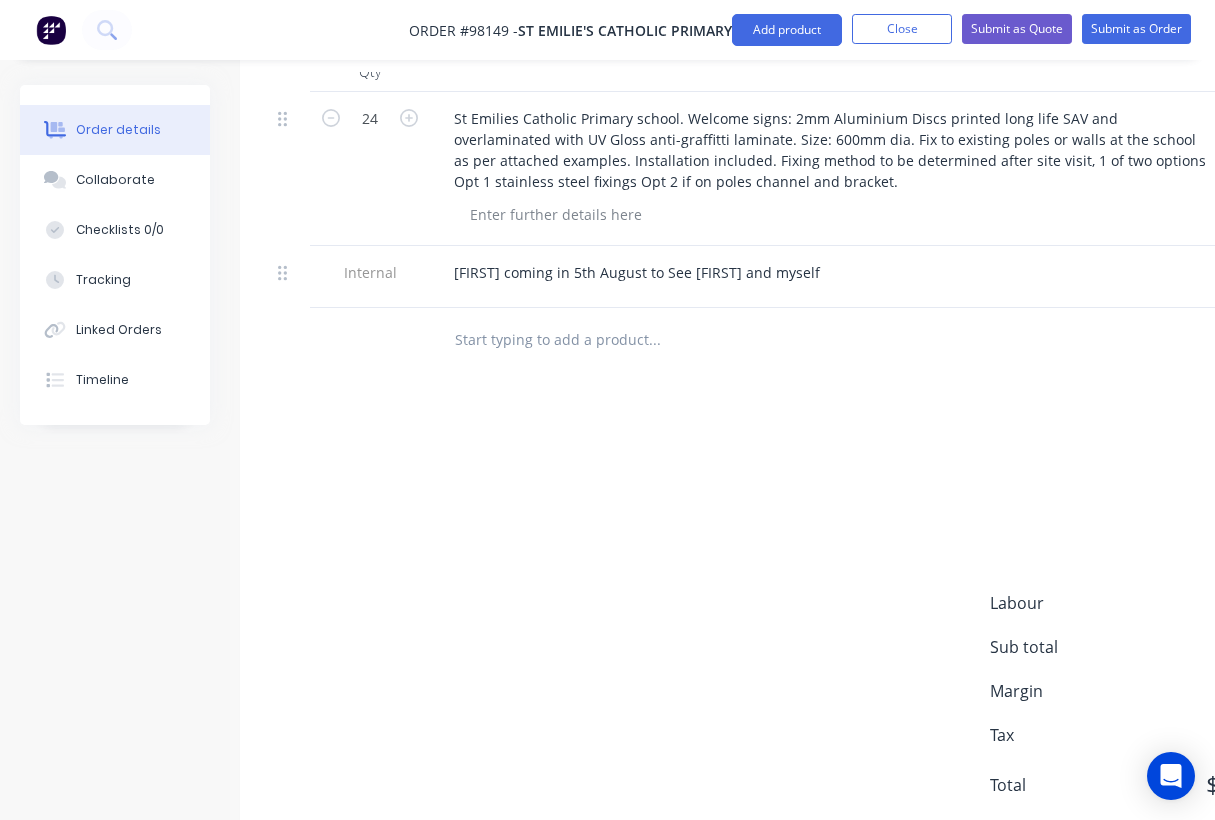 click at bounding box center (654, 340) 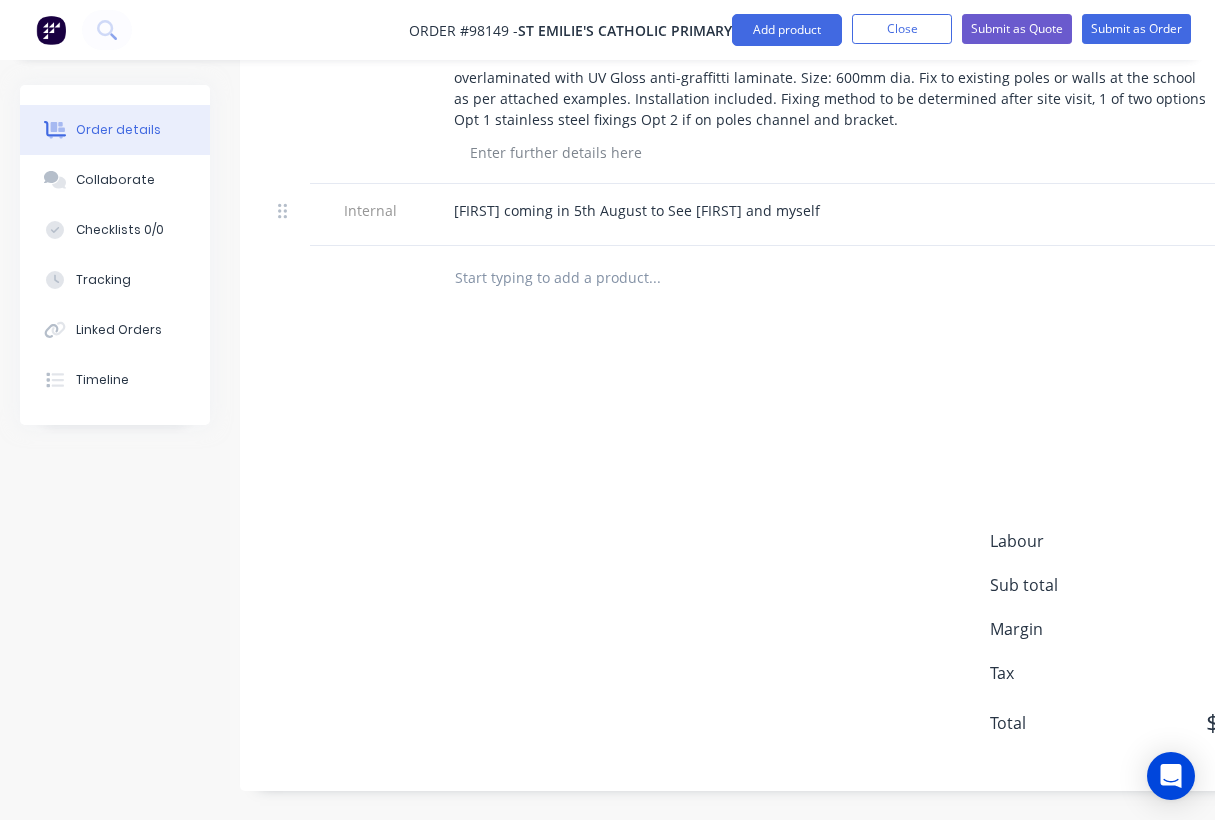 scroll, scrollTop: 0, scrollLeft: 0, axis: both 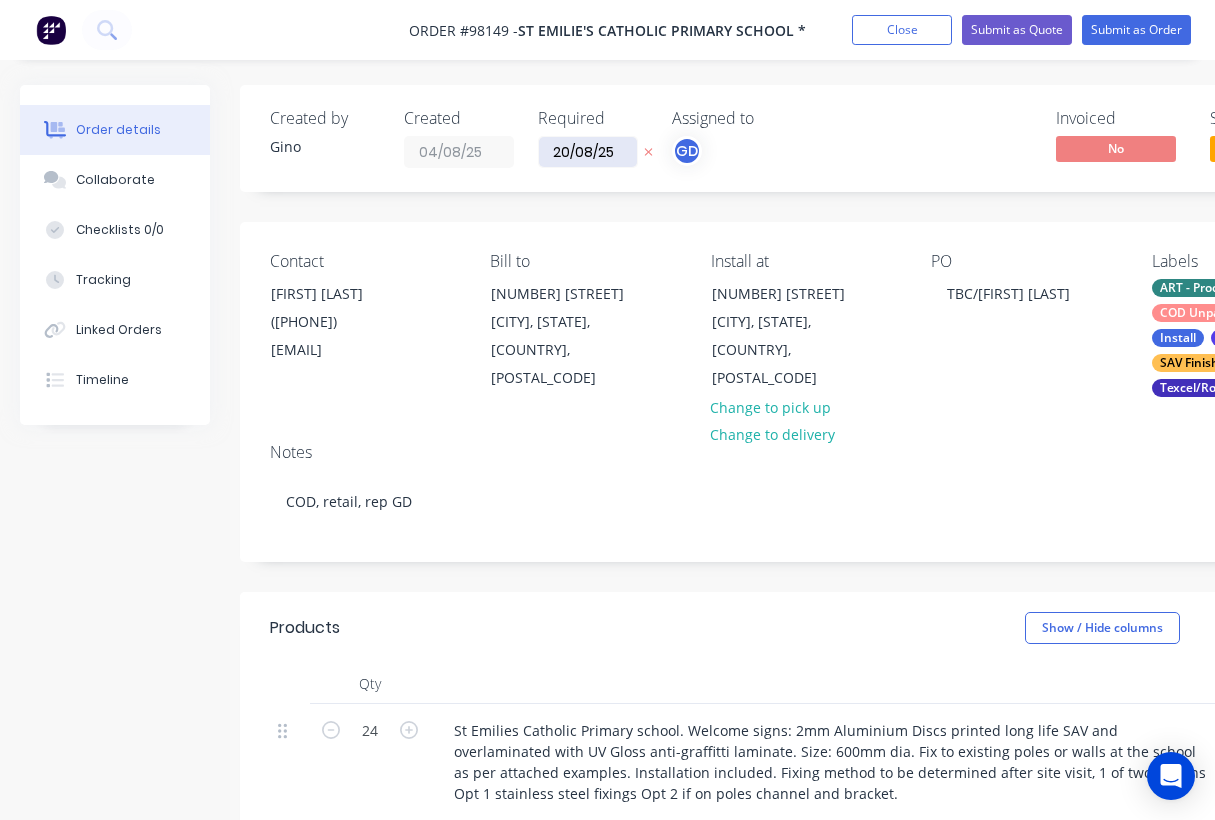click on "20/08/25" at bounding box center [588, 152] 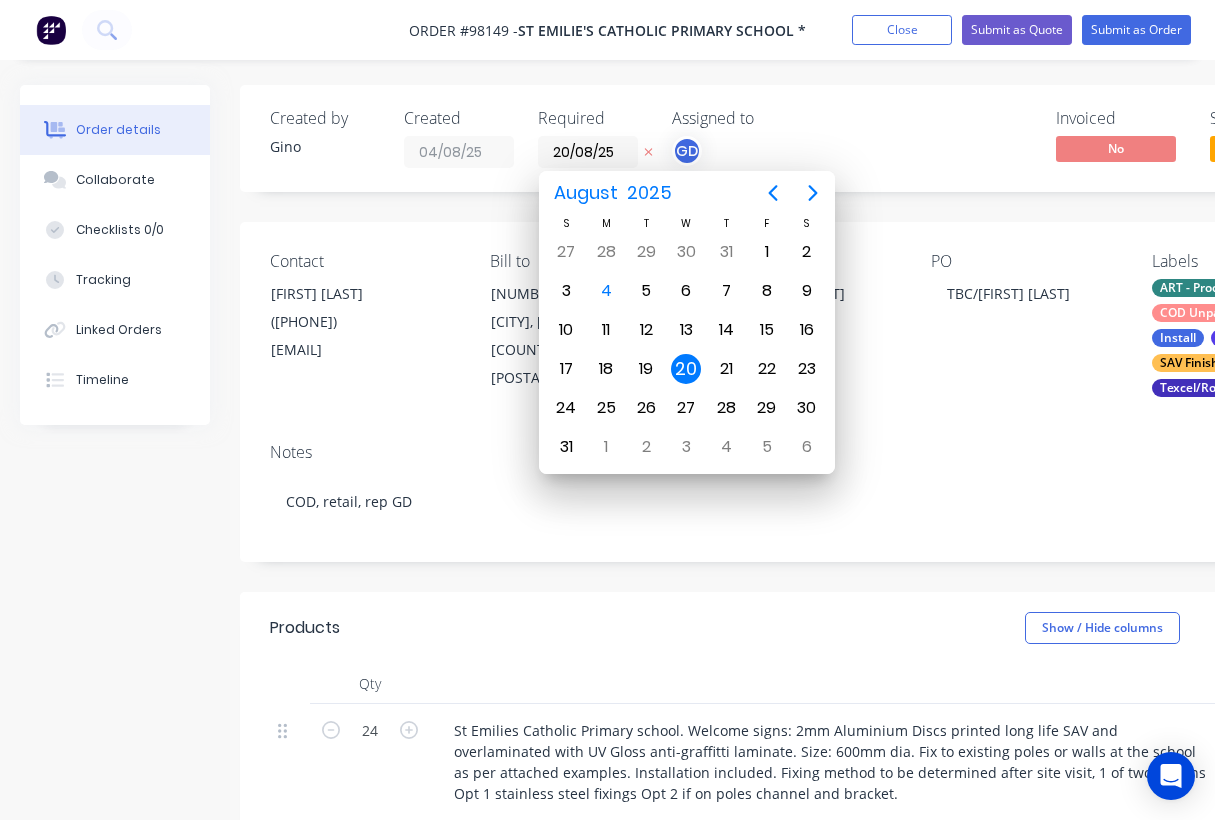click on "Created by Gino Created 04/08/25 Required 20/08/25 Assigned to GD Invoiced No Status Draft" at bounding box center [805, 138] 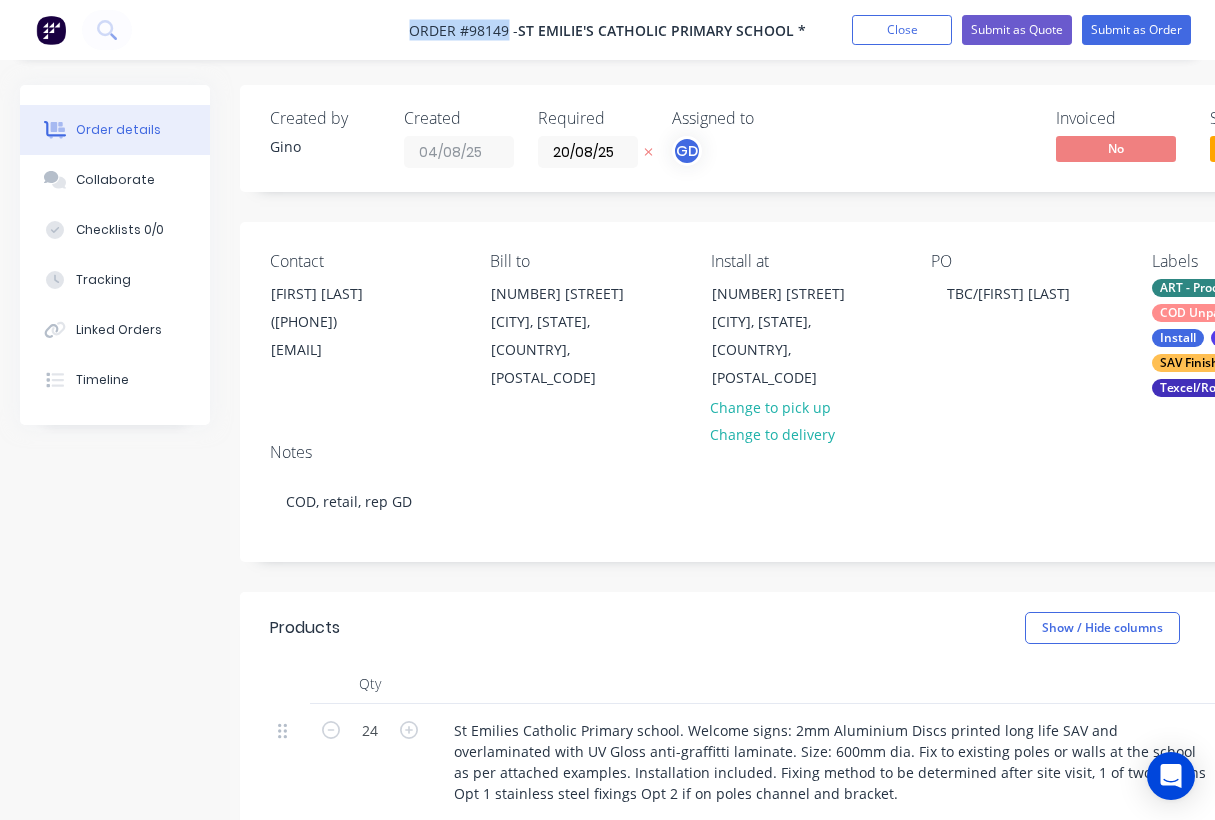 drag, startPoint x: 407, startPoint y: 26, endPoint x: 511, endPoint y: 34, distance: 104.307236 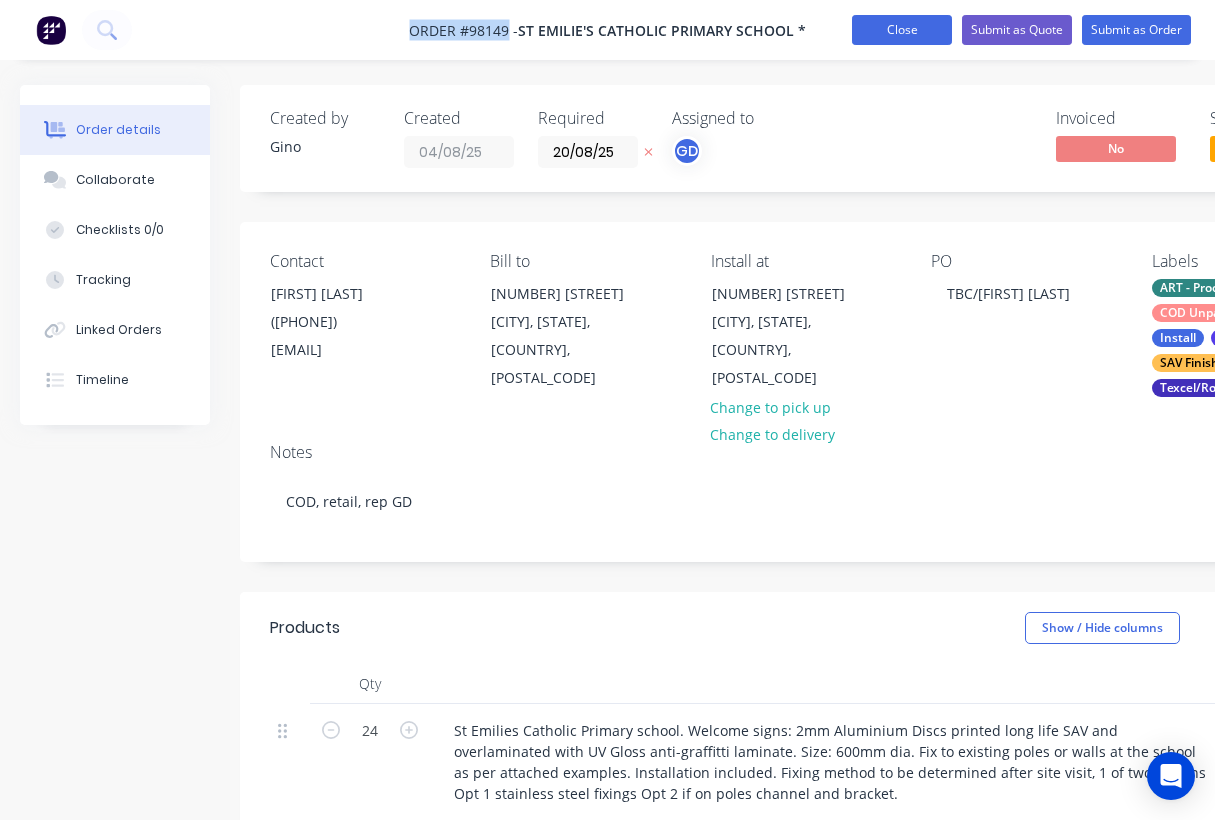 click on "Close" at bounding box center (902, 30) 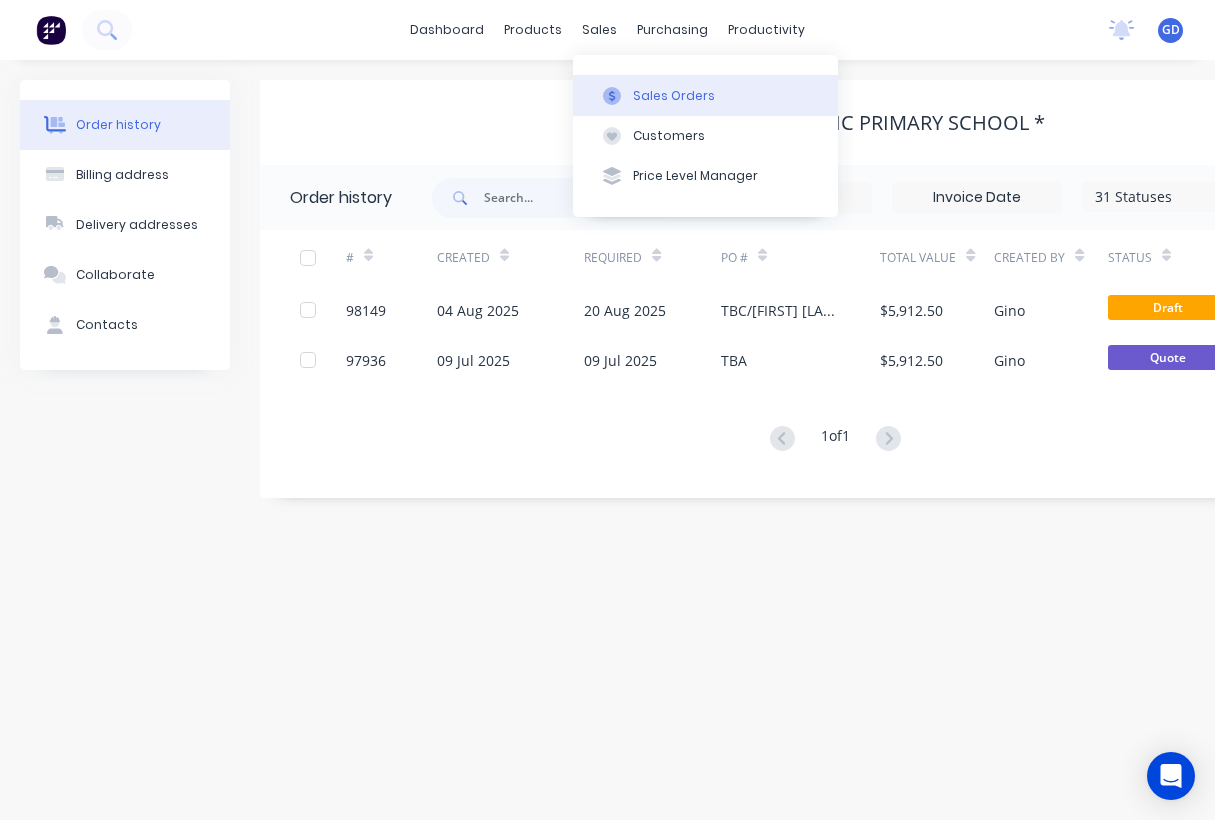 click on "Sales Orders" at bounding box center (674, 96) 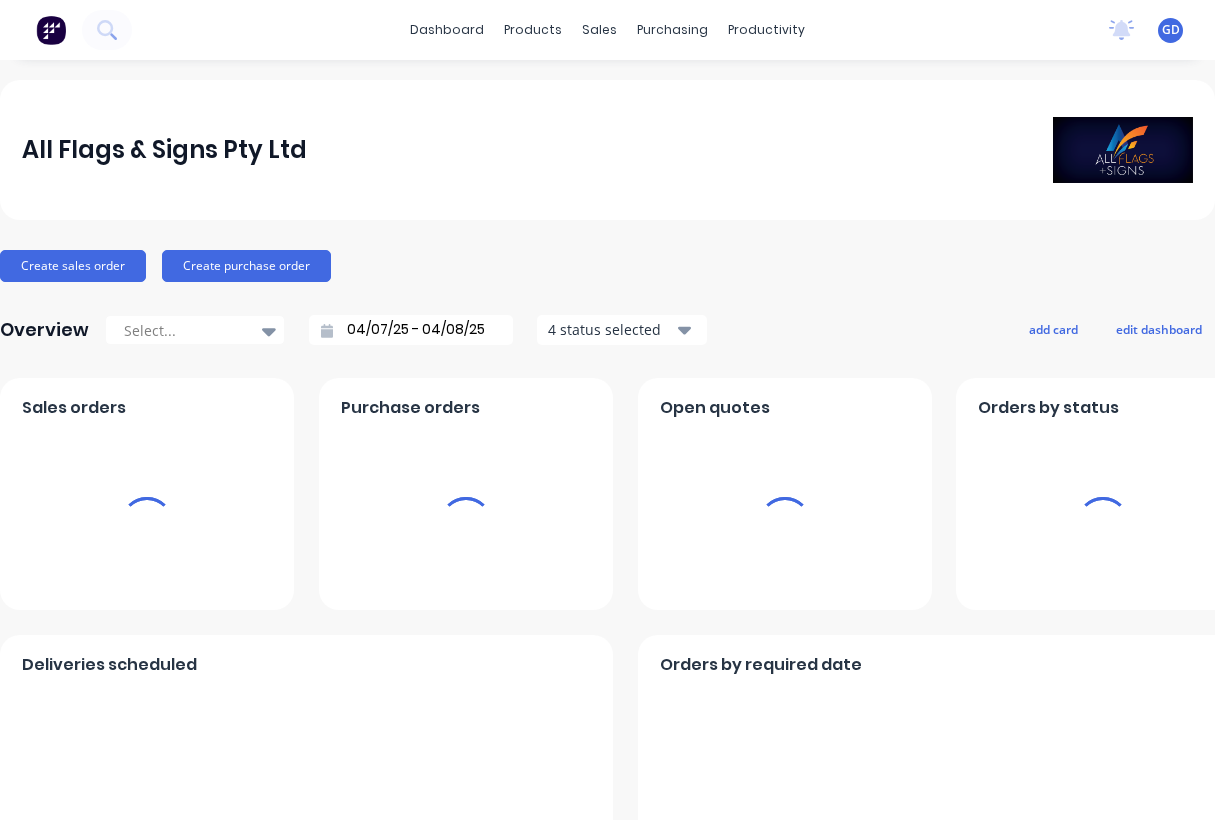 scroll, scrollTop: 0, scrollLeft: 0, axis: both 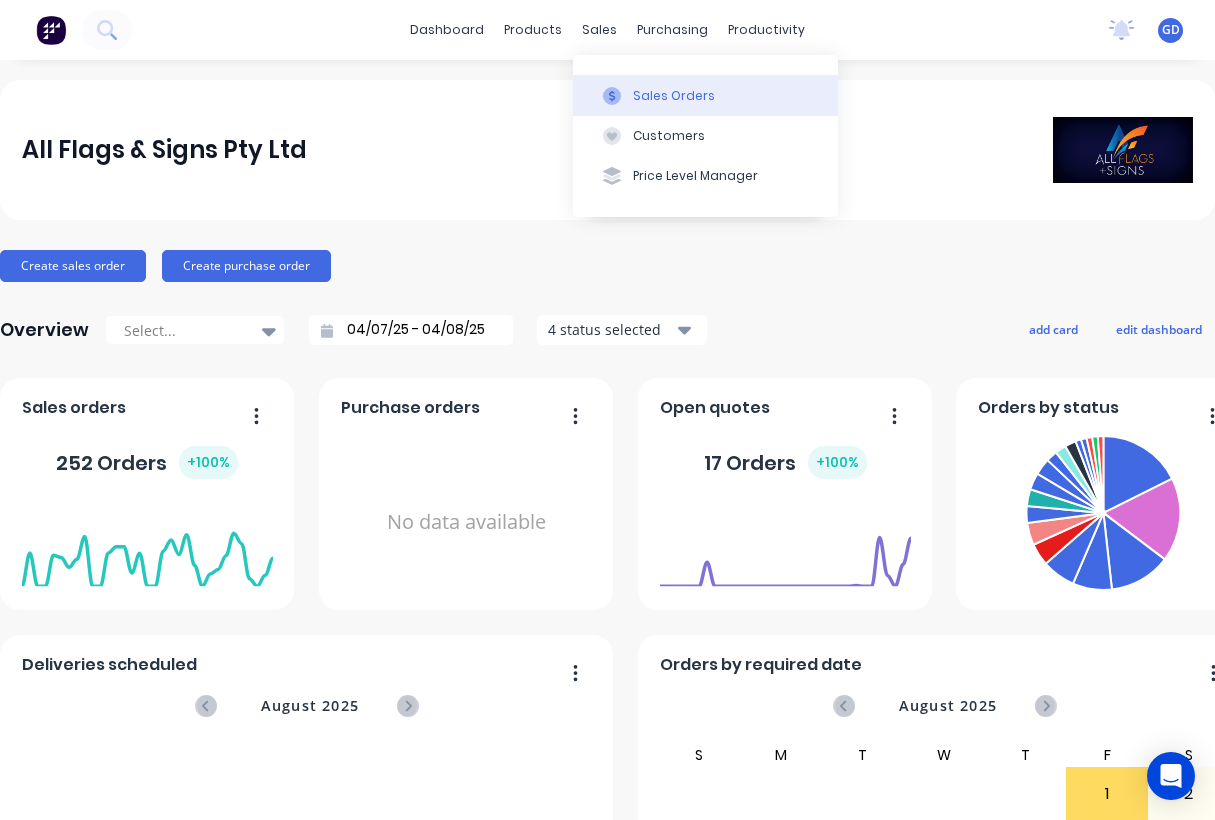 click on "Sales Orders" at bounding box center (674, 96) 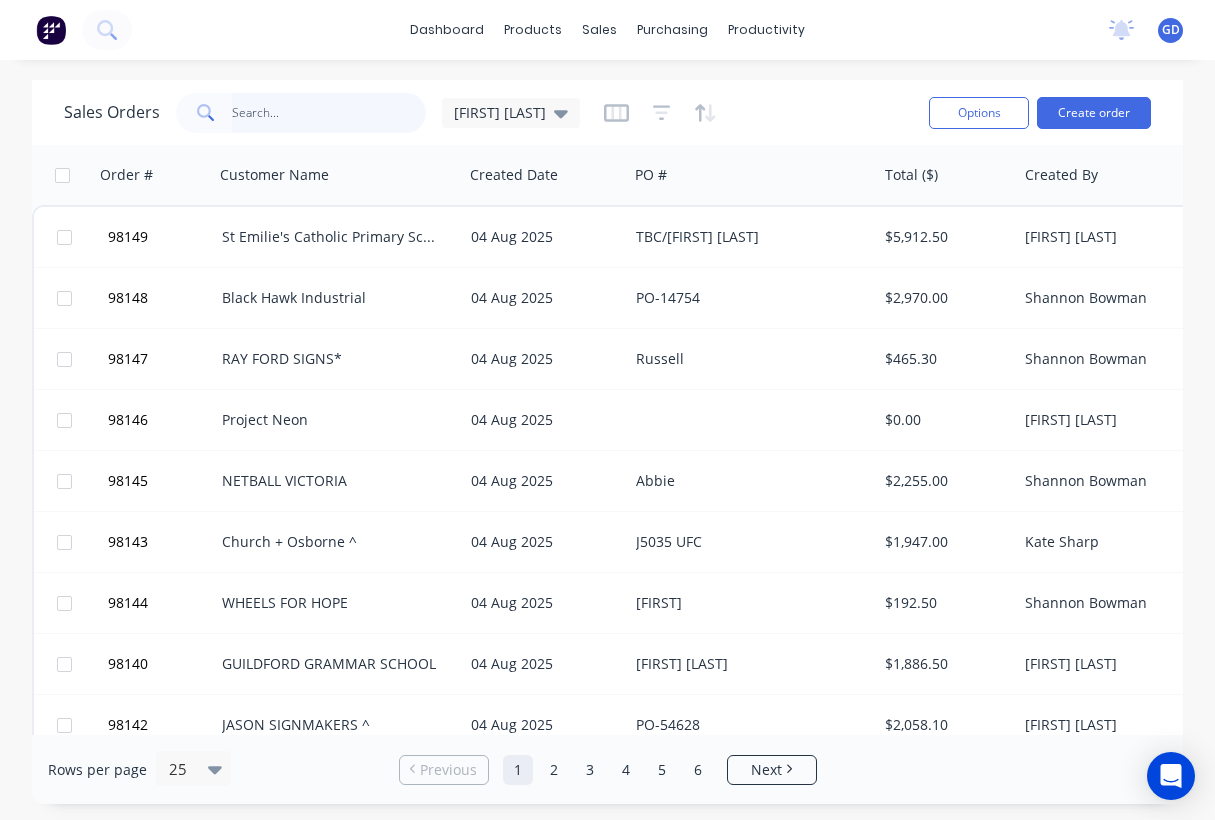 click at bounding box center (329, 113) 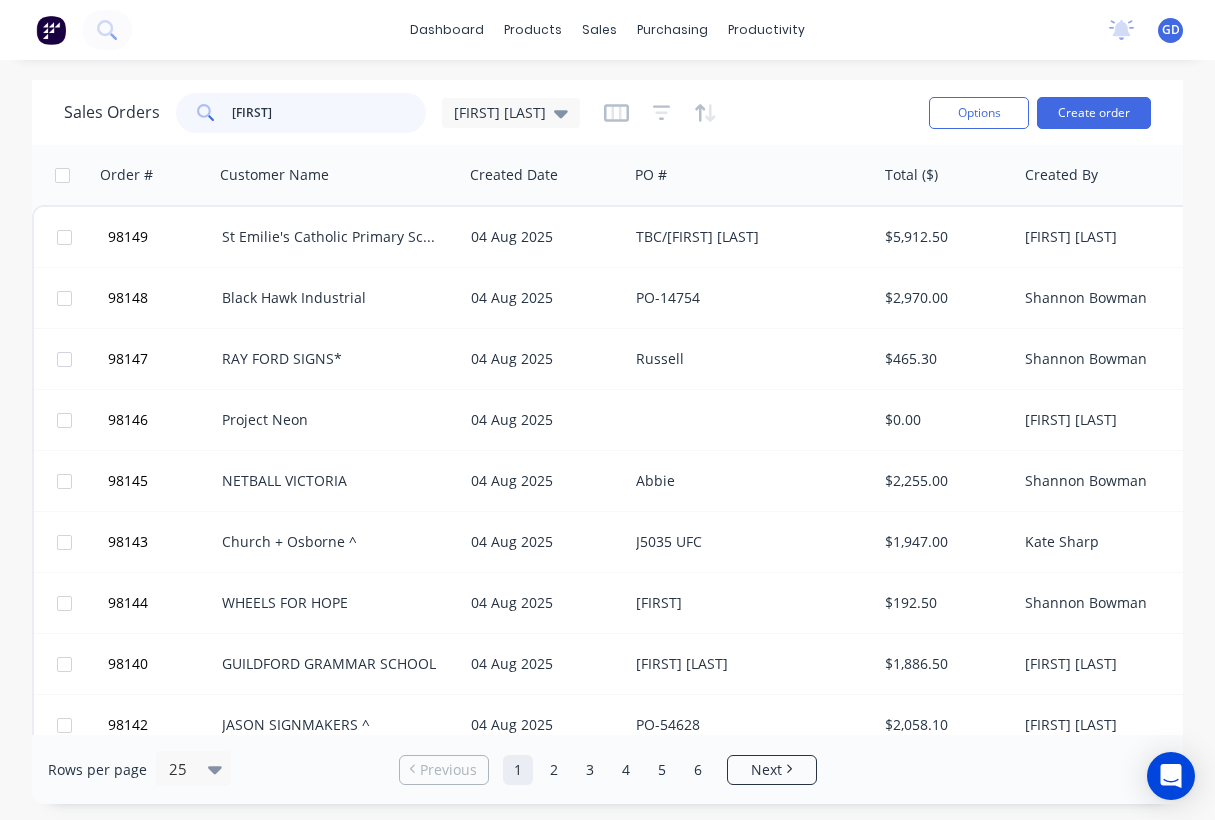 type on "Gino" 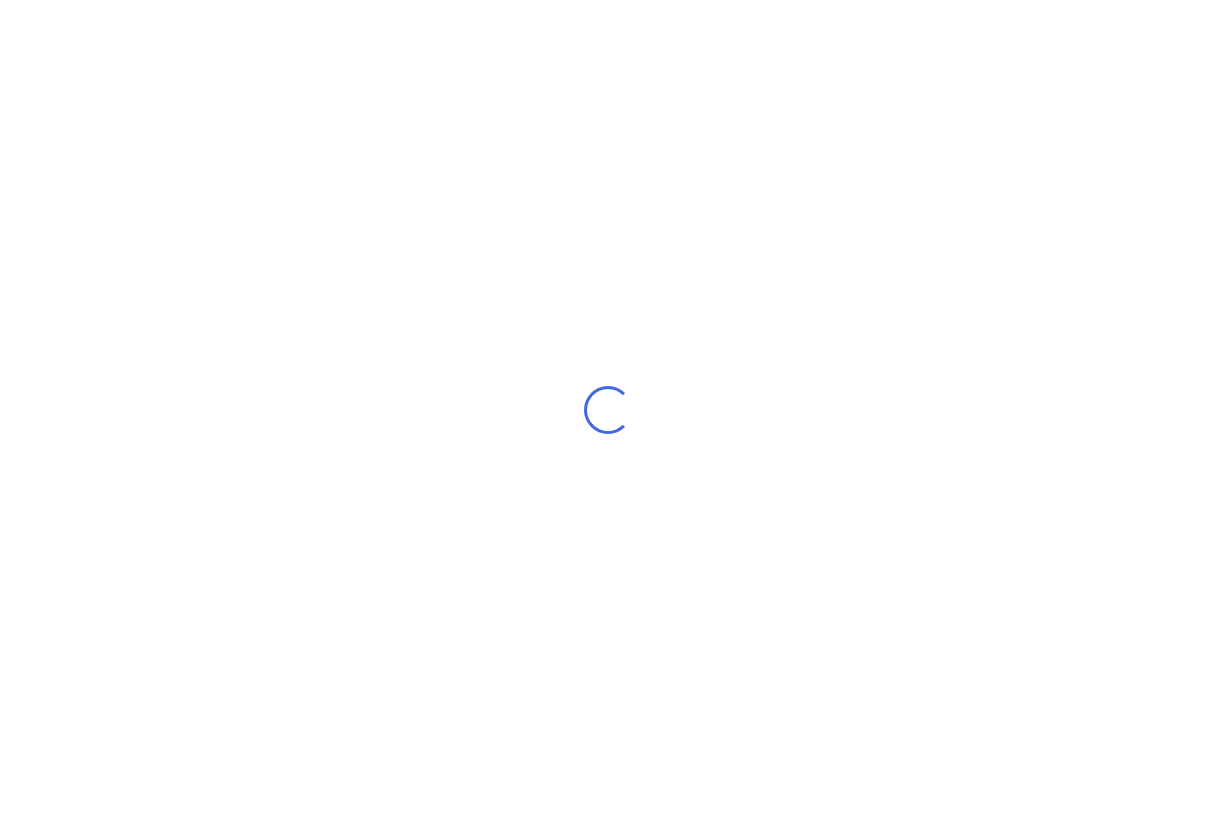 scroll, scrollTop: 0, scrollLeft: 0, axis: both 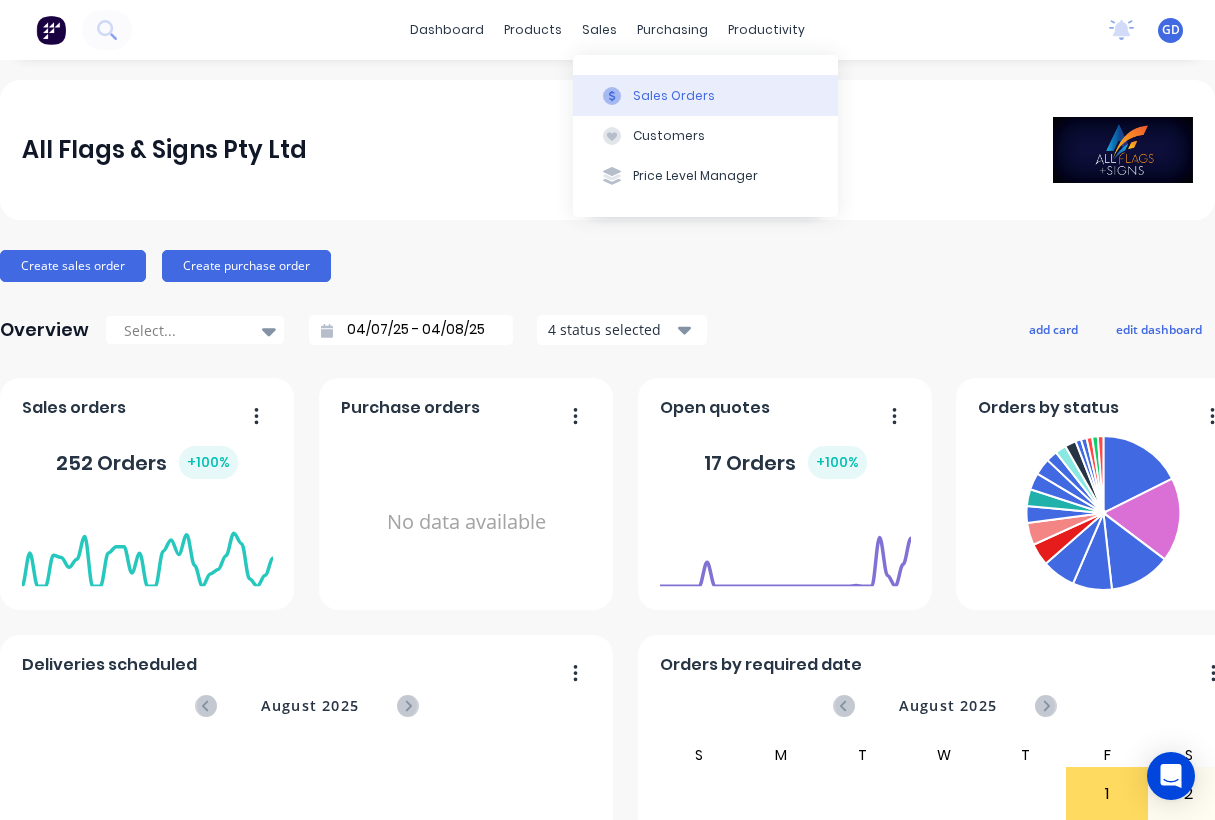 click on "Sales Orders" at bounding box center [674, 96] 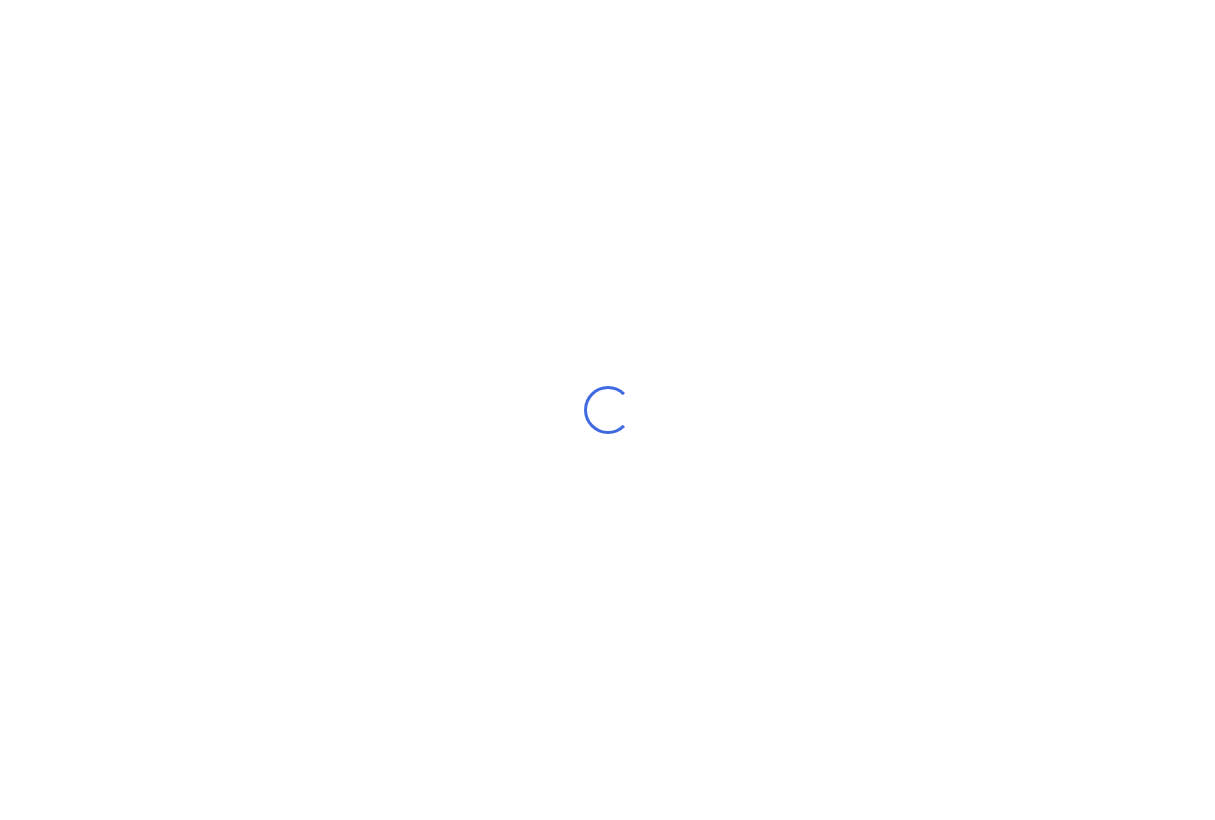 scroll, scrollTop: 0, scrollLeft: 0, axis: both 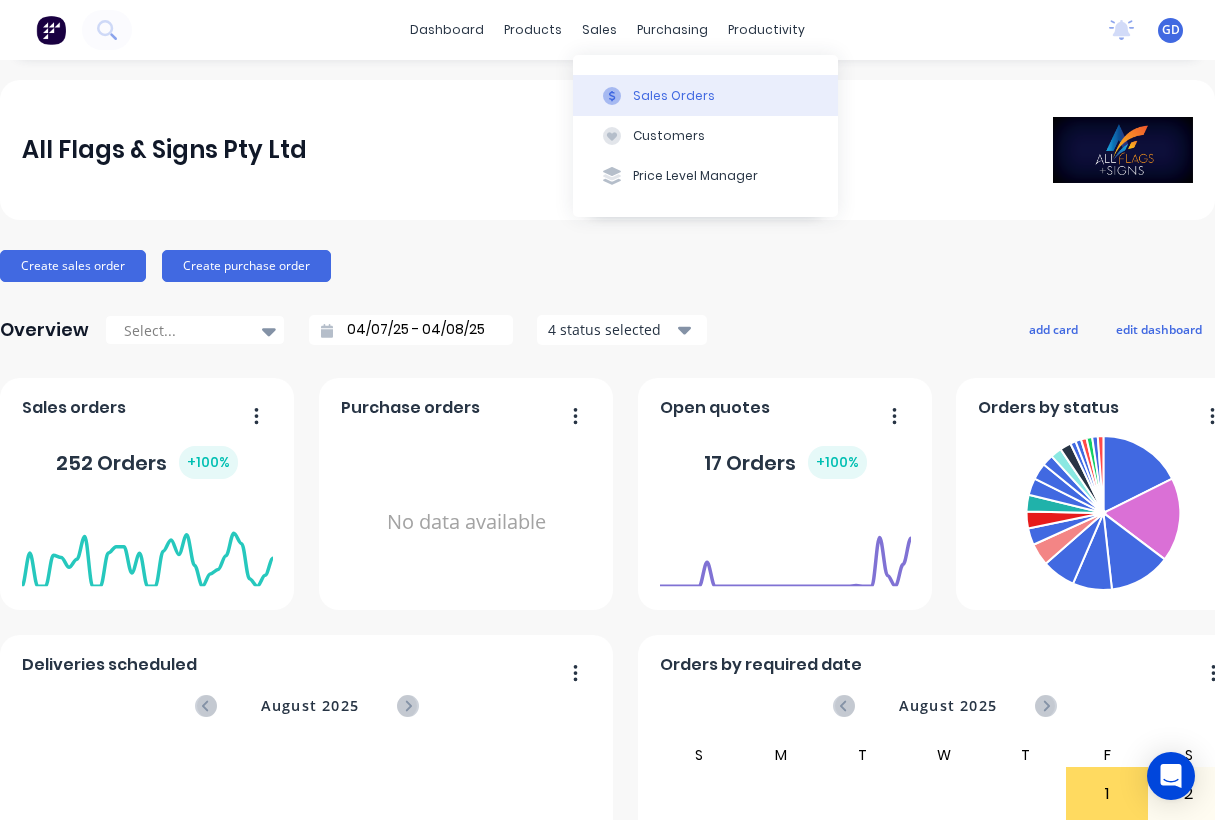 click on "Sales Orders" at bounding box center [674, 96] 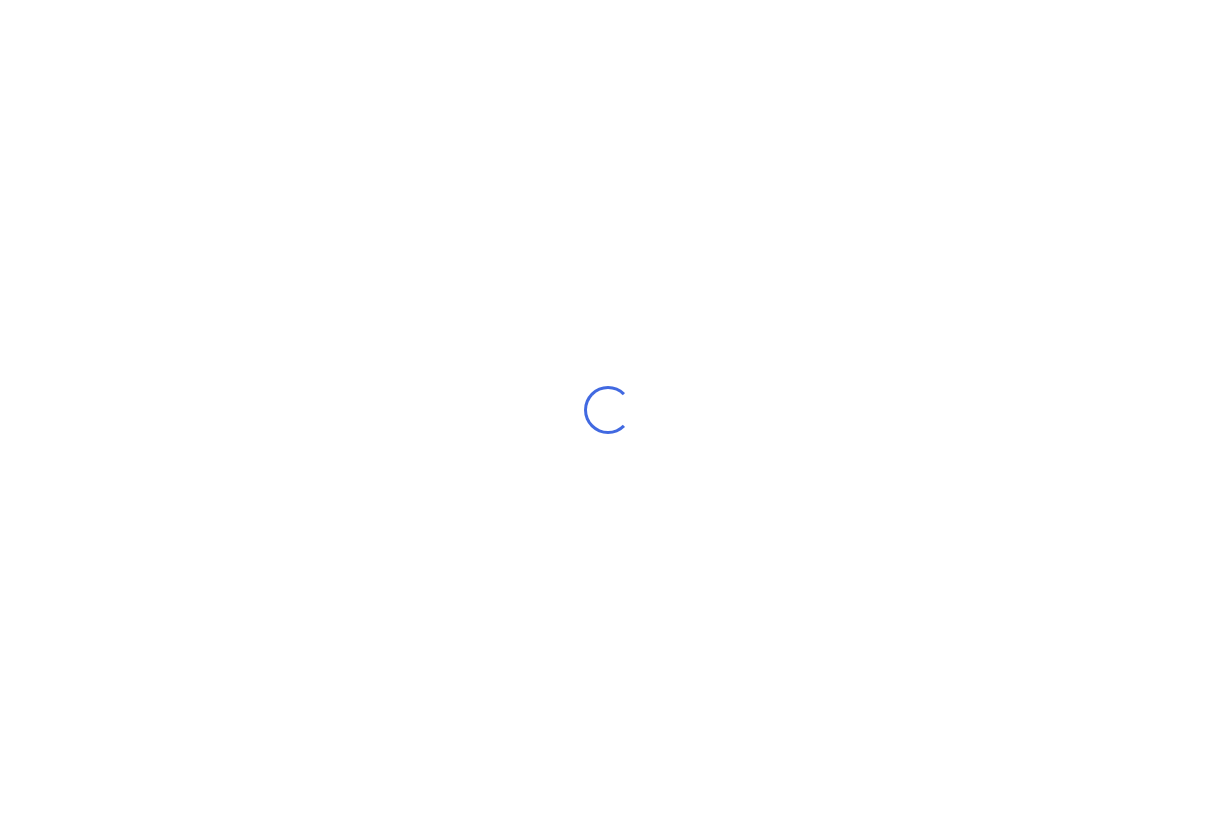 scroll, scrollTop: 0, scrollLeft: 0, axis: both 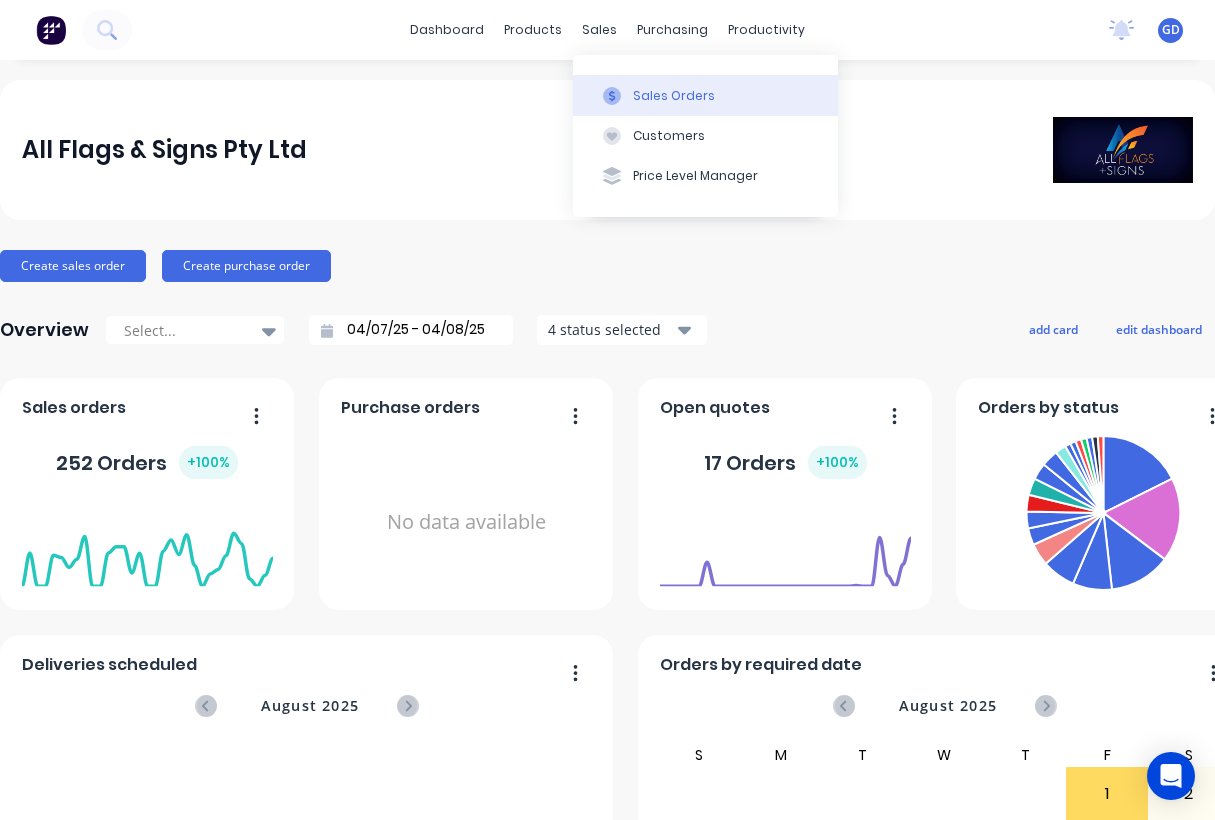 click on "Sales Orders" at bounding box center [705, 95] 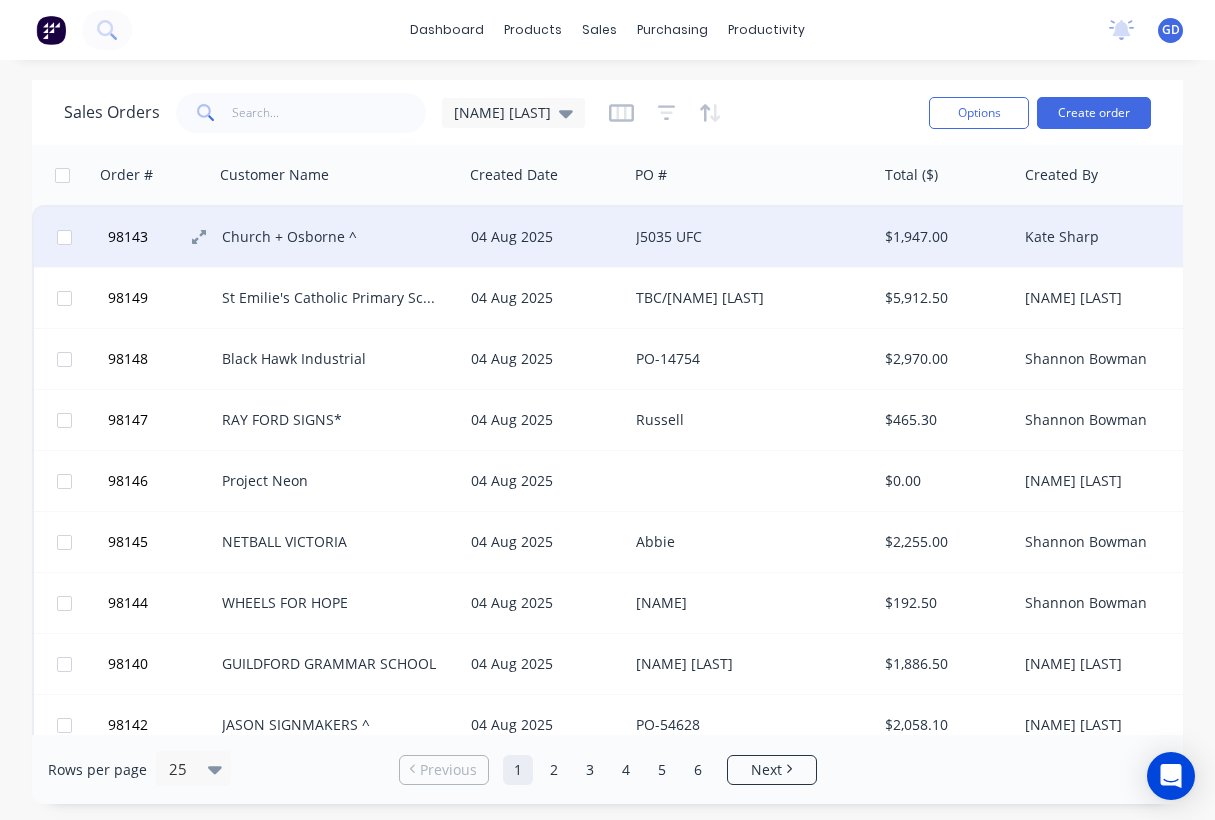 click on "98143" at bounding box center (128, 237) 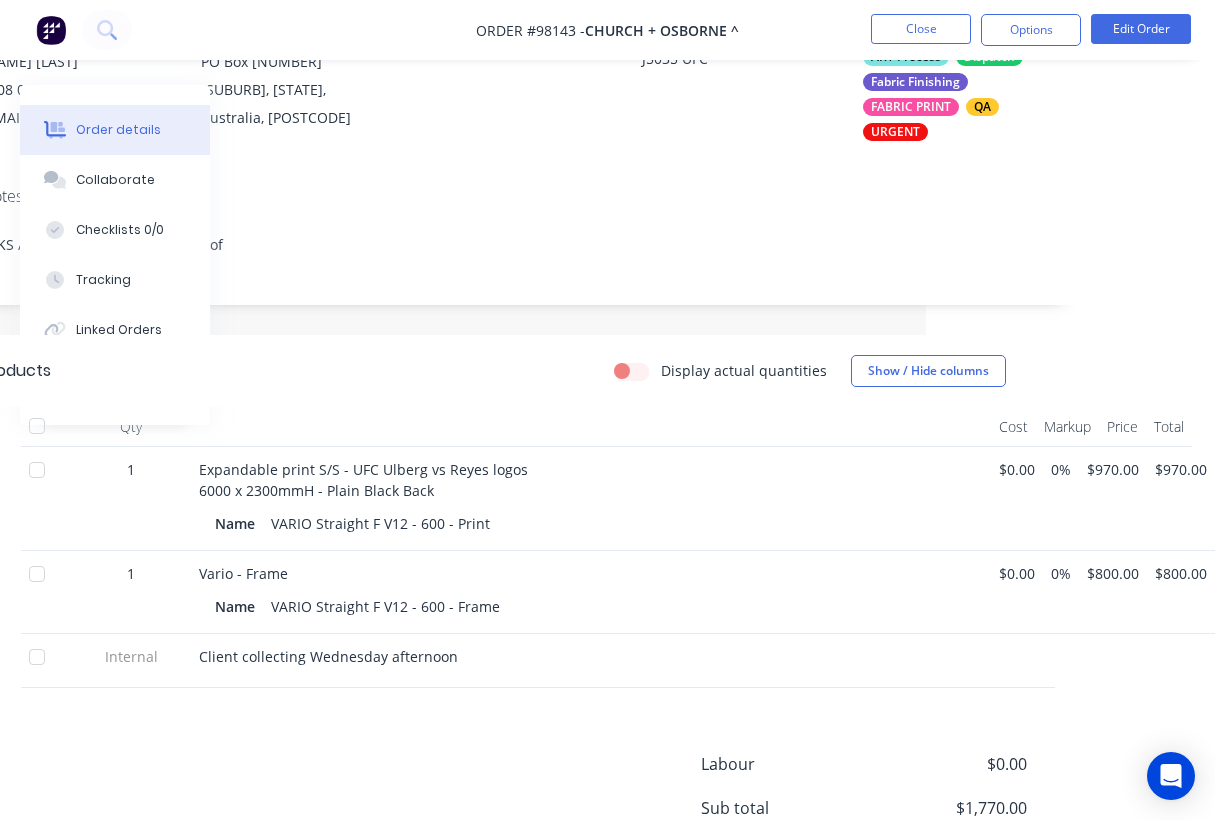 scroll, scrollTop: 230, scrollLeft: 288, axis: both 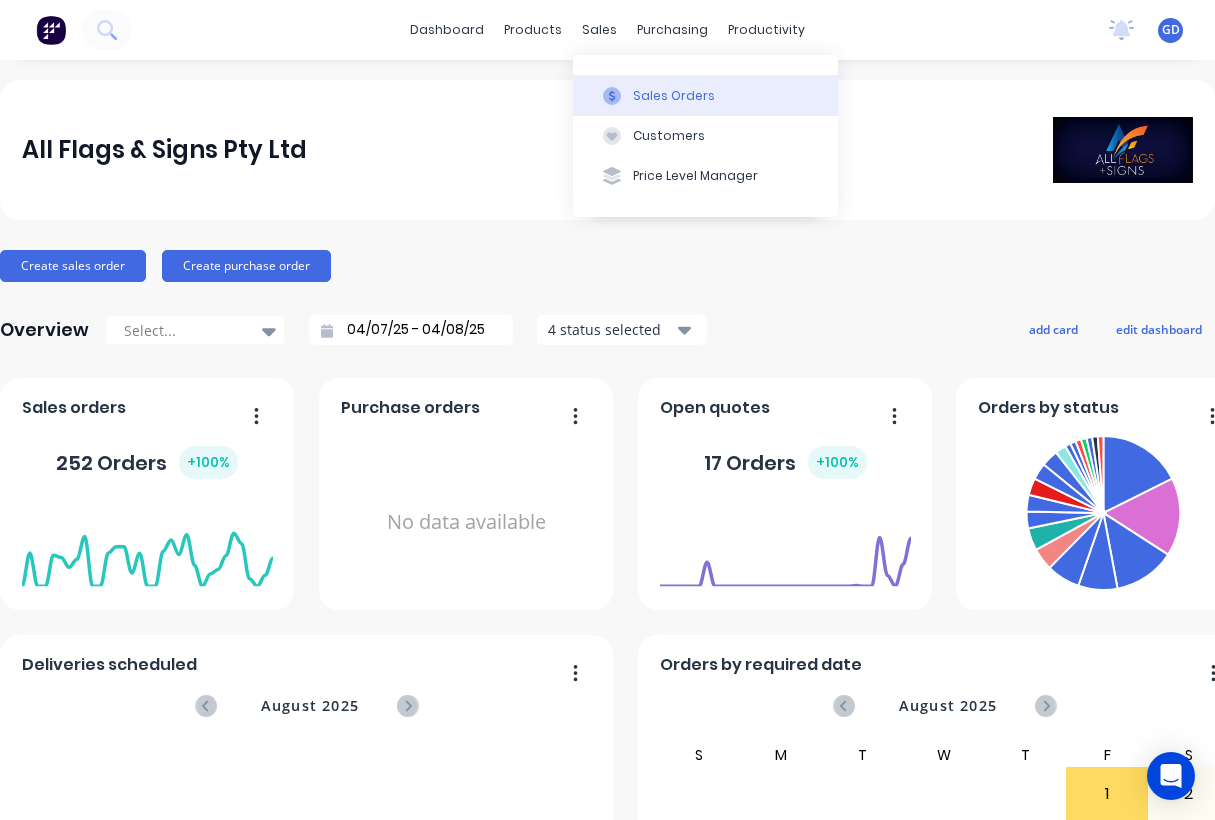click on "Sales Orders" at bounding box center [674, 96] 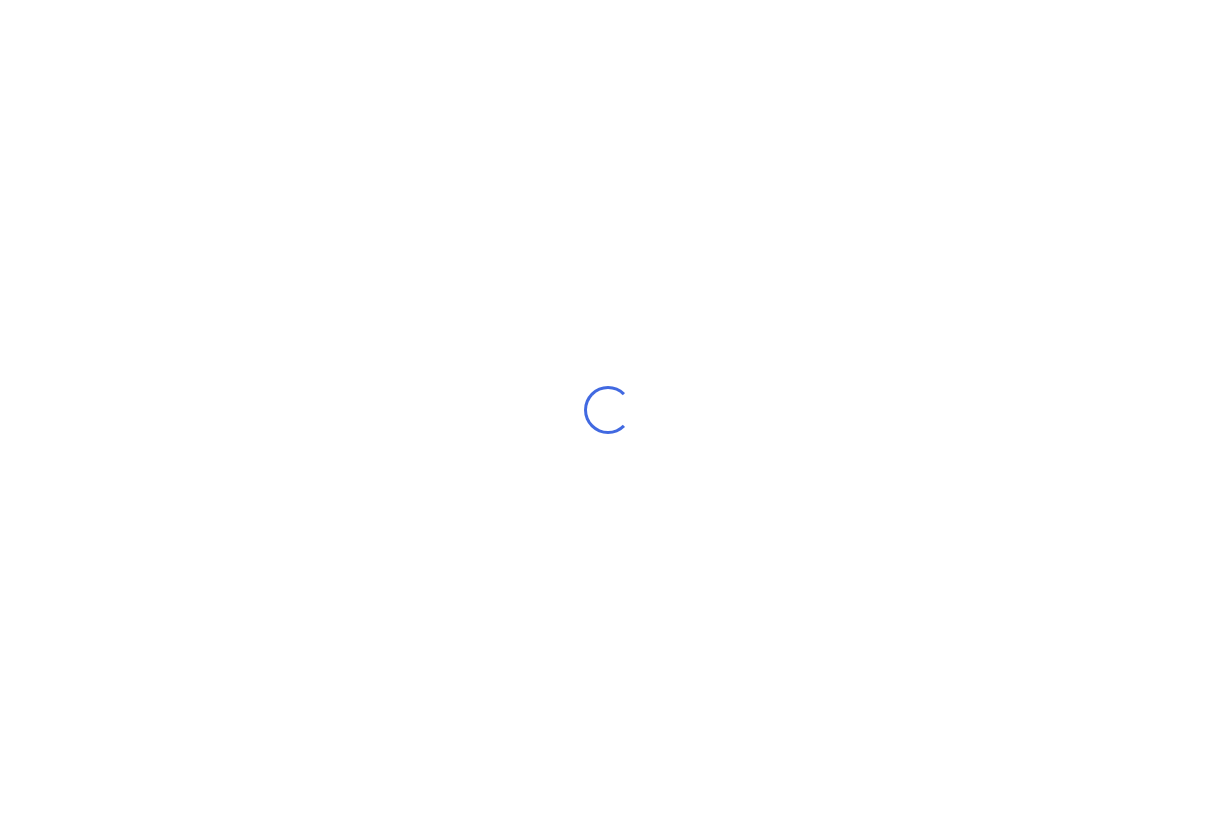 scroll, scrollTop: 0, scrollLeft: 0, axis: both 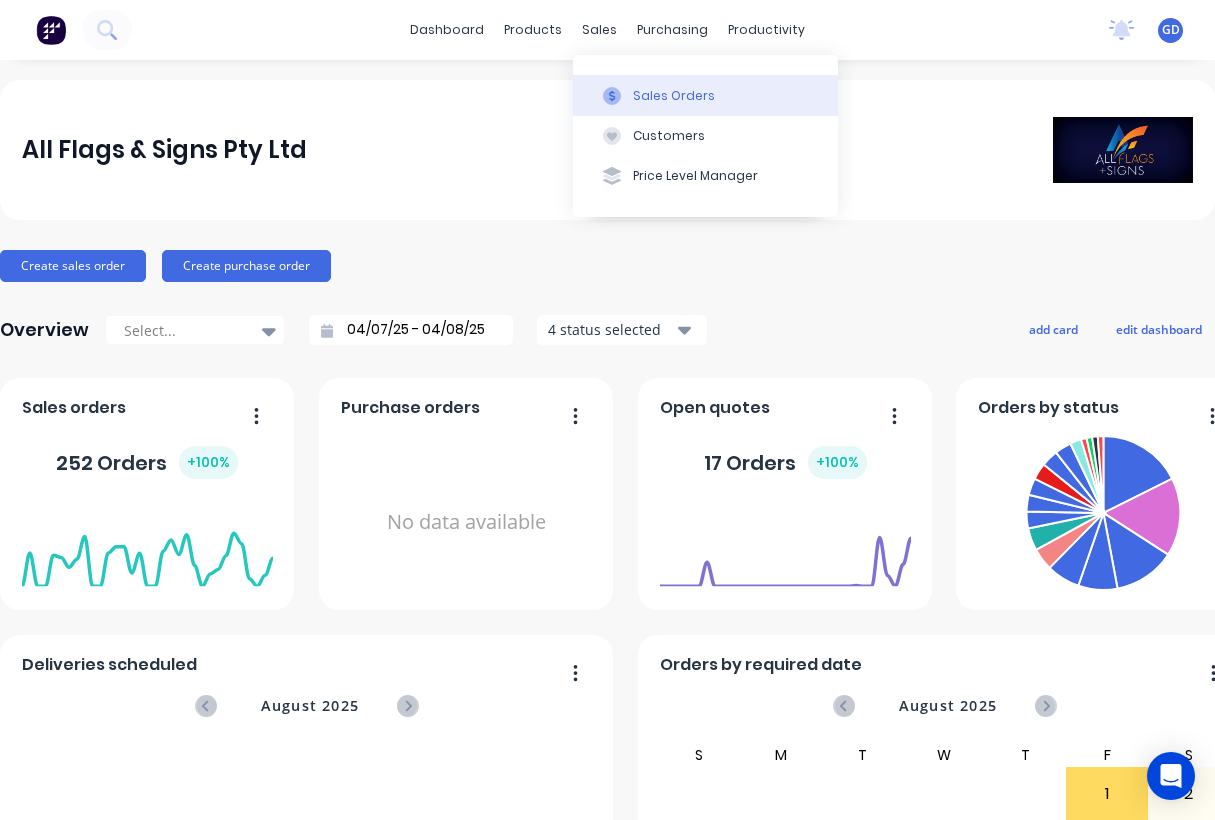 click on "Sales Orders" at bounding box center (674, 96) 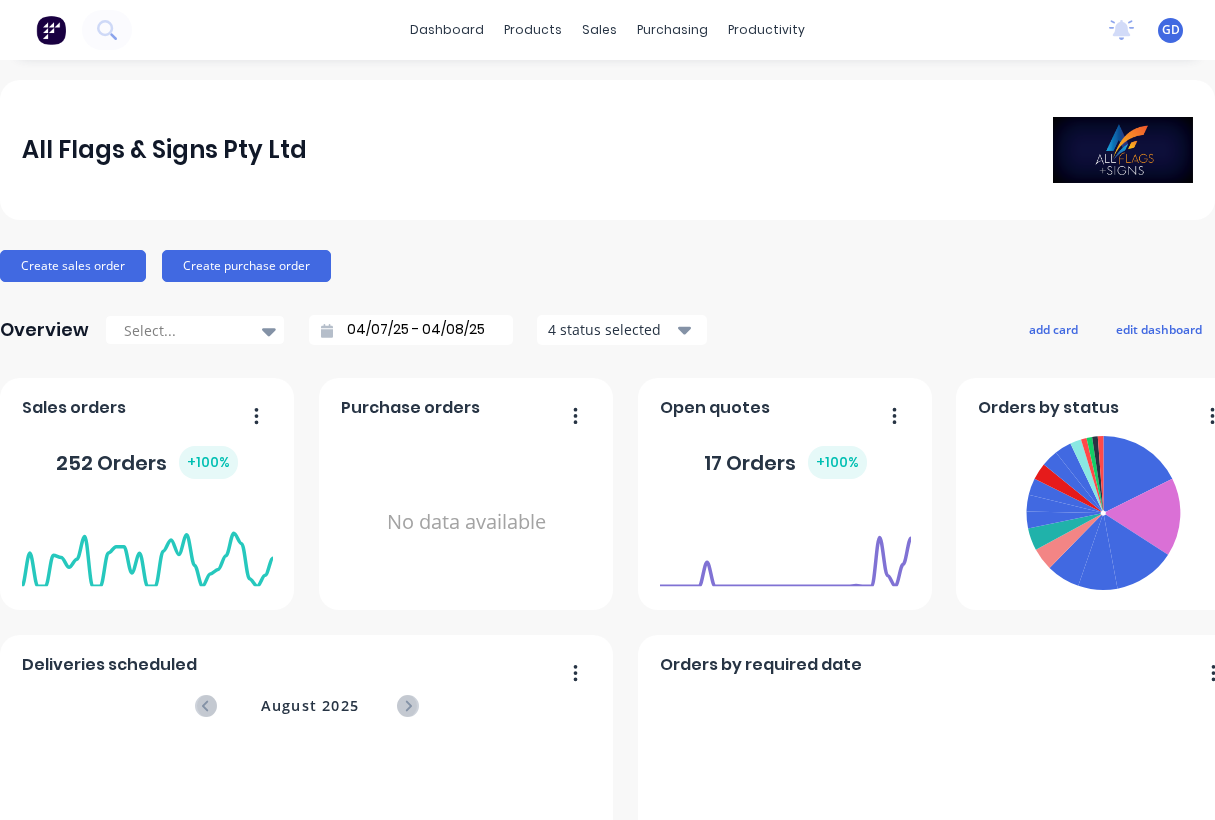 scroll, scrollTop: 0, scrollLeft: 0, axis: both 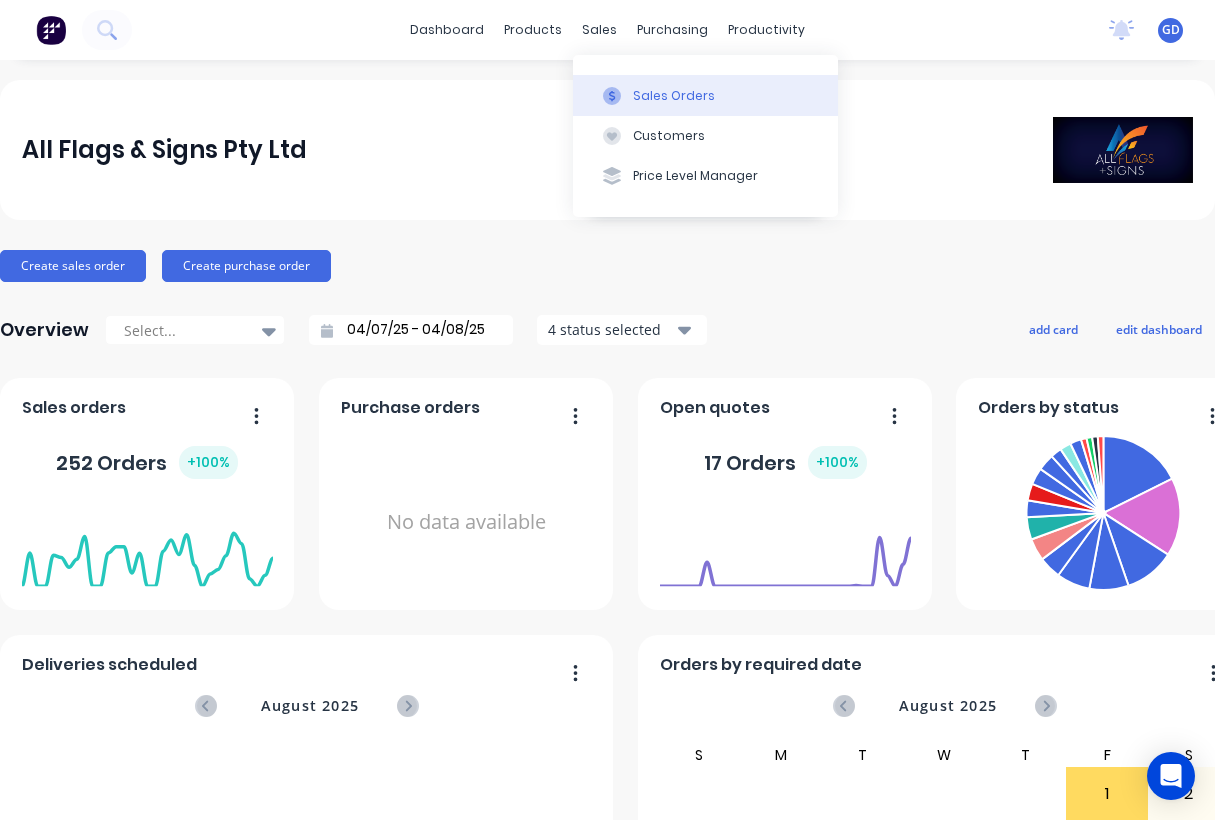 click on "Sales Orders" at bounding box center (674, 96) 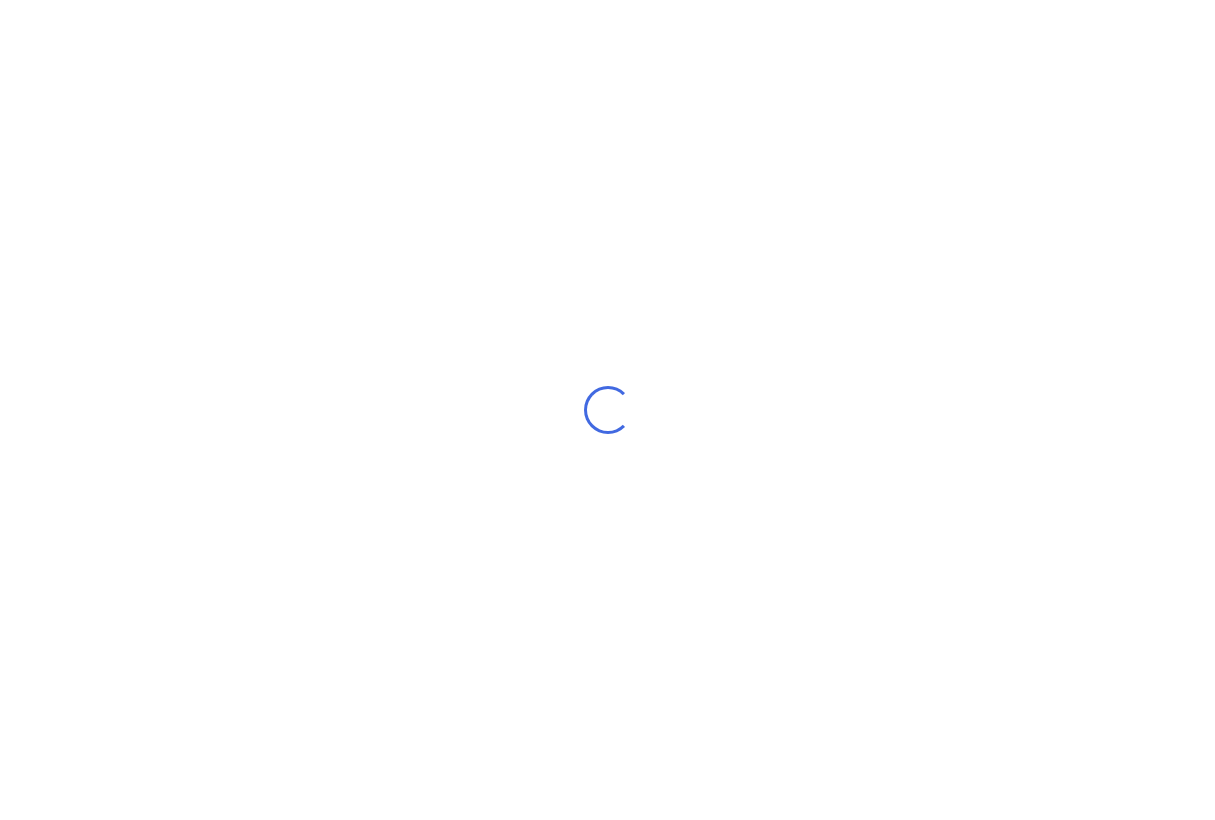 scroll, scrollTop: 0, scrollLeft: 0, axis: both 